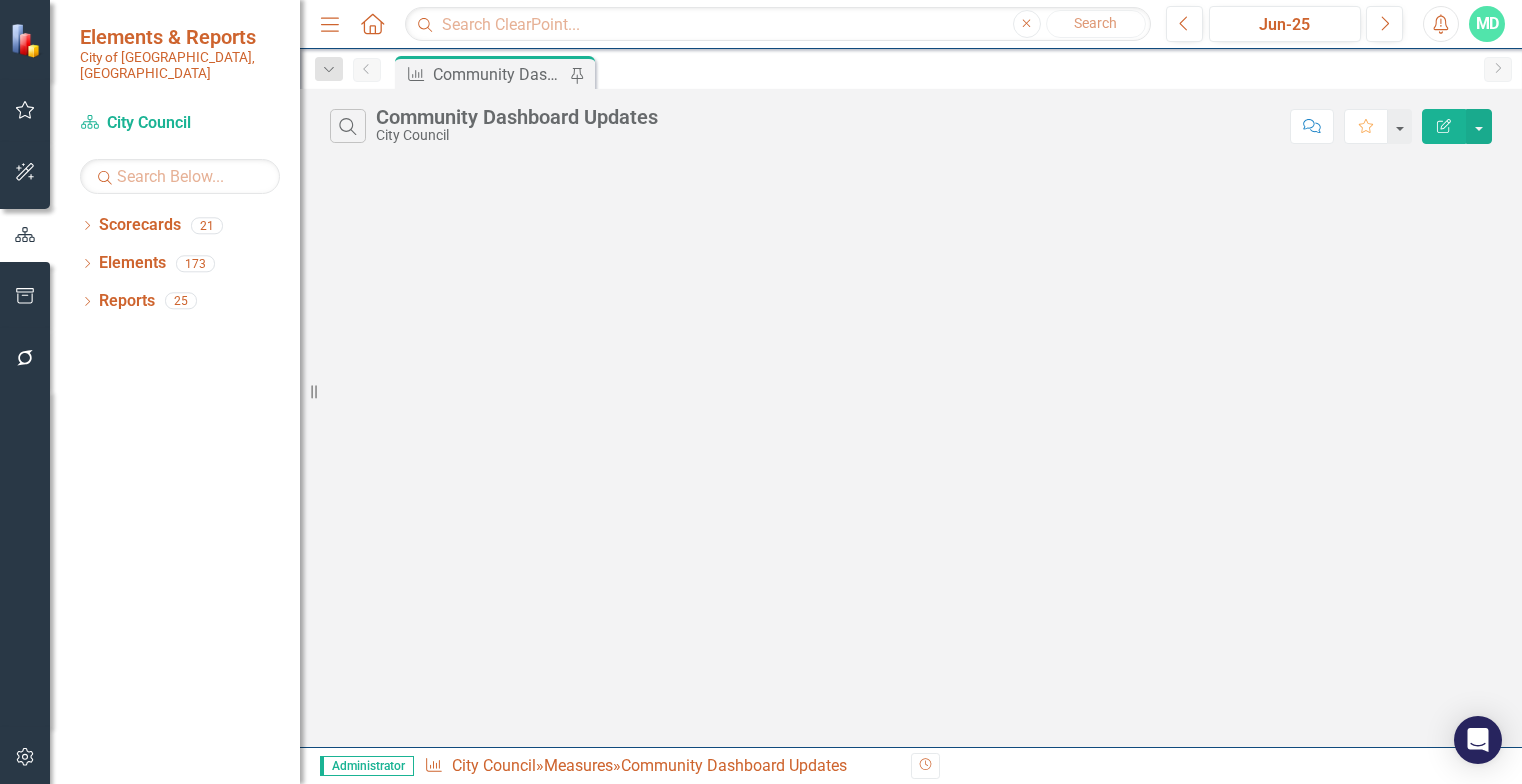 scroll, scrollTop: 0, scrollLeft: 0, axis: both 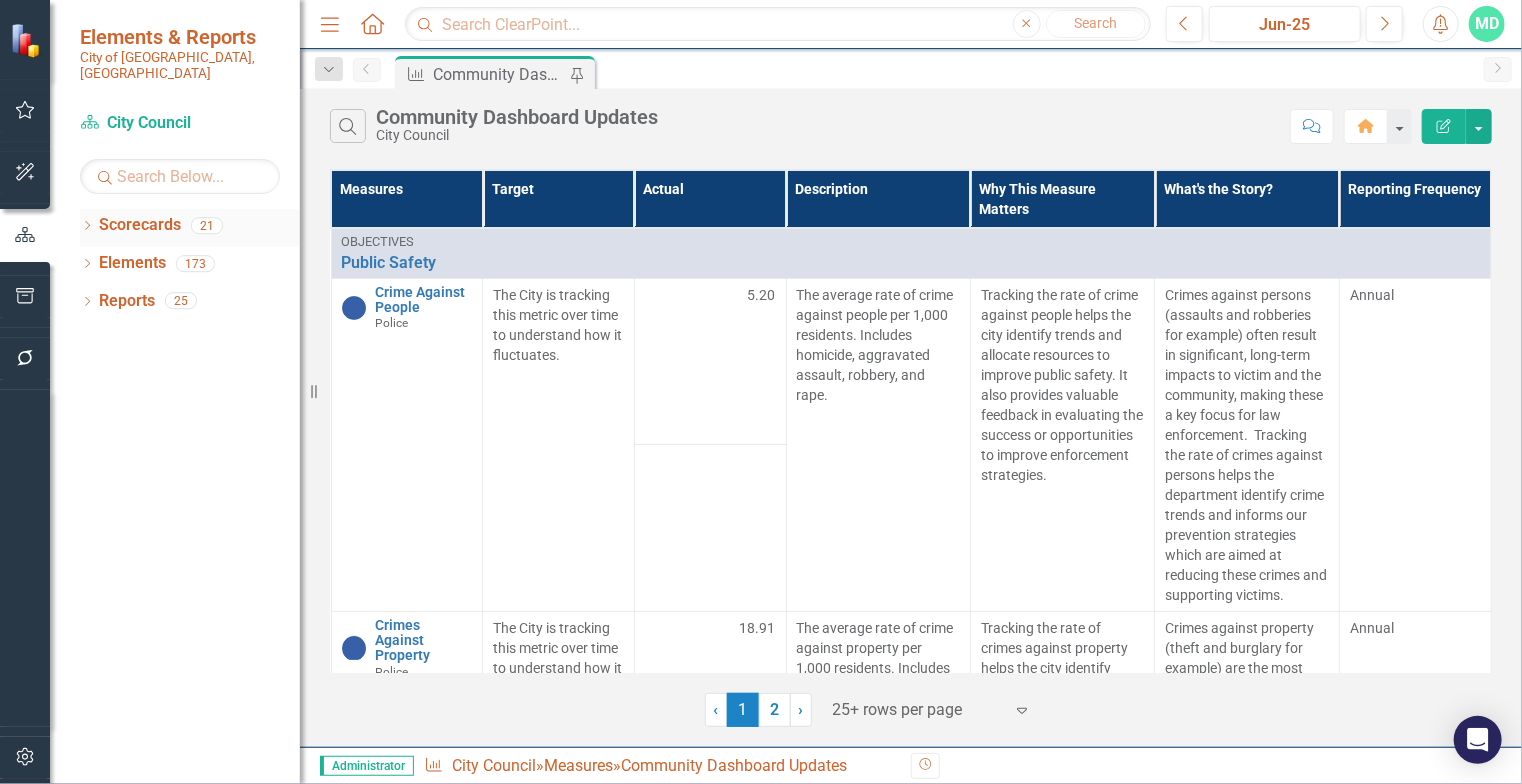 click on "Dropdown" 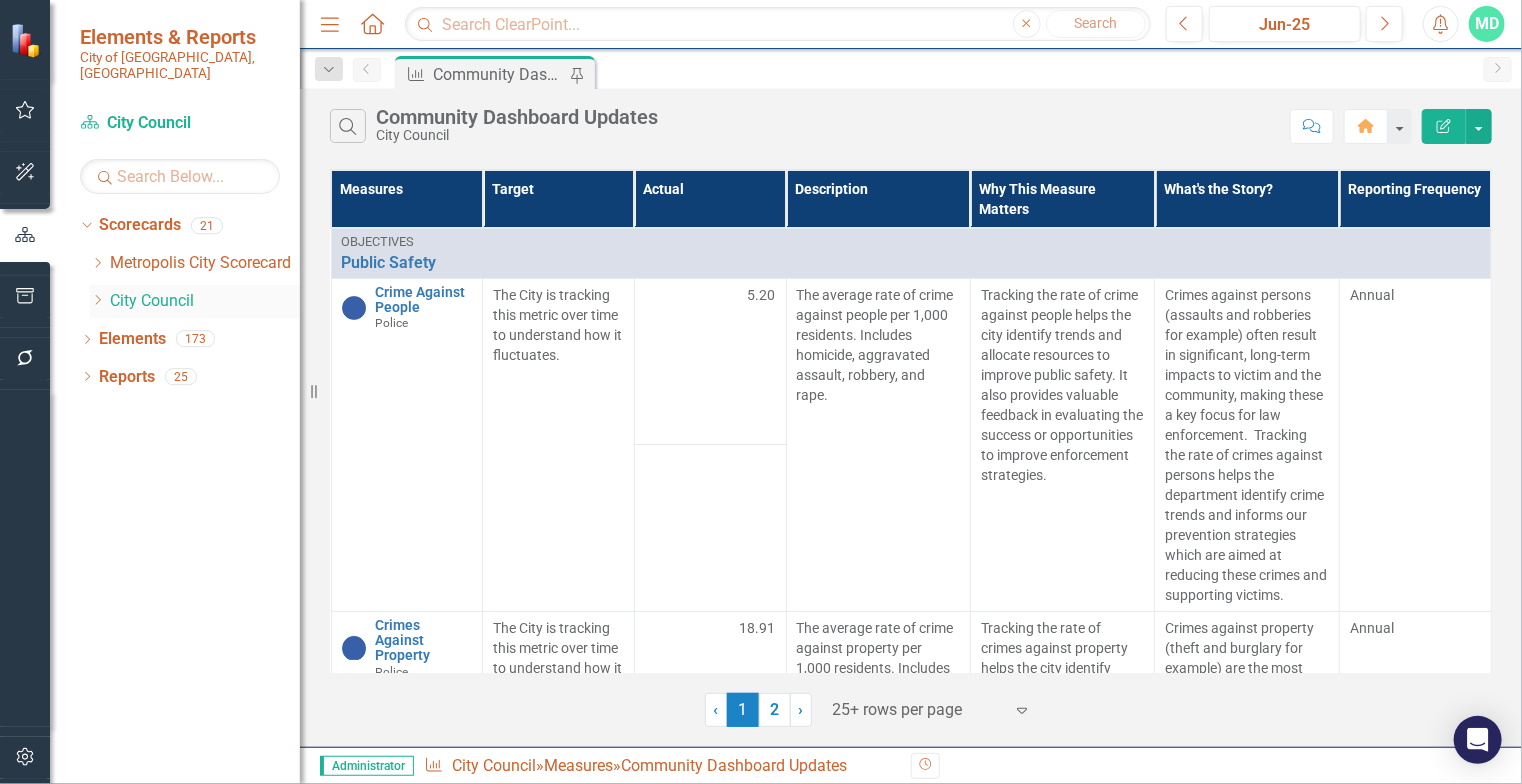 click on "Dropdown" 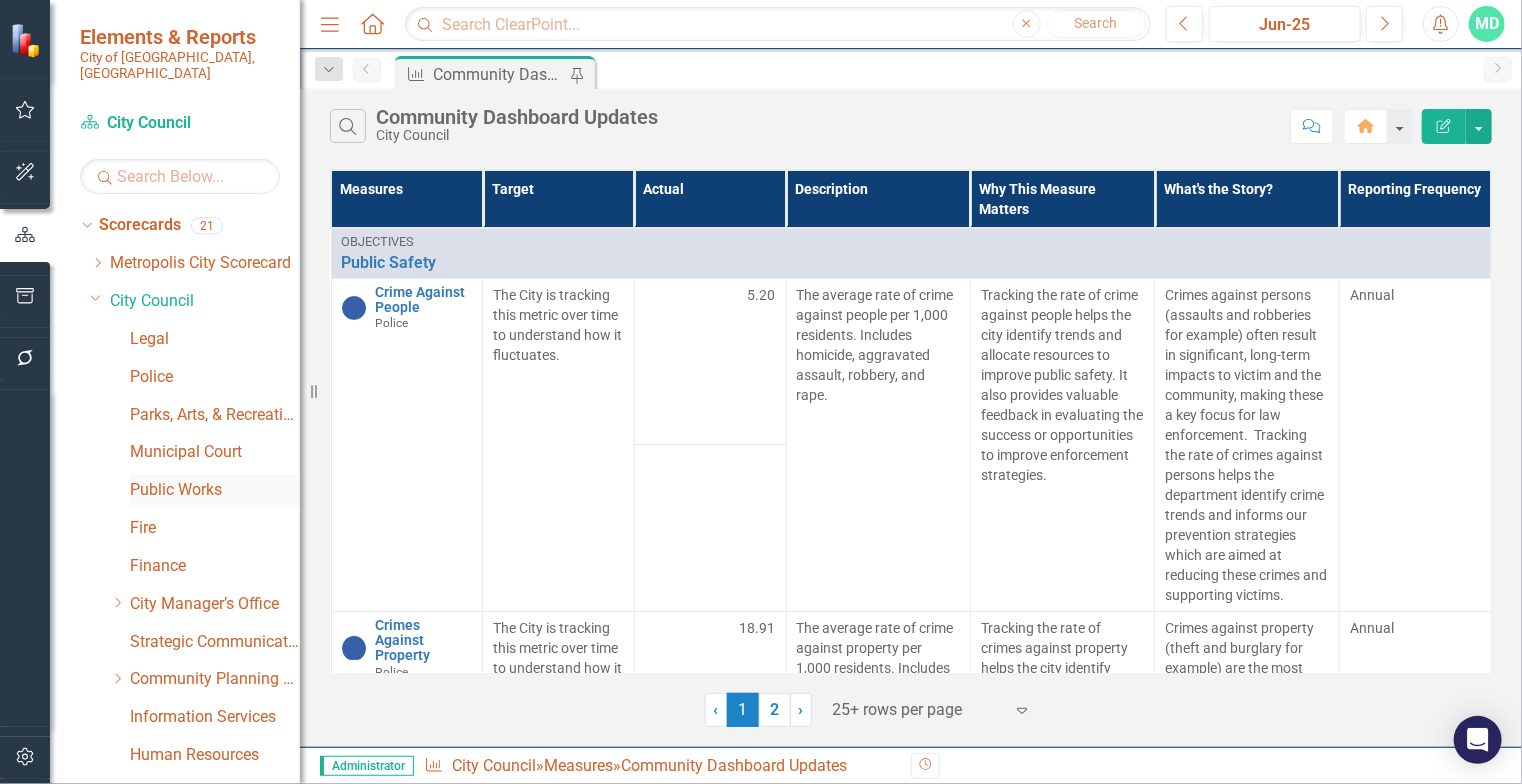 click on "Public Works" at bounding box center (215, 490) 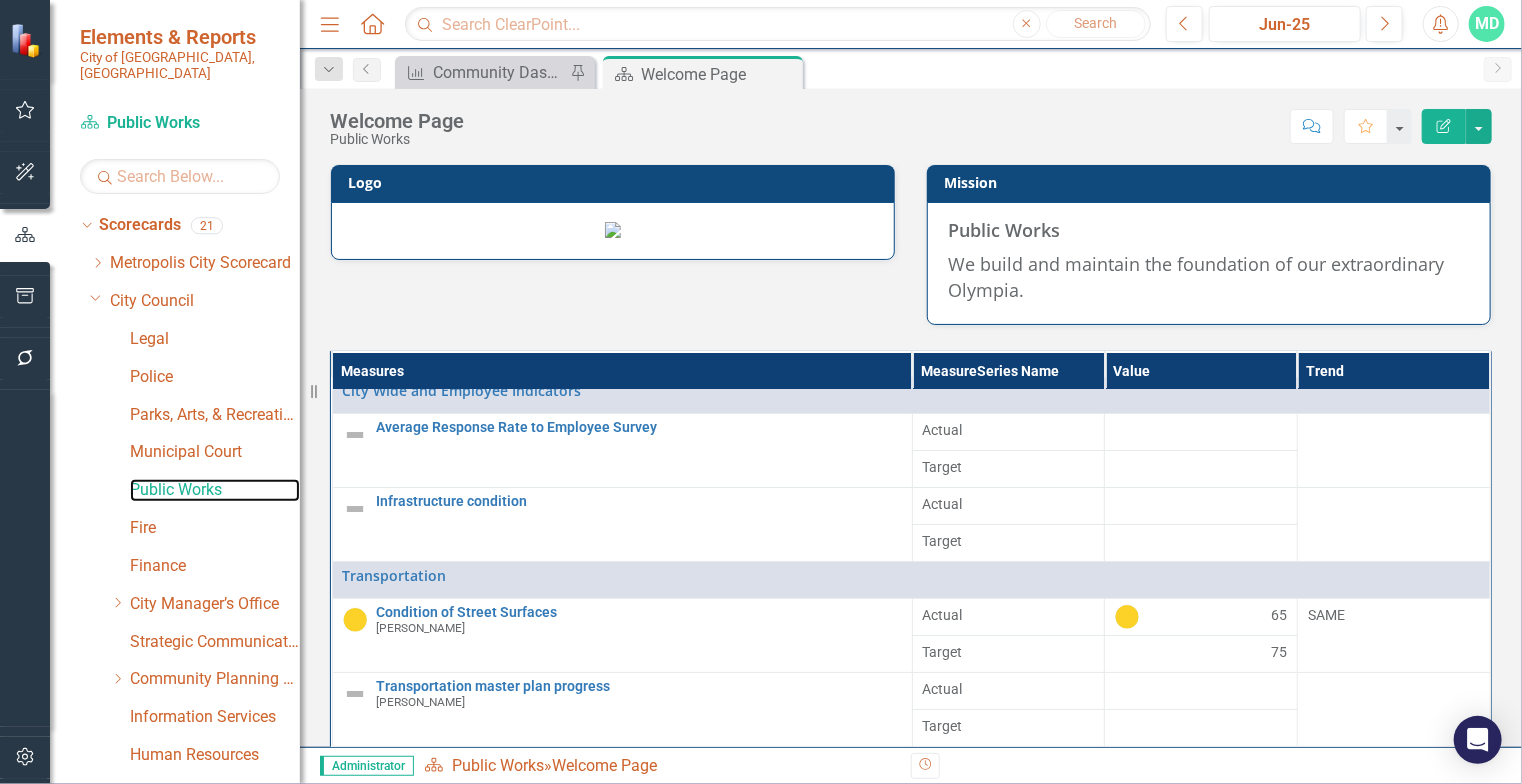 scroll, scrollTop: 4, scrollLeft: 0, axis: vertical 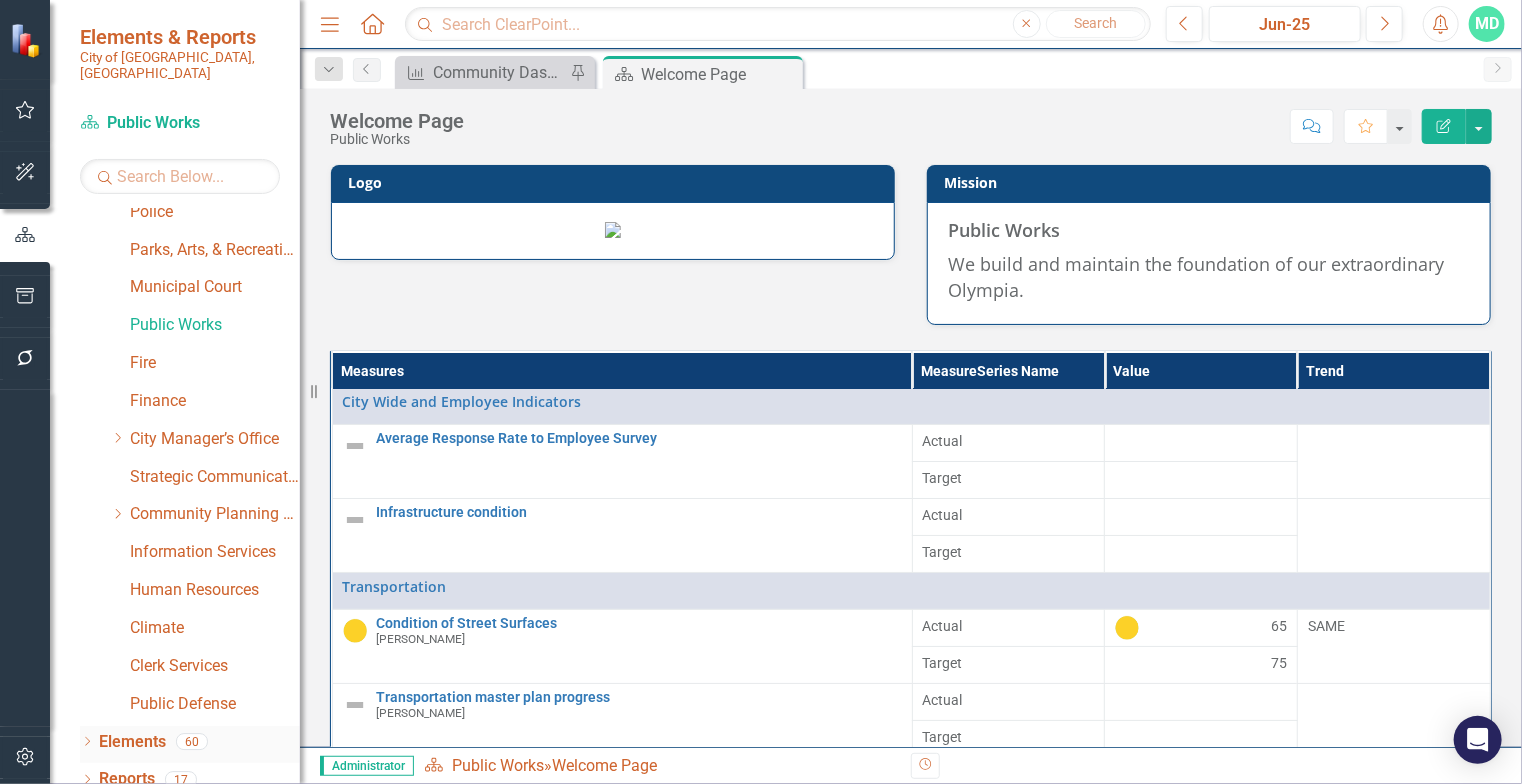 click on "Dropdown" 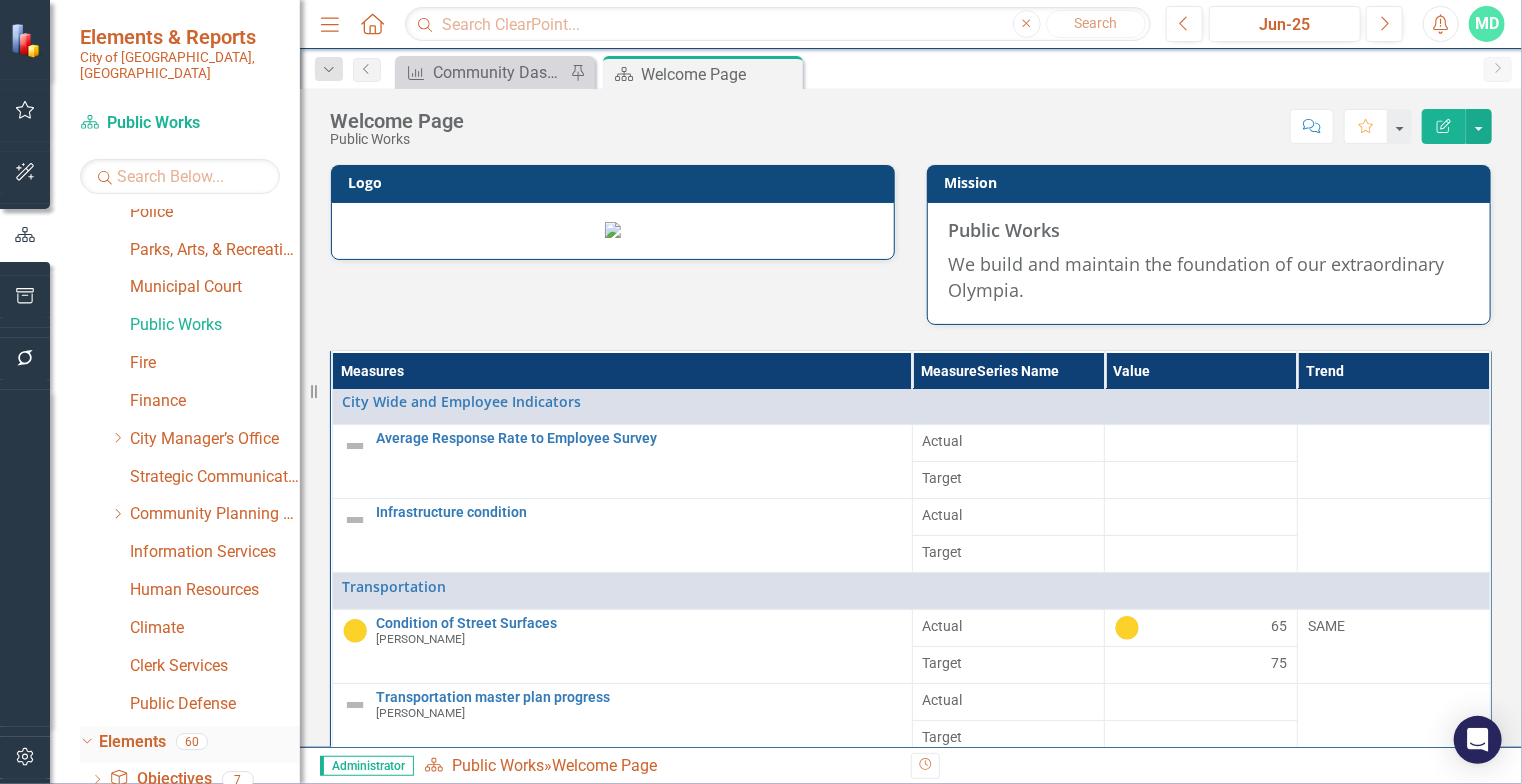 scroll, scrollTop: 316, scrollLeft: 0, axis: vertical 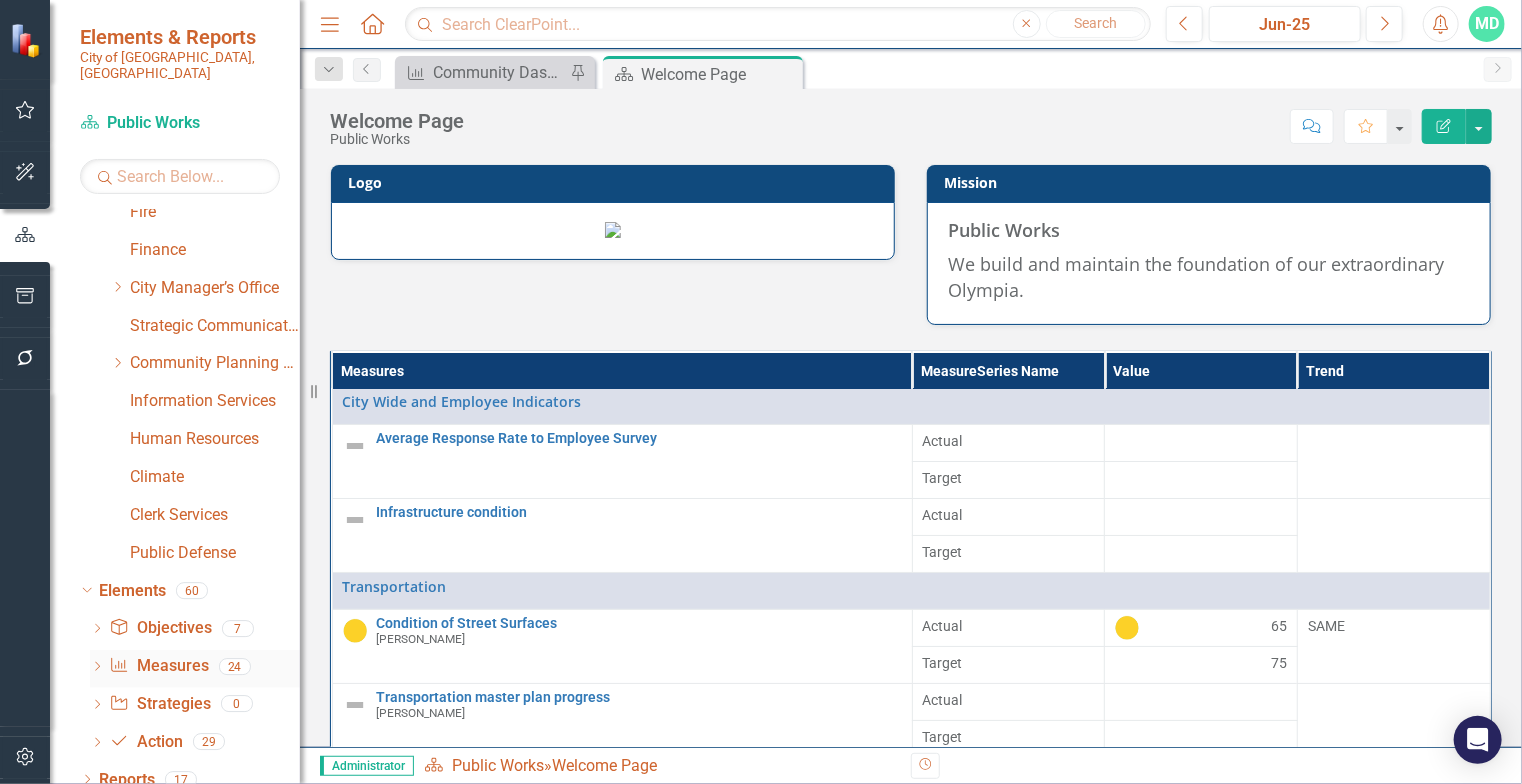 click on "Measure Measures" at bounding box center [158, 666] 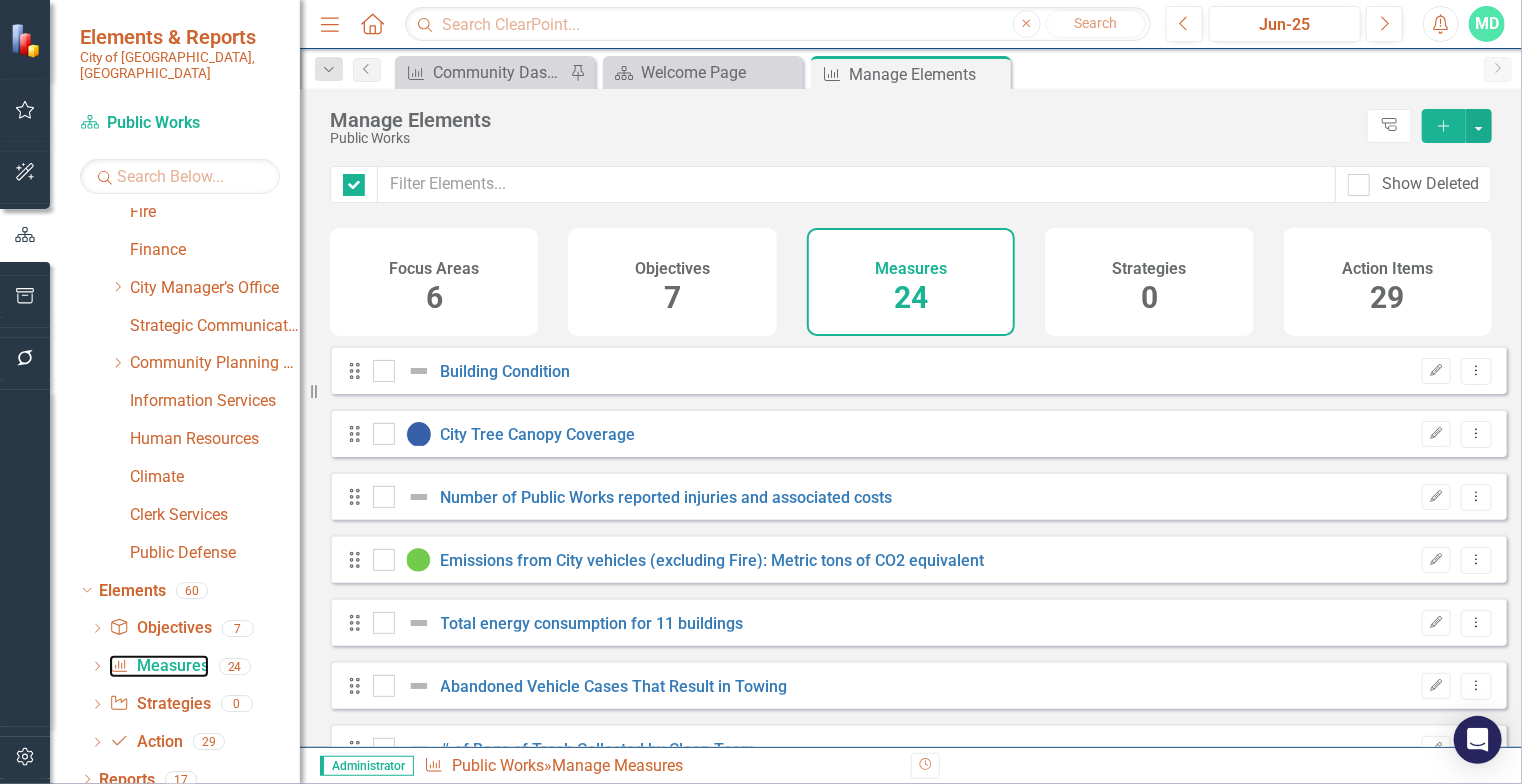 checkbox on "false" 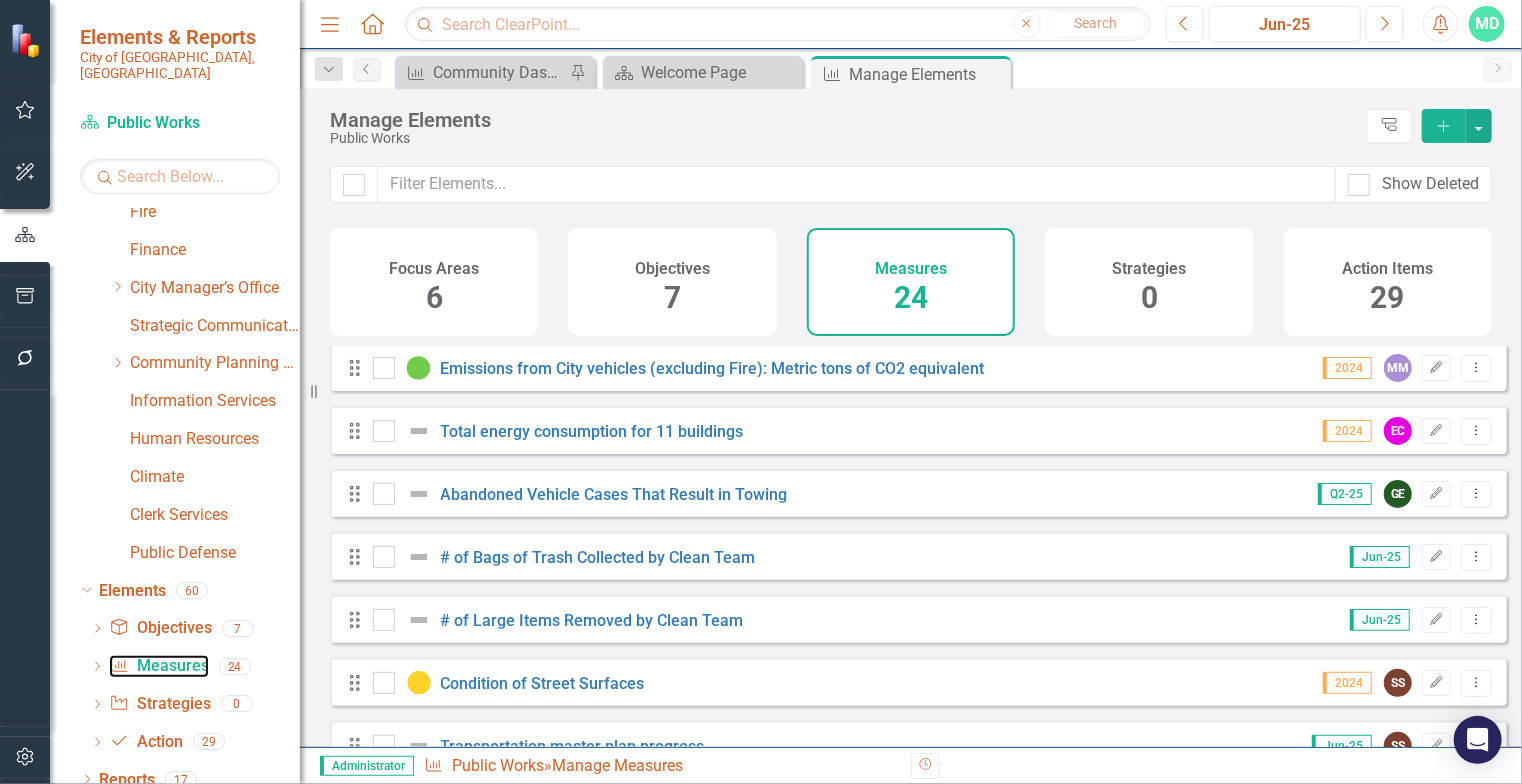 scroll, scrollTop: 195, scrollLeft: 0, axis: vertical 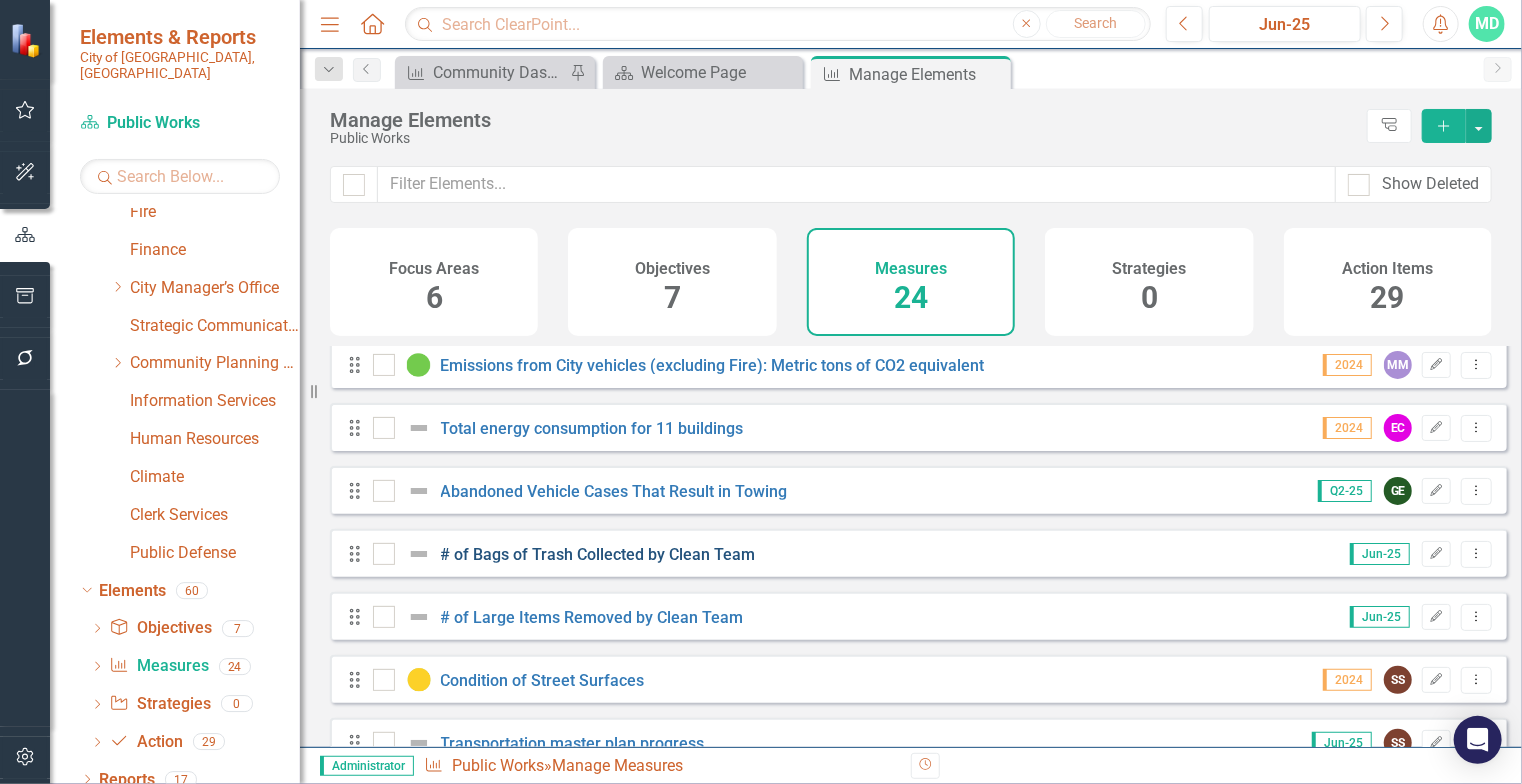 click on "# of Bags of Trash Collected by Clean Team" at bounding box center [598, 554] 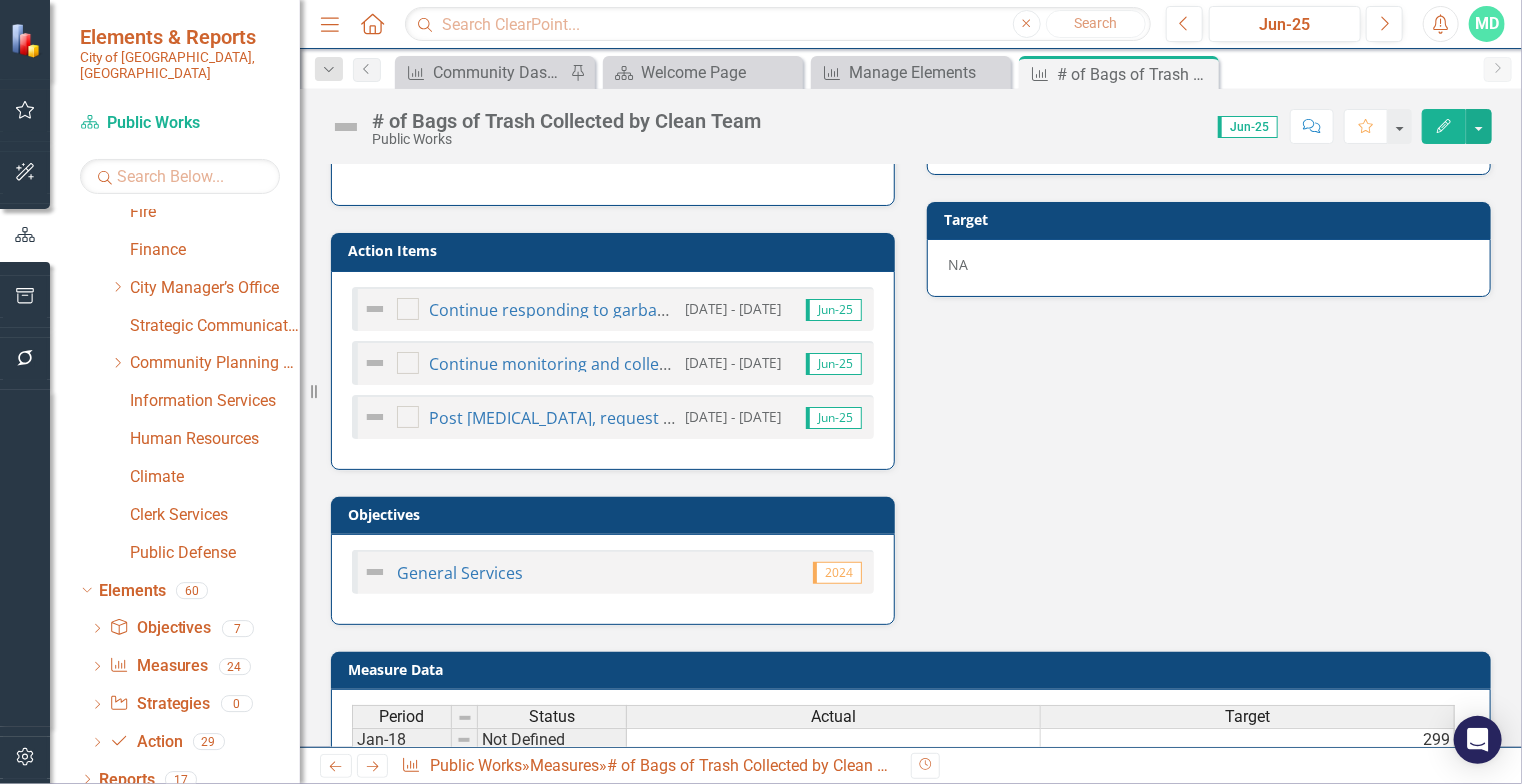 scroll, scrollTop: 558, scrollLeft: 0, axis: vertical 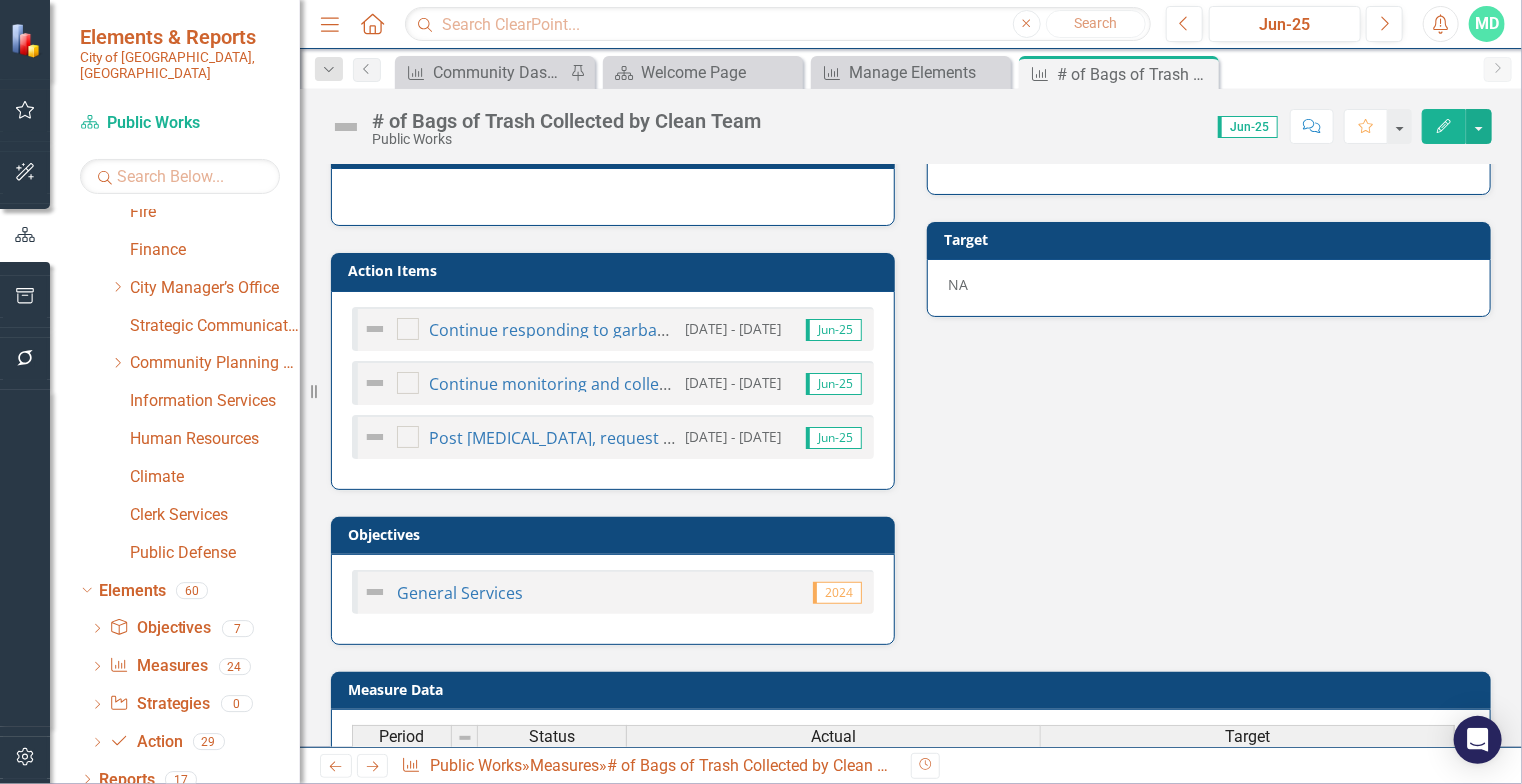 click on "Objectives" at bounding box center (616, 534) 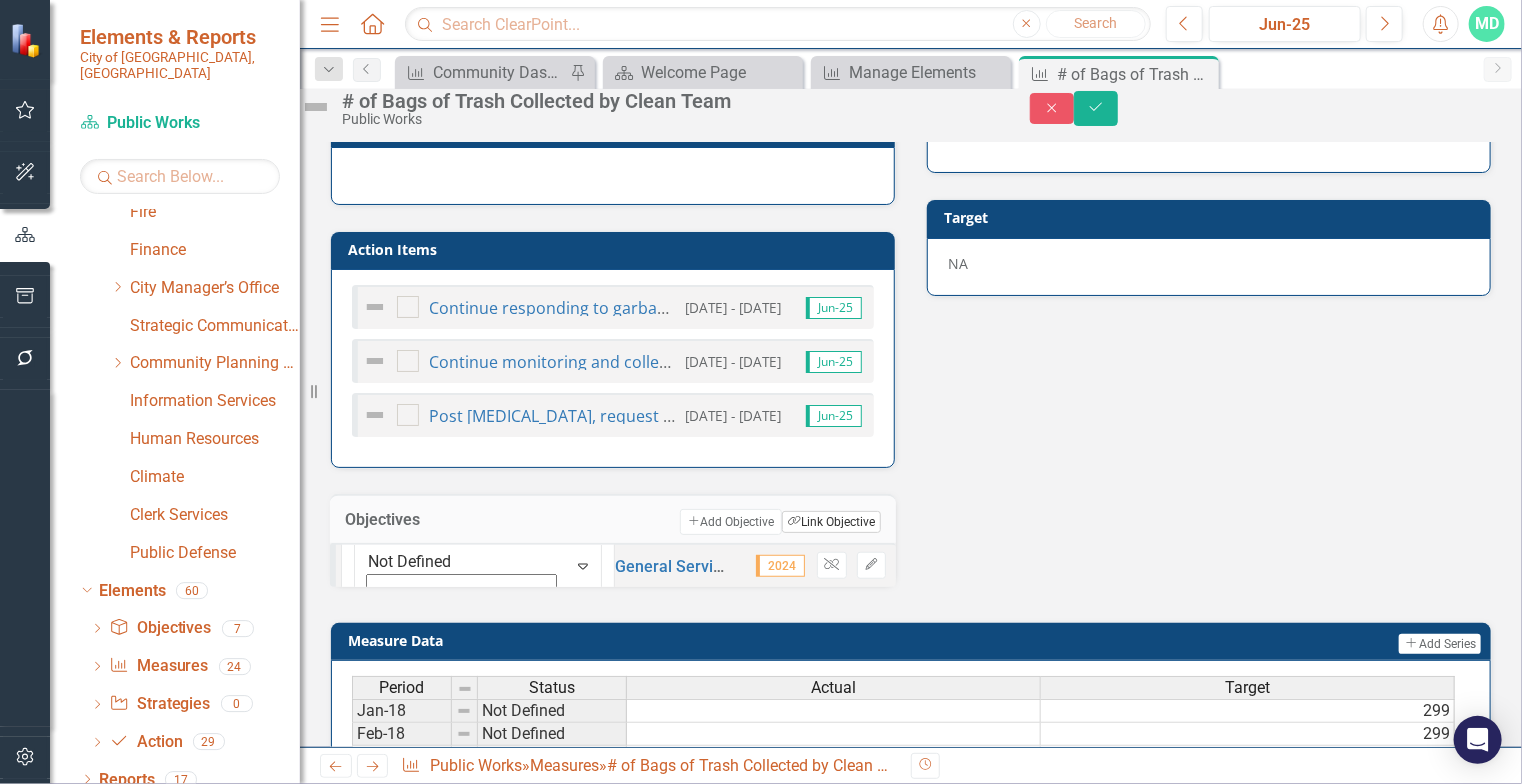click on "Link Tag  Link Objective" at bounding box center [831, 522] 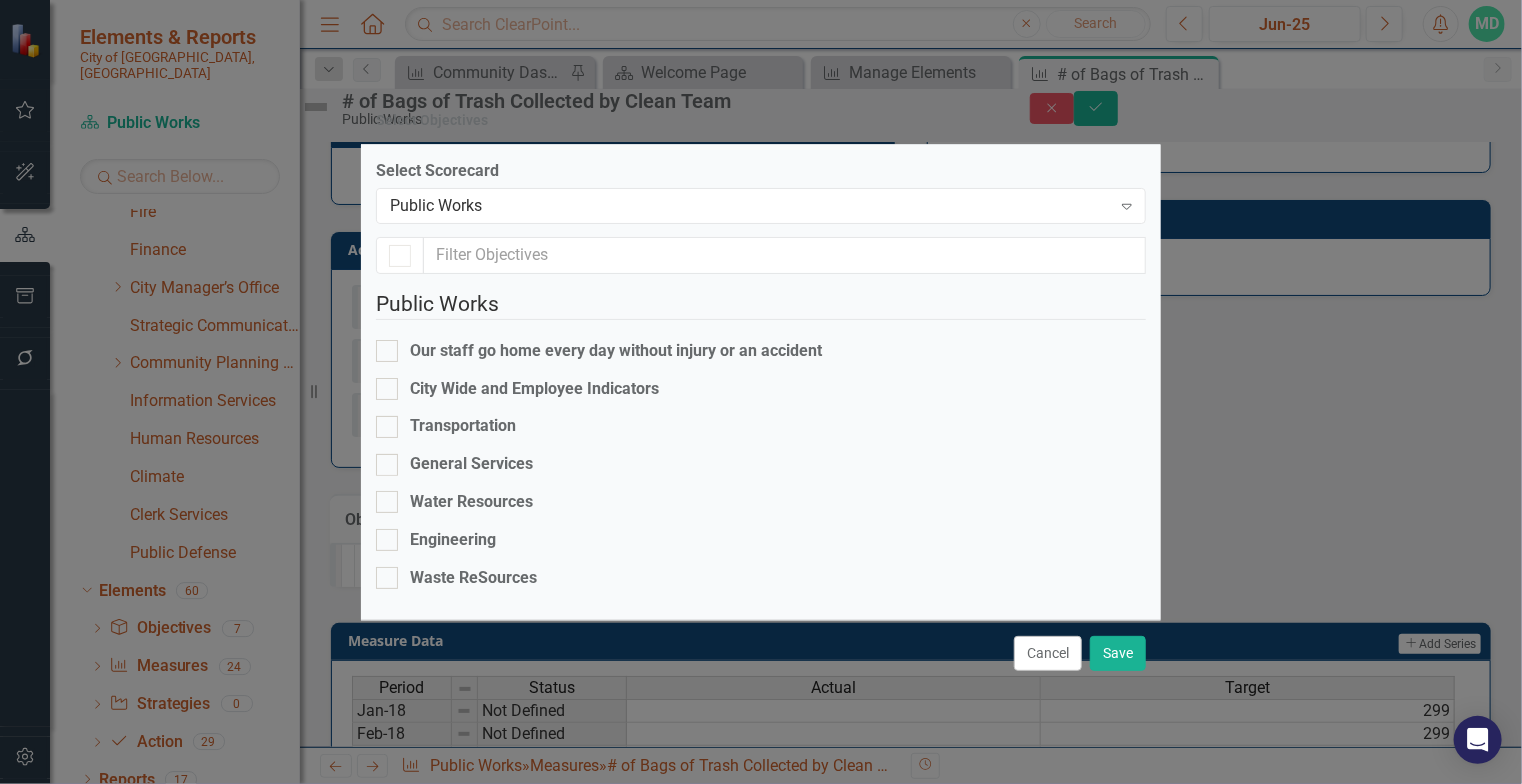 checkbox on "true" 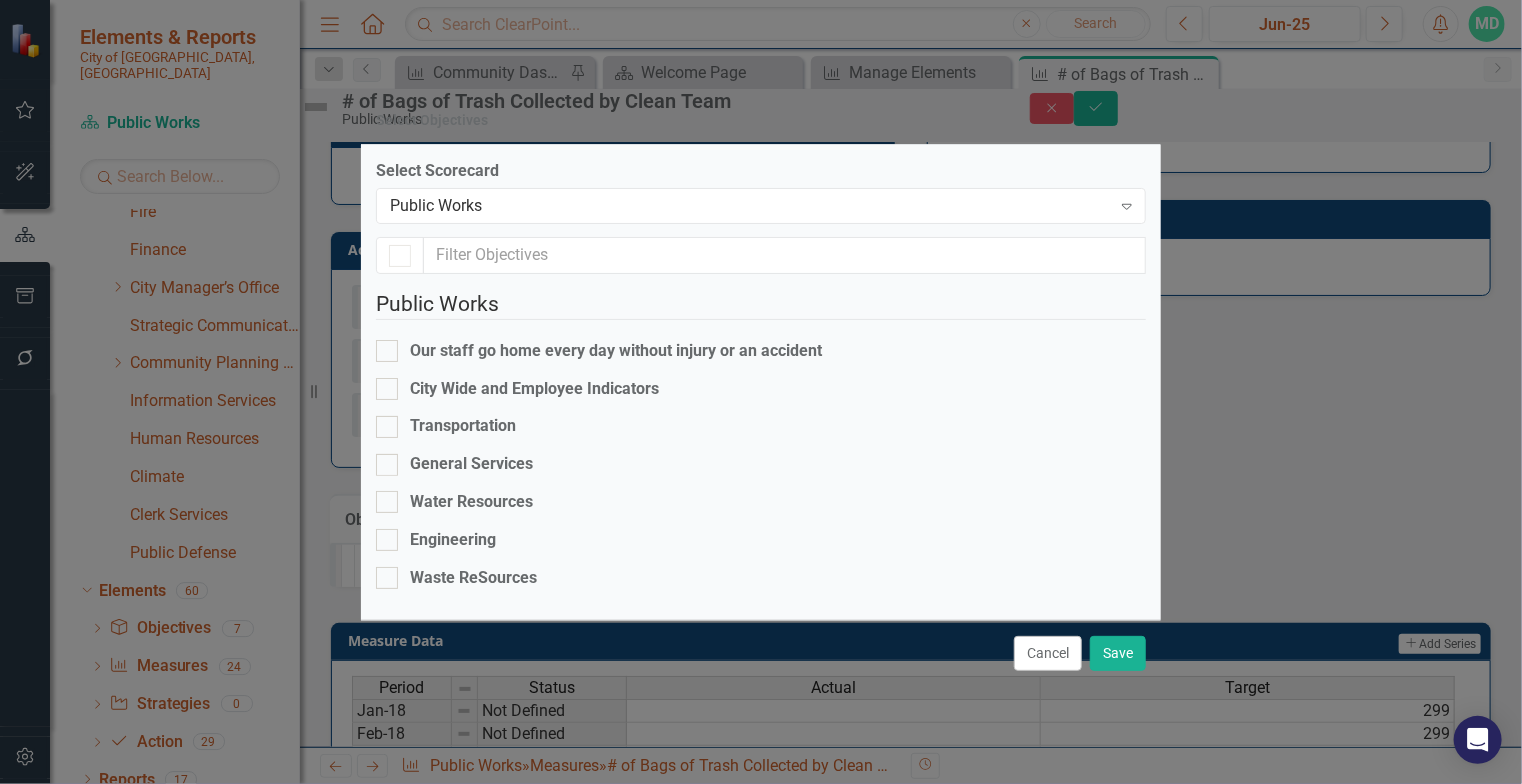 checkbox on "true" 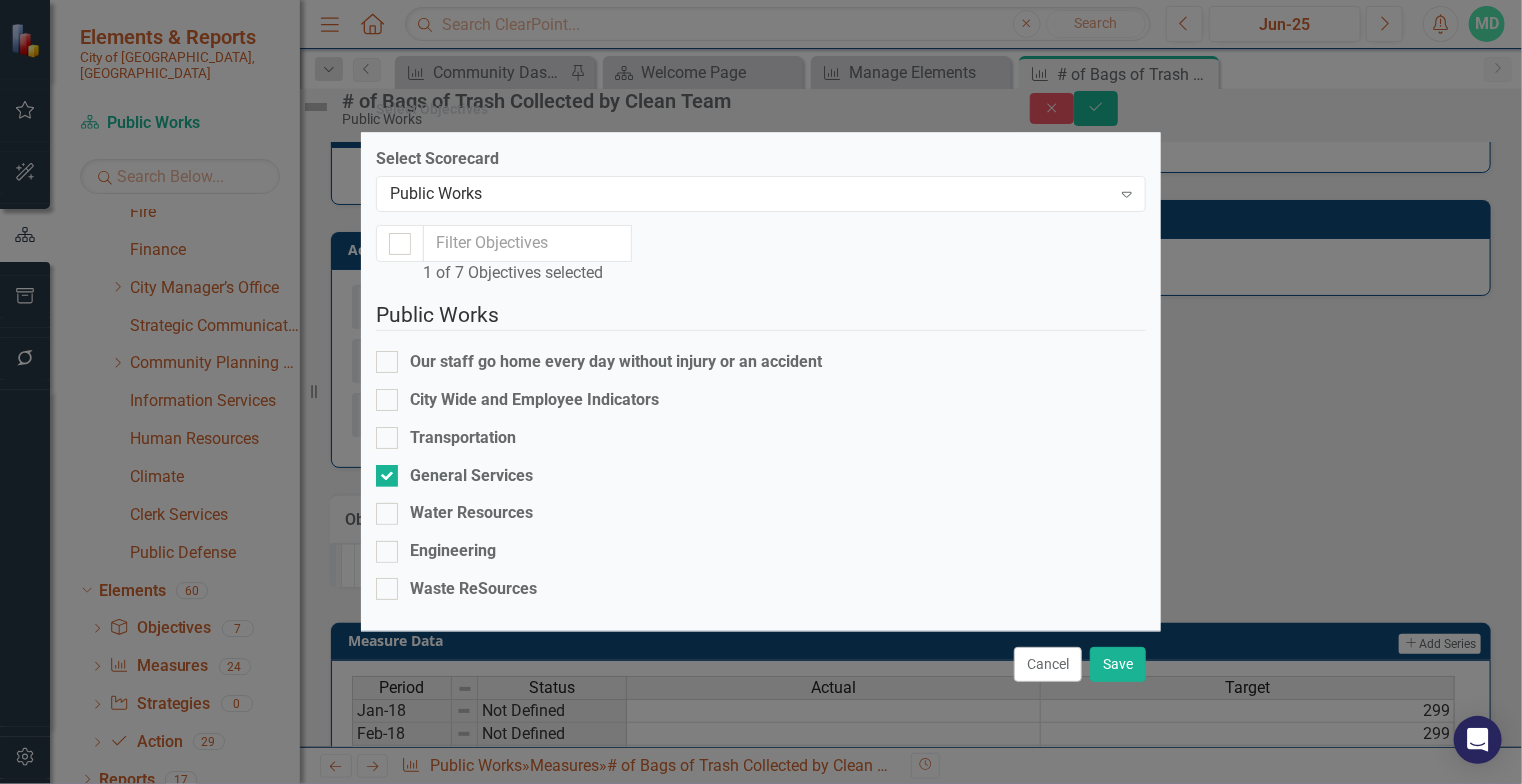 checkbox on "false" 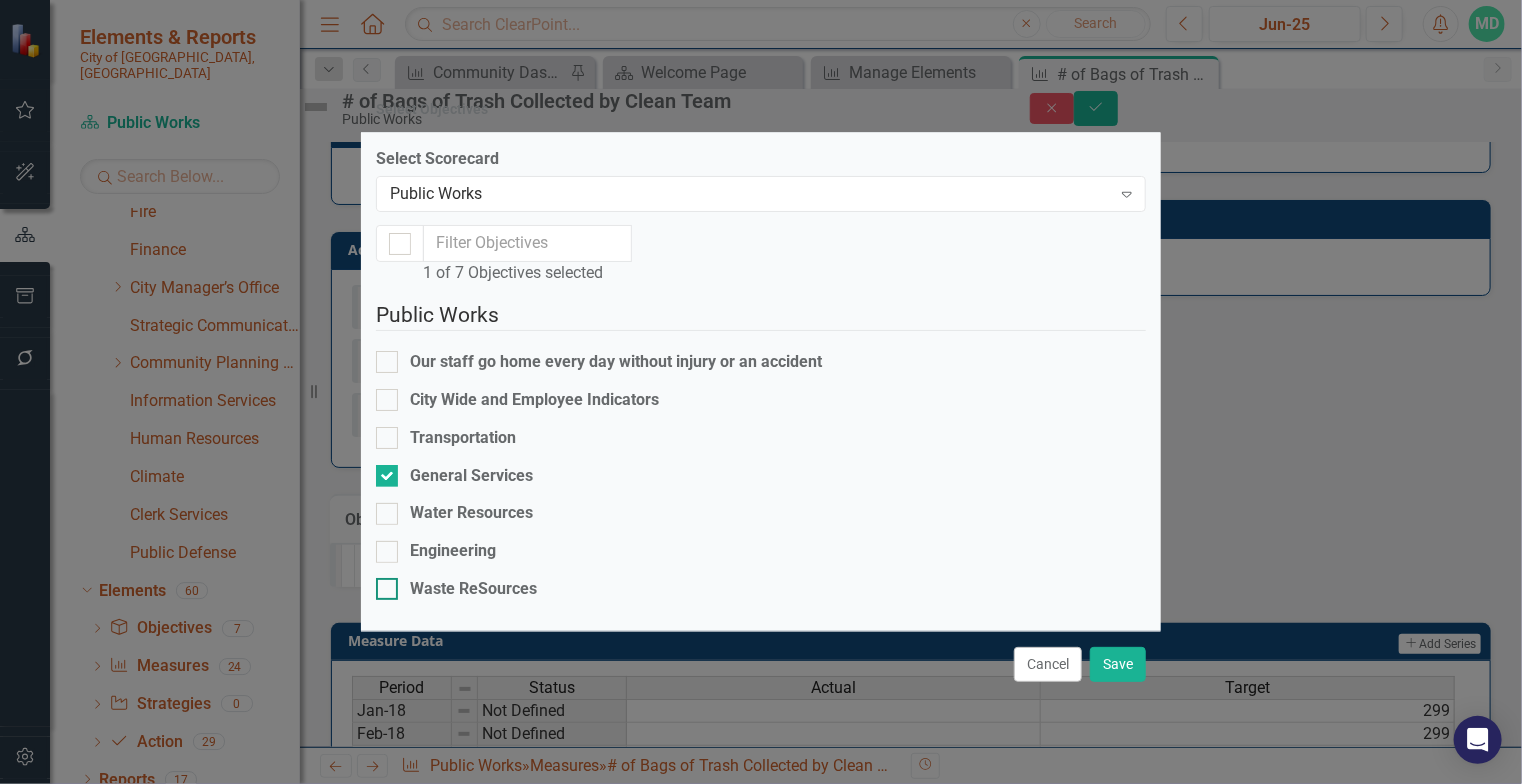 click at bounding box center [387, 589] 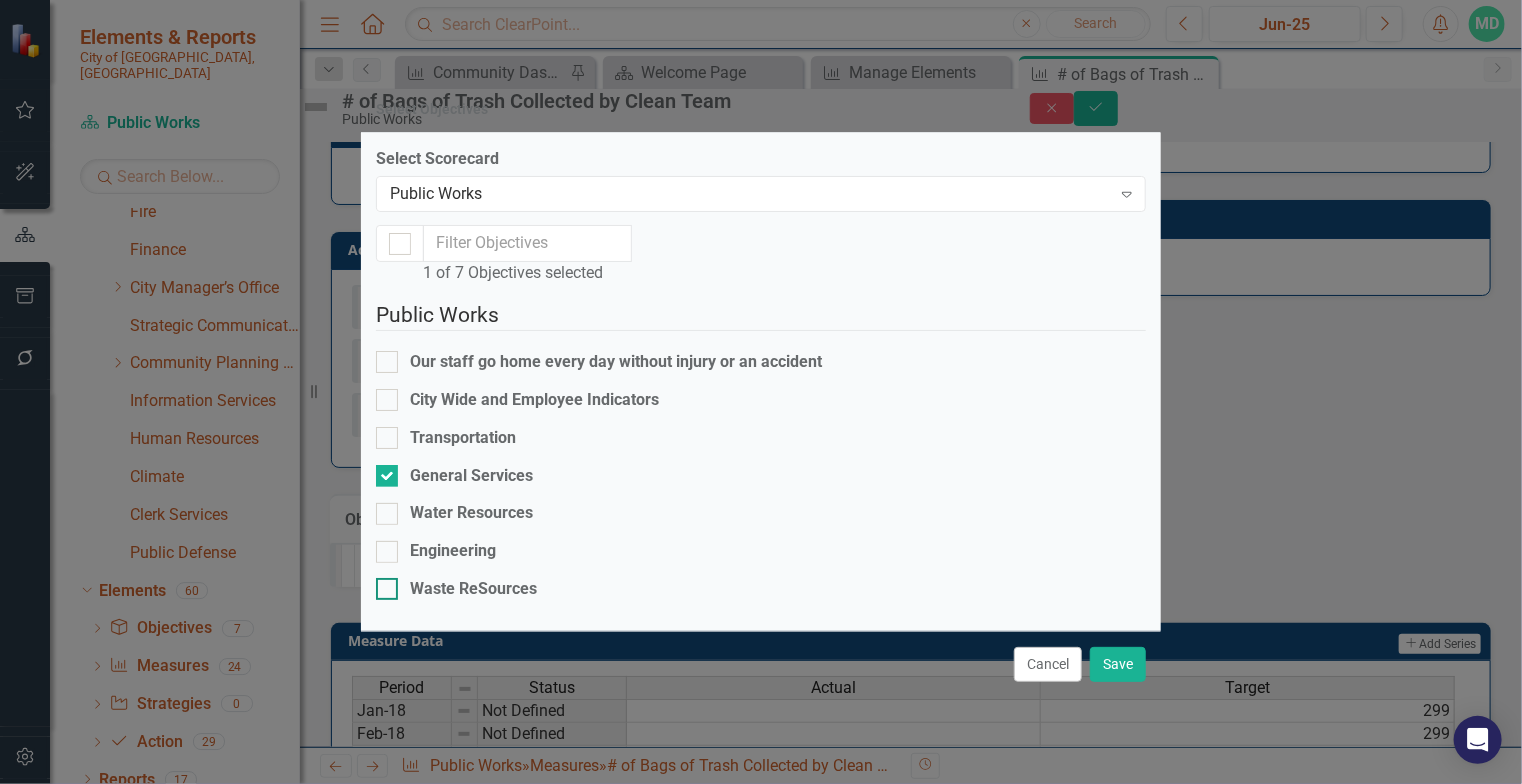 click on "Waste ReSources" at bounding box center [382, 584] 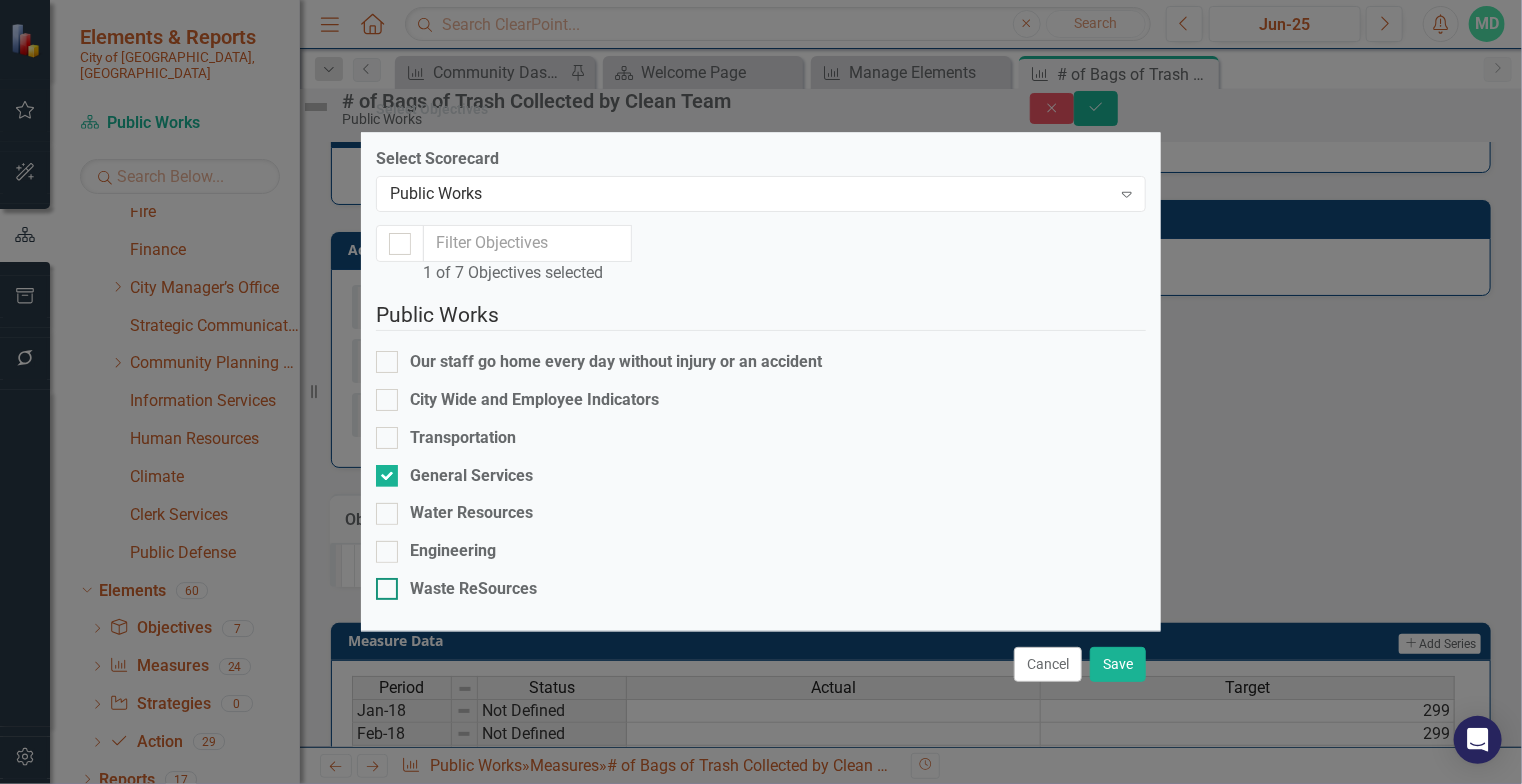 checkbox on "true" 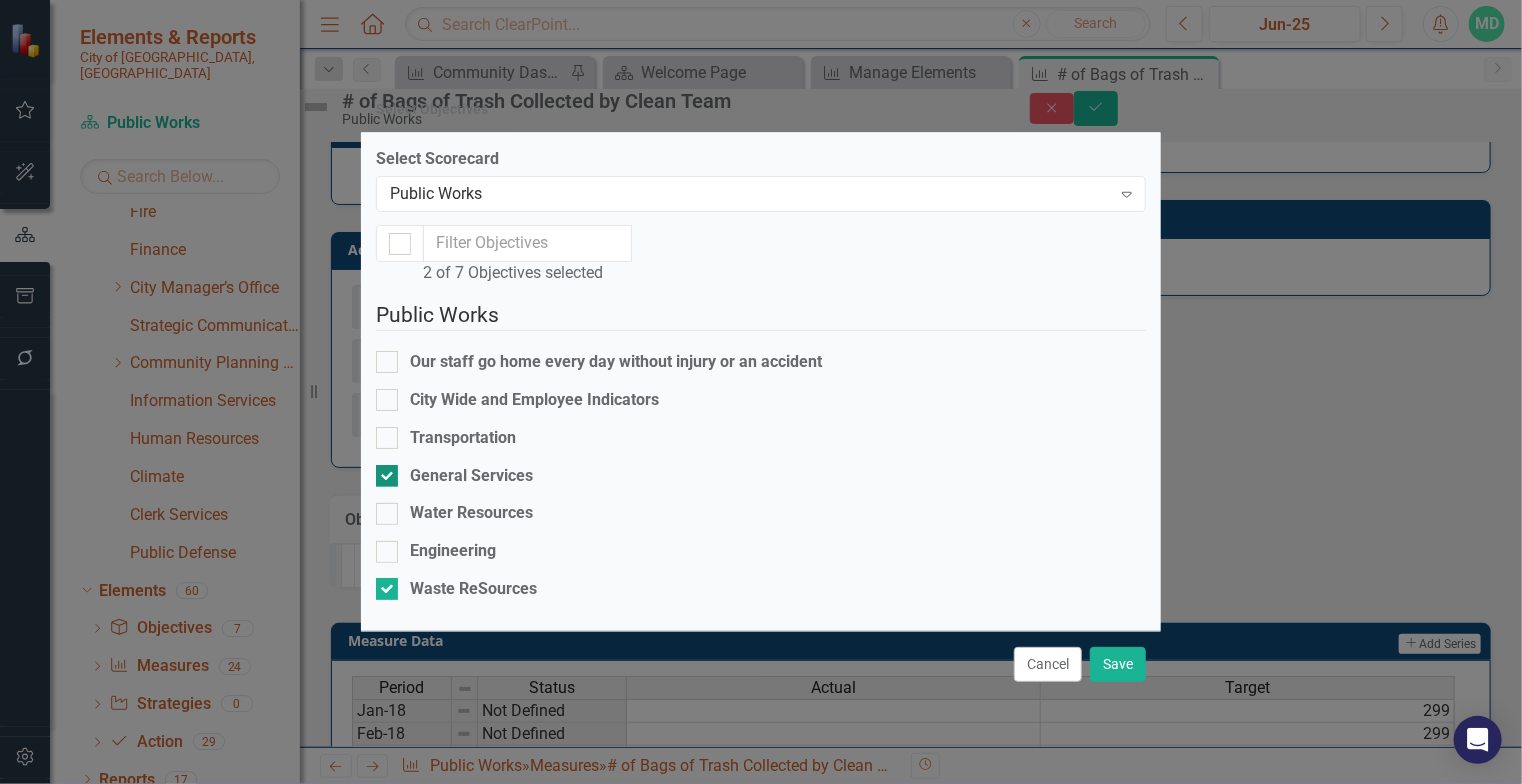 click at bounding box center [387, 476] 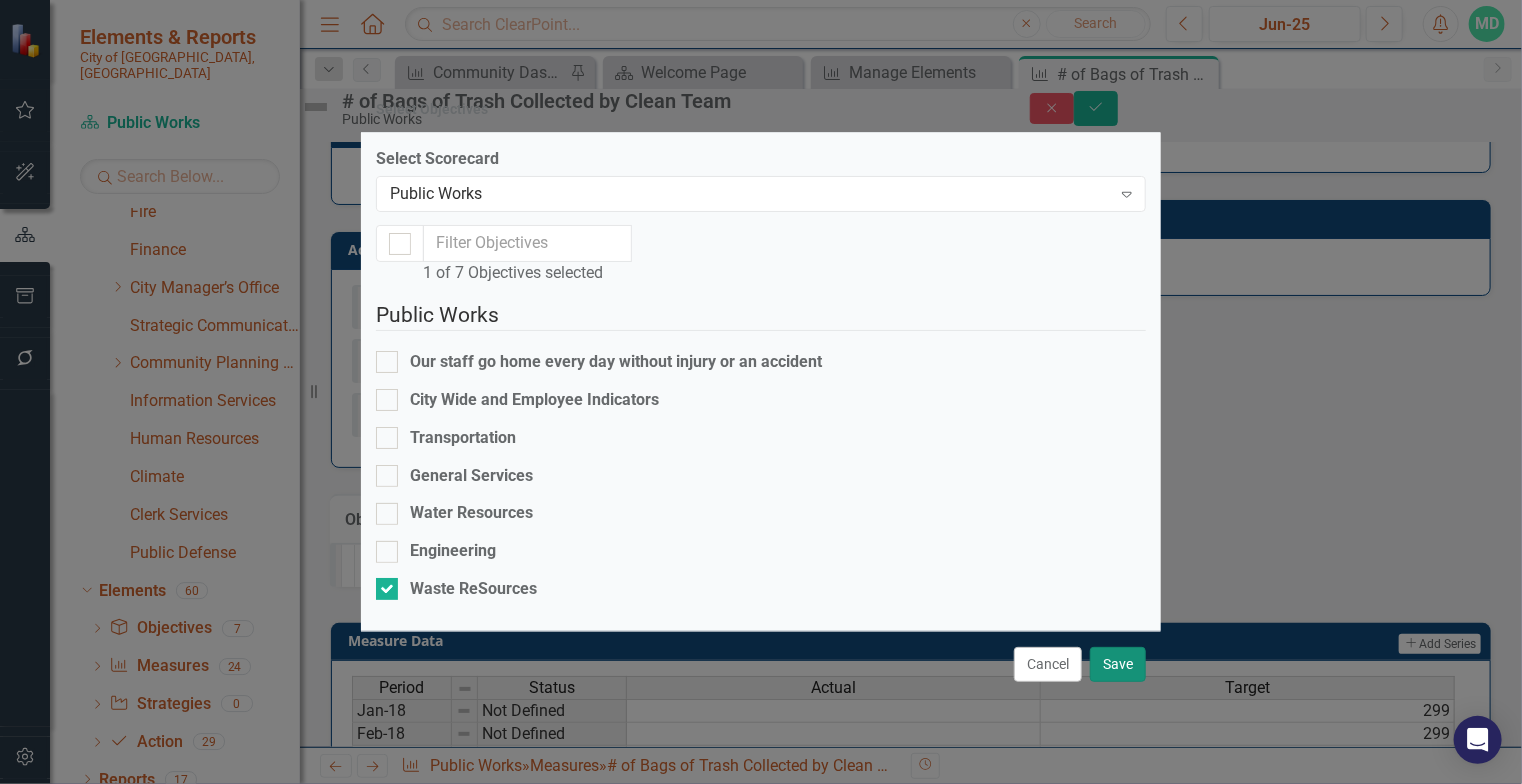 click on "Save" at bounding box center (1118, 664) 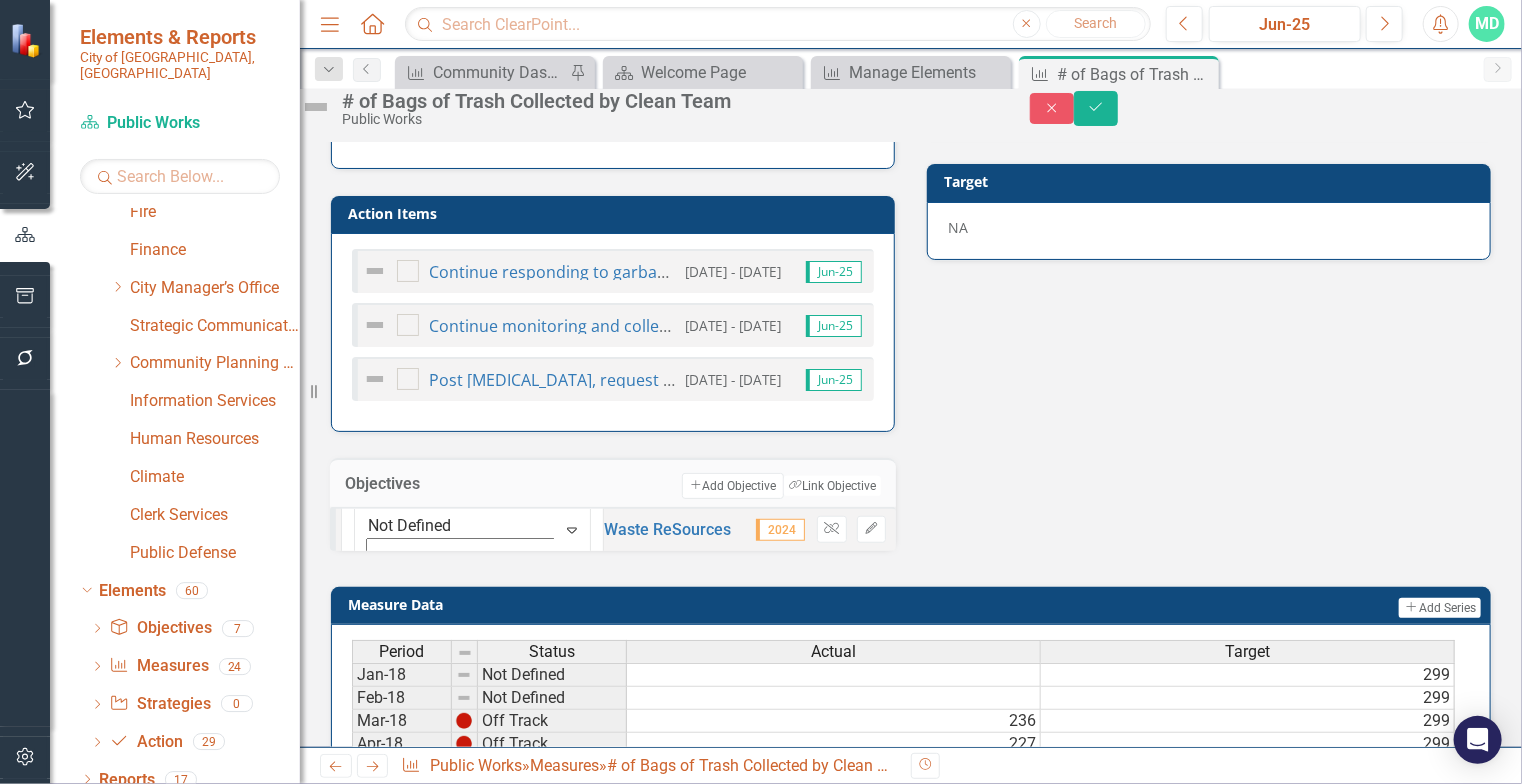 scroll, scrollTop: 592, scrollLeft: 0, axis: vertical 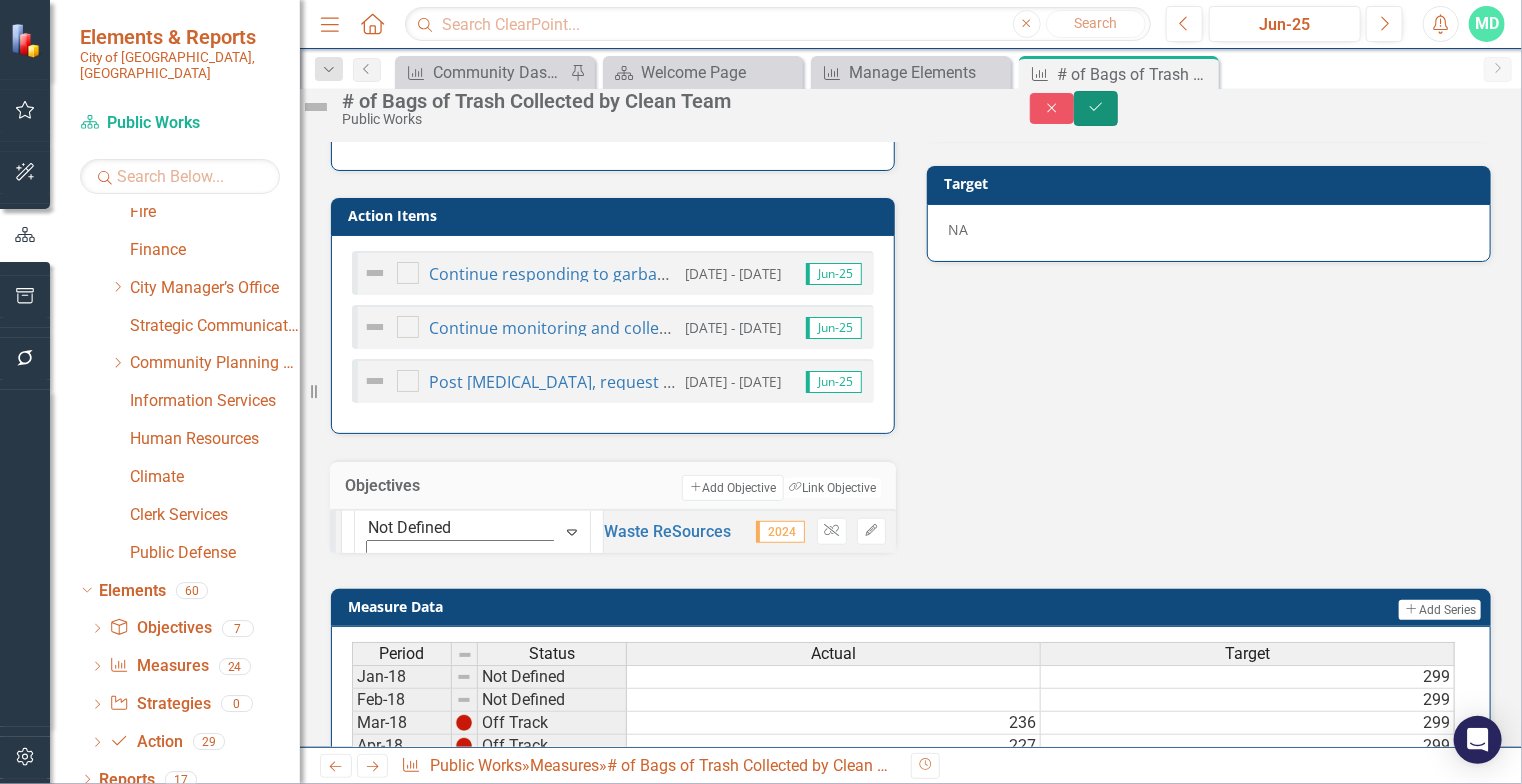 click on "Save" 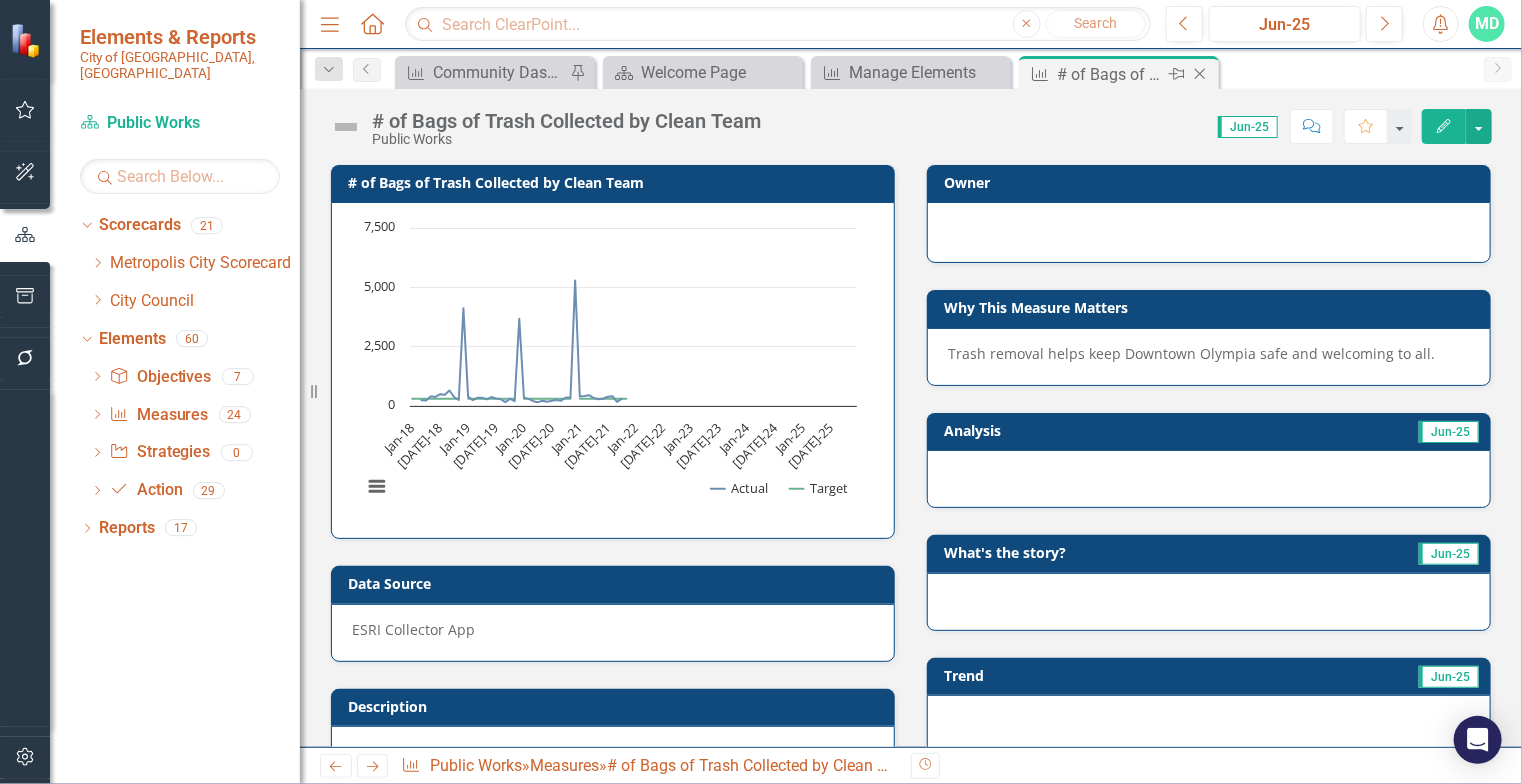 click on "# of Bags of Trash Collected by Clean Team" at bounding box center (1110, 74) 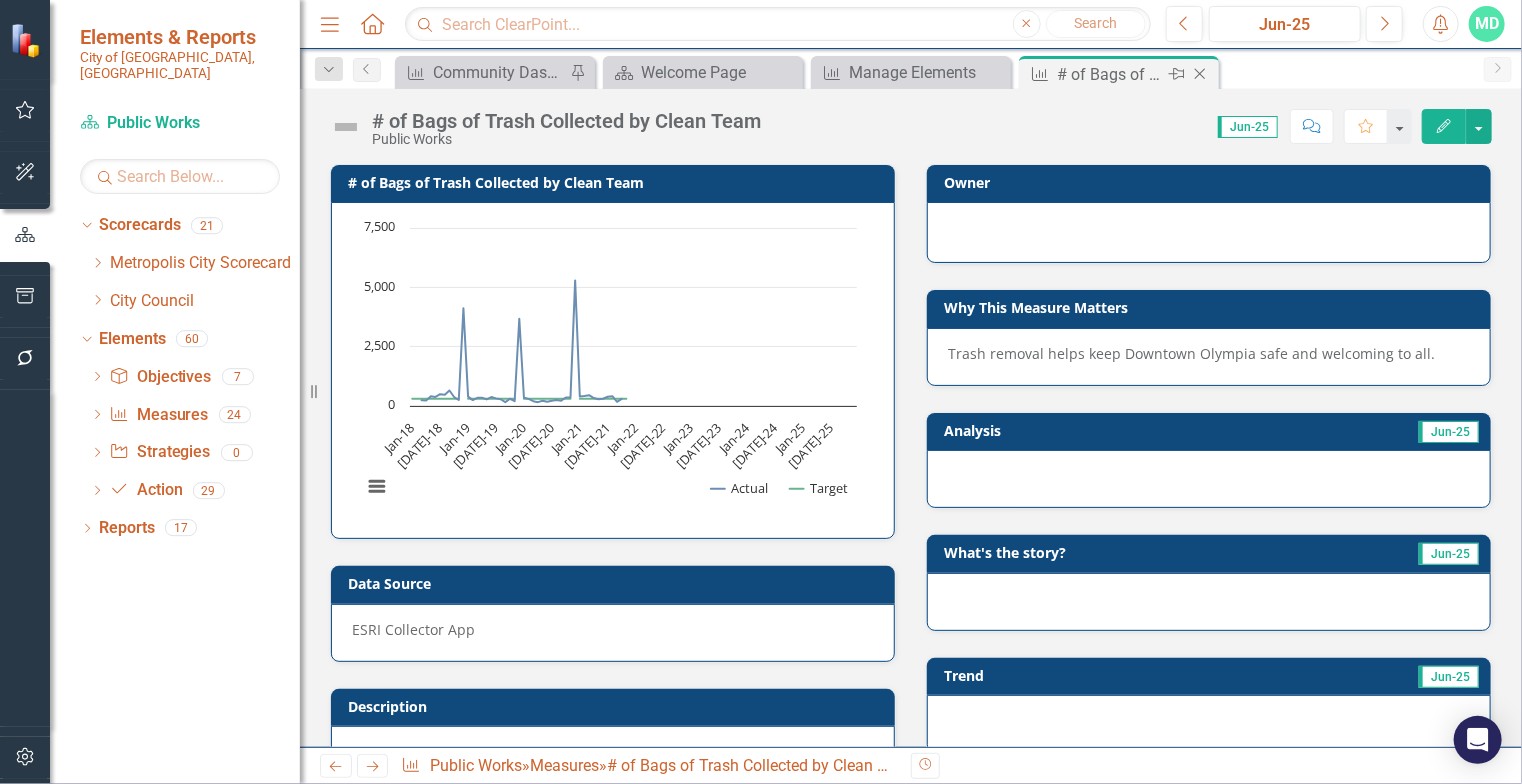 click 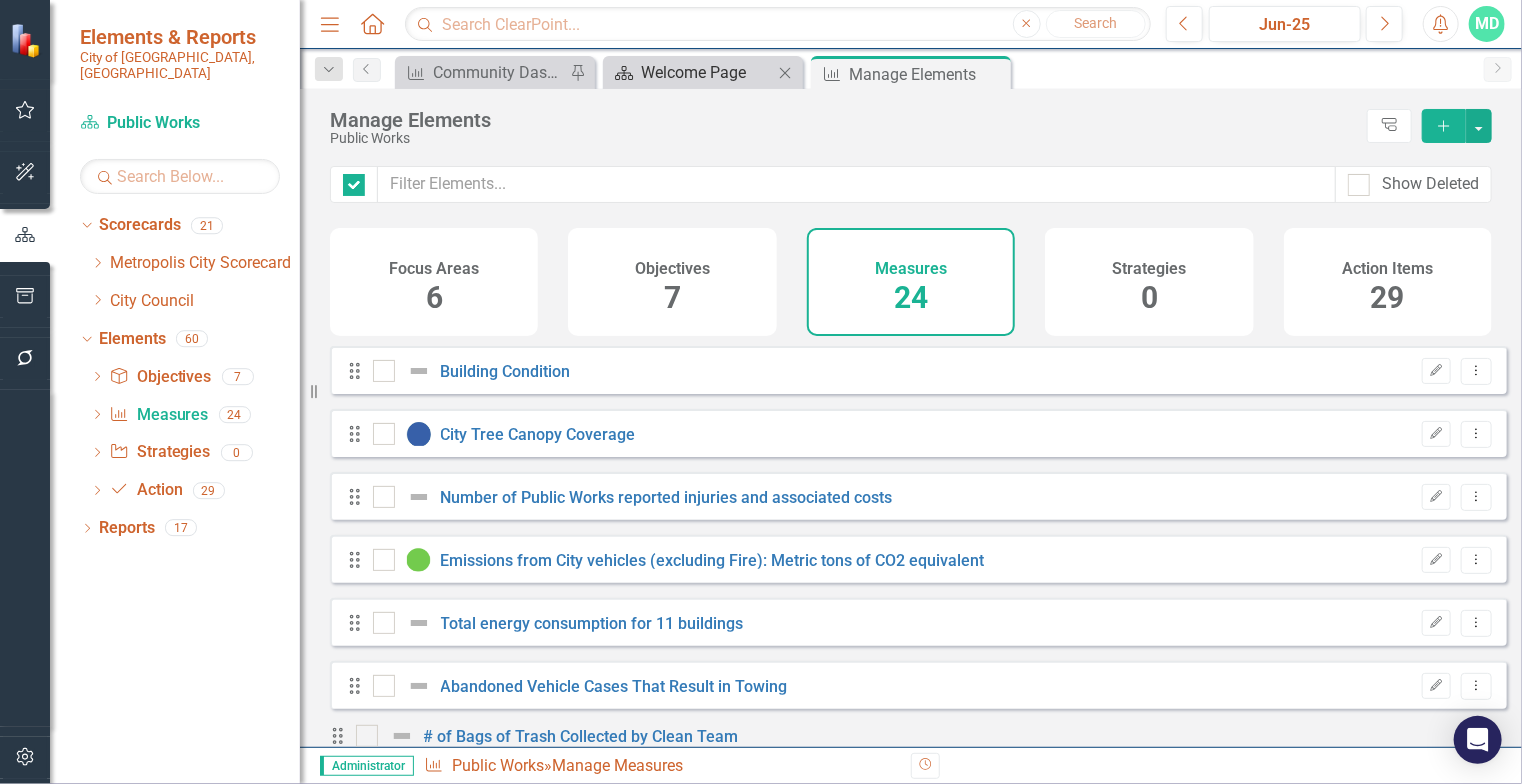 checkbox on "false" 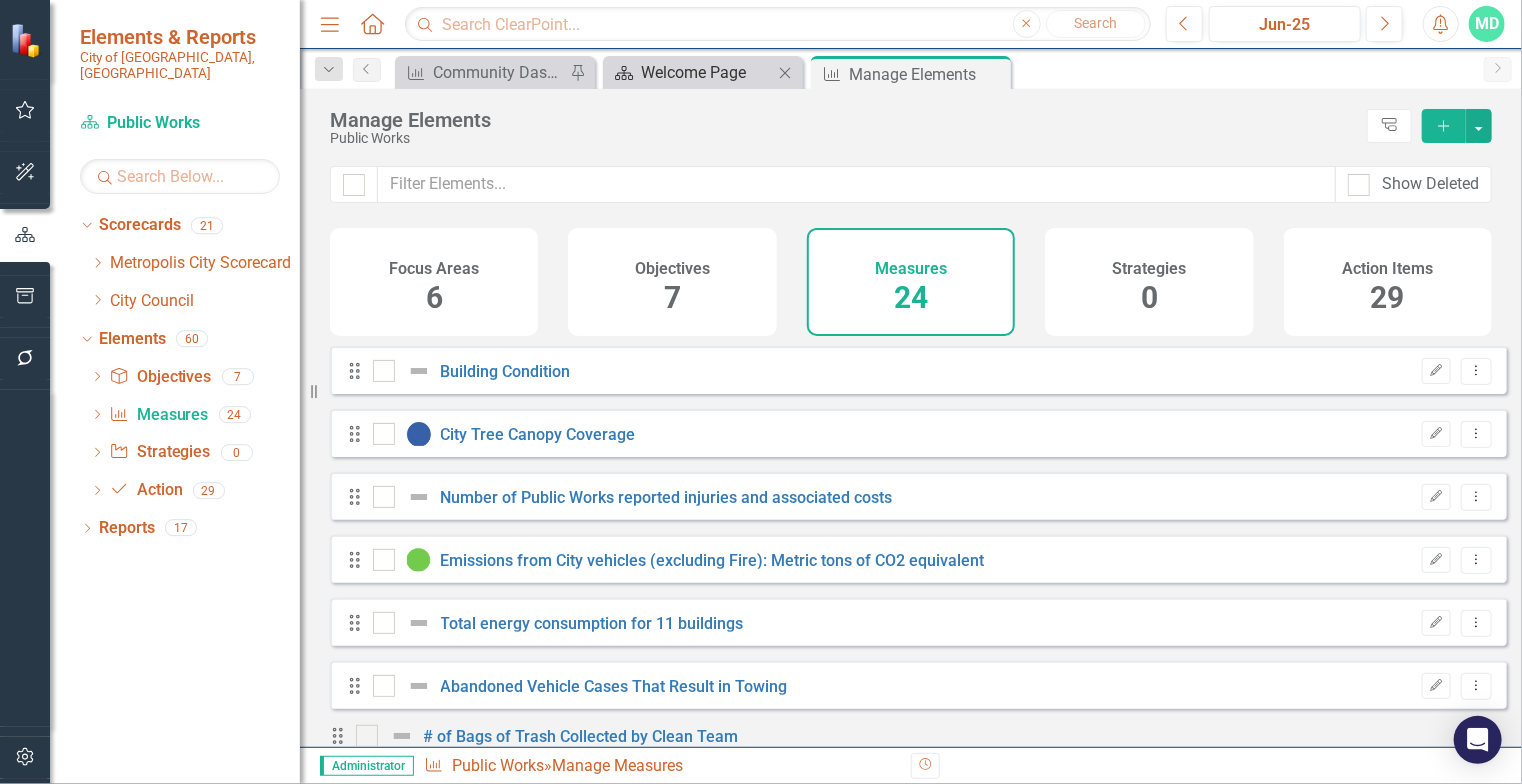 click on "Welcome Page" at bounding box center [707, 72] 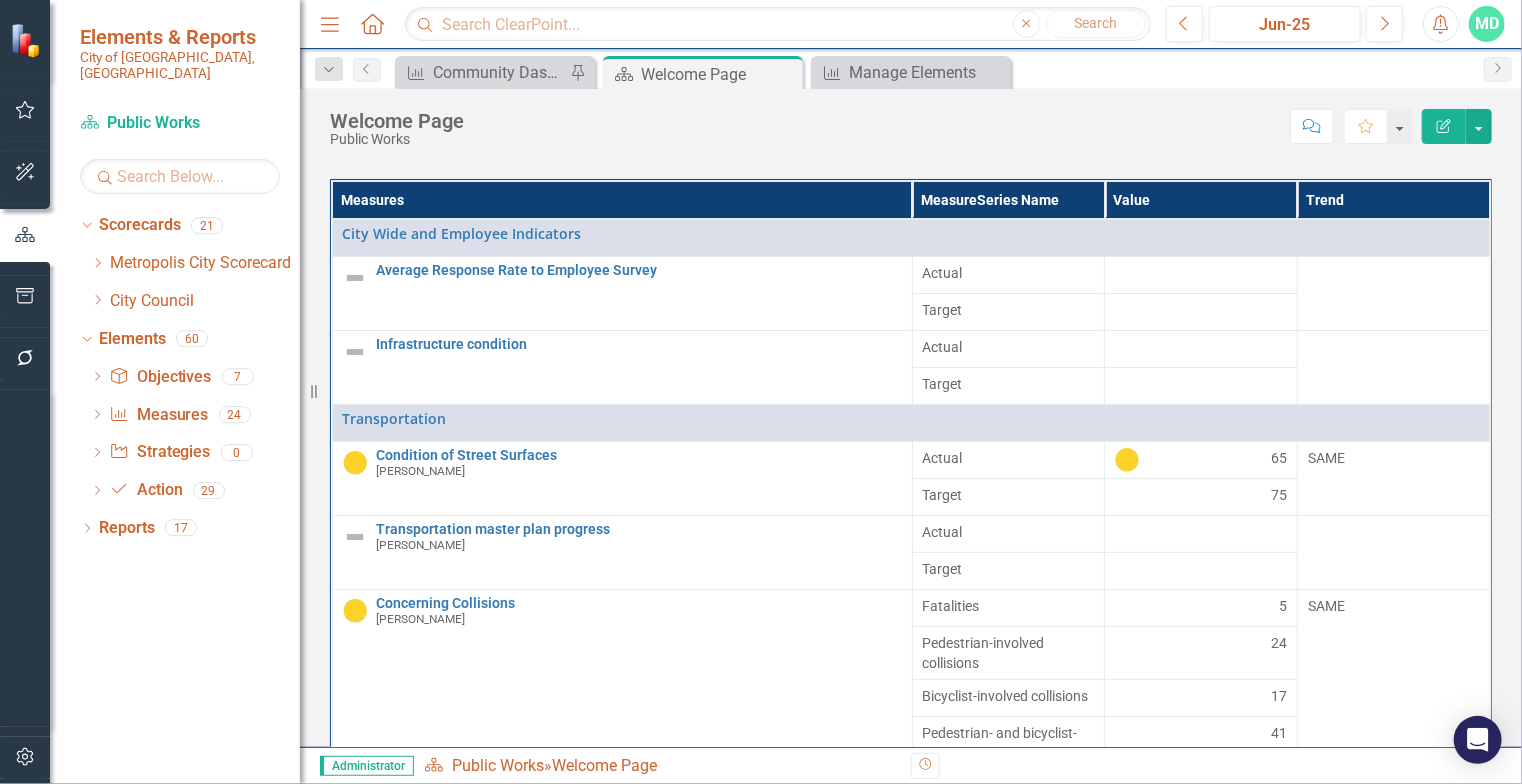 scroll, scrollTop: 216, scrollLeft: 0, axis: vertical 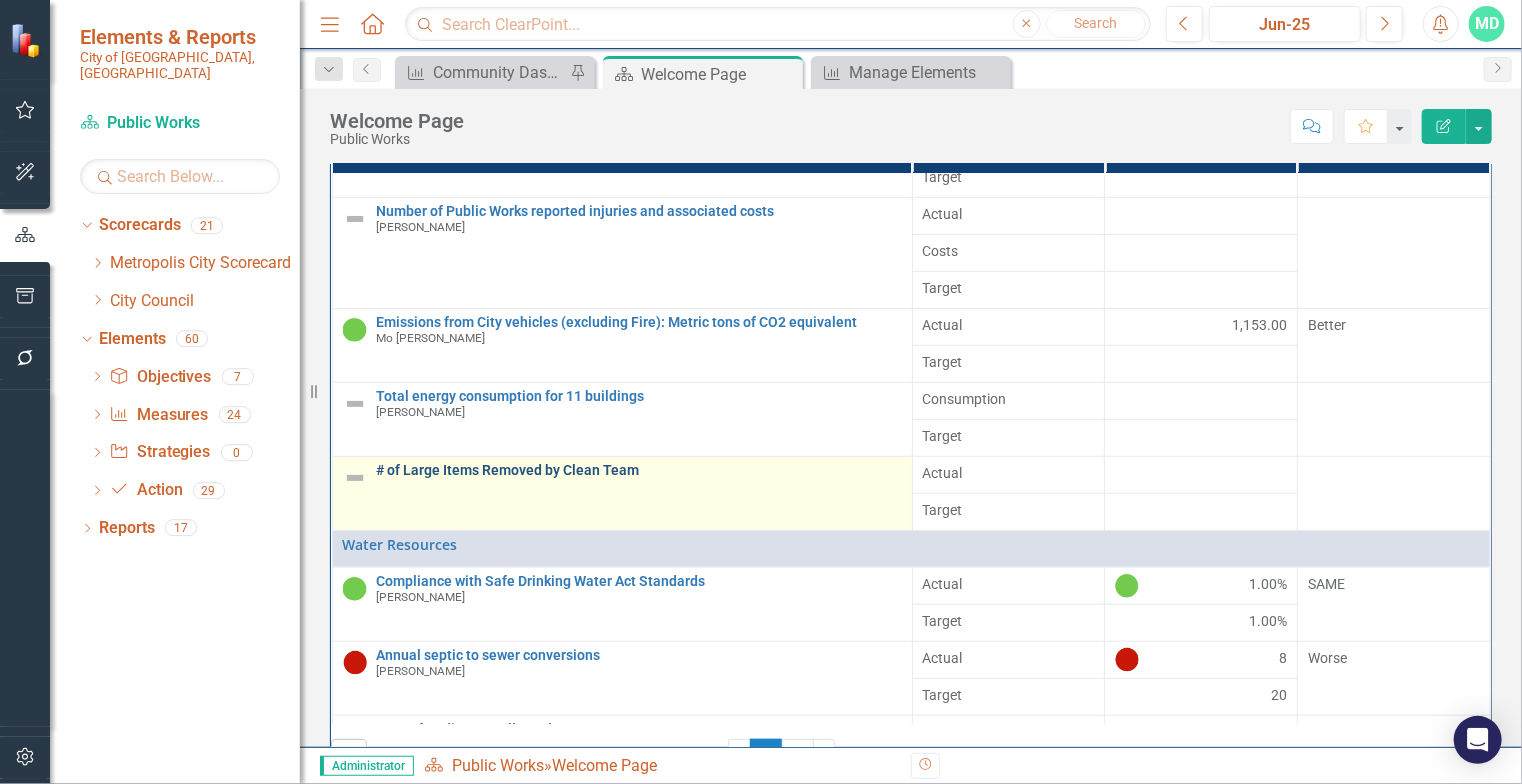 click on "# of Large Items Removed by Clean Team" at bounding box center [639, 470] 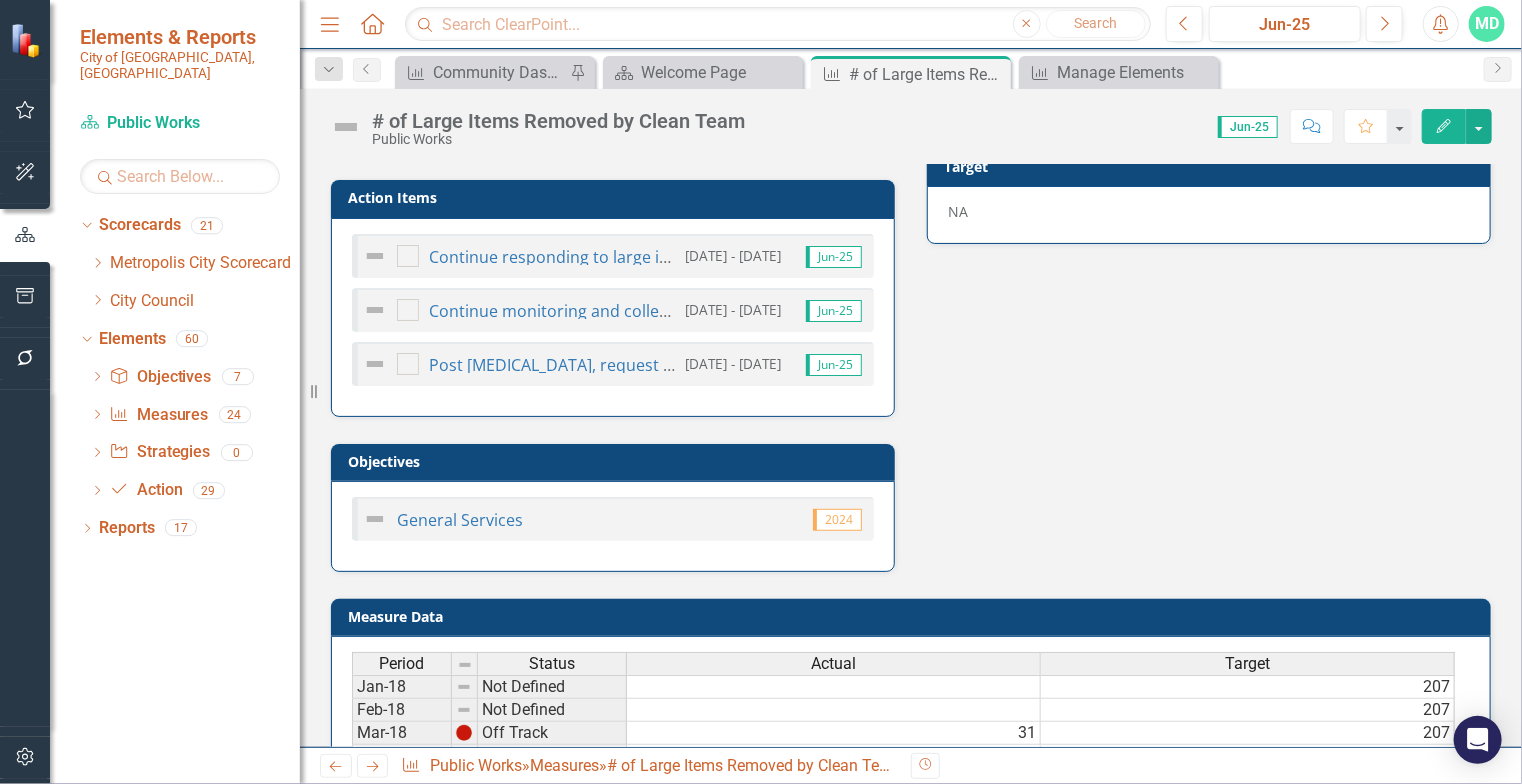 scroll, scrollTop: 632, scrollLeft: 0, axis: vertical 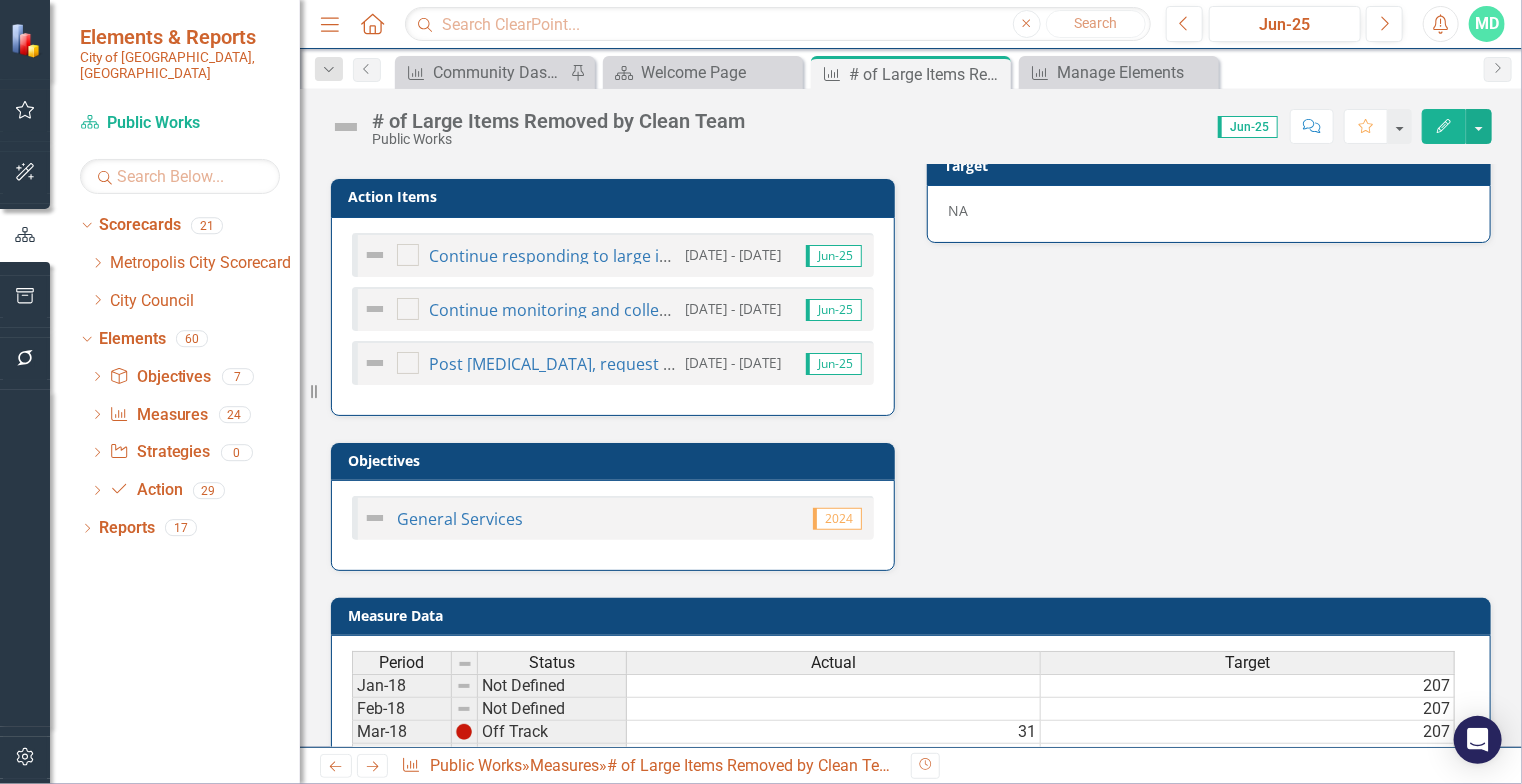 click on "Objectives" at bounding box center [616, 460] 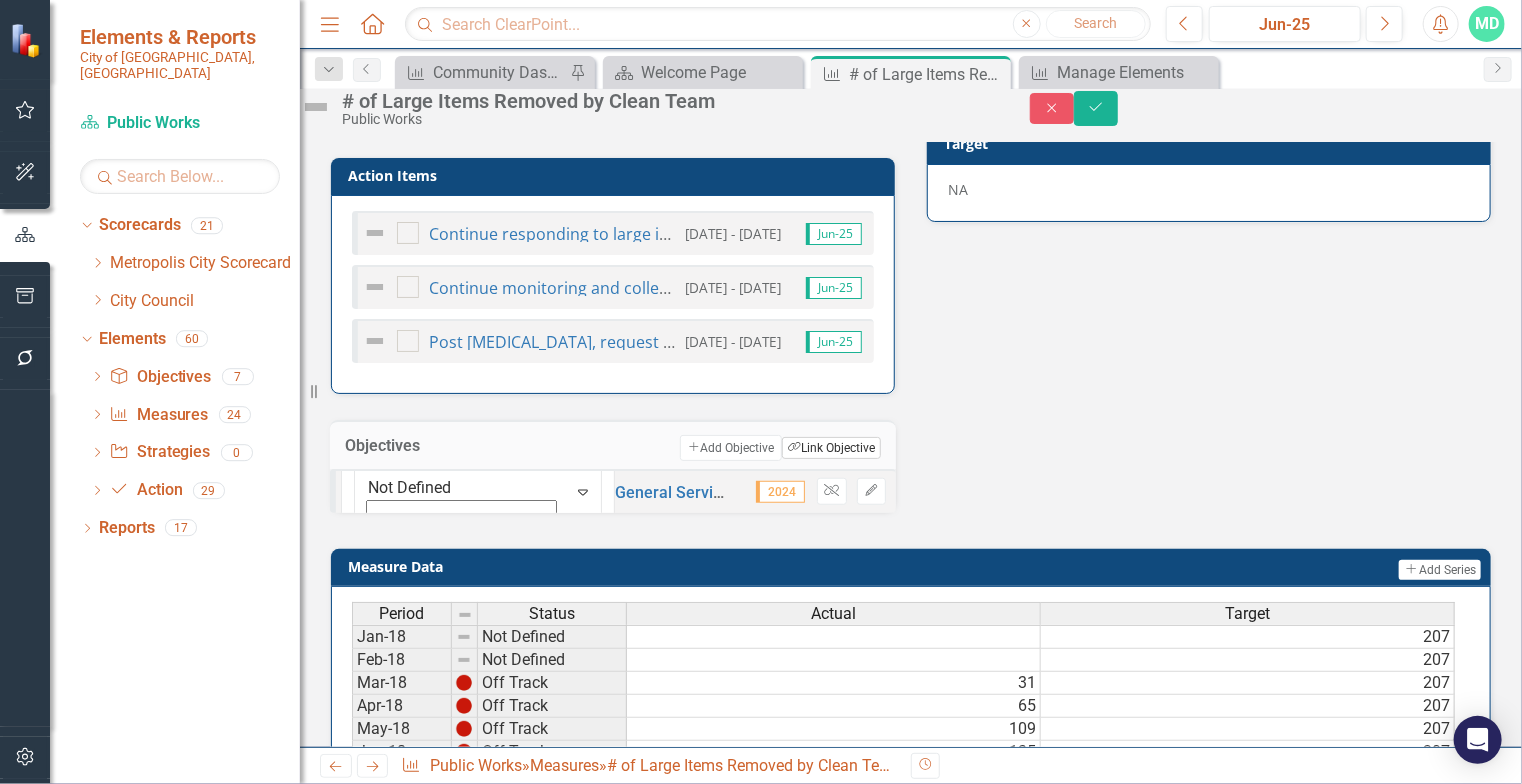 click on "Link Tag  Link Objective" at bounding box center (831, 448) 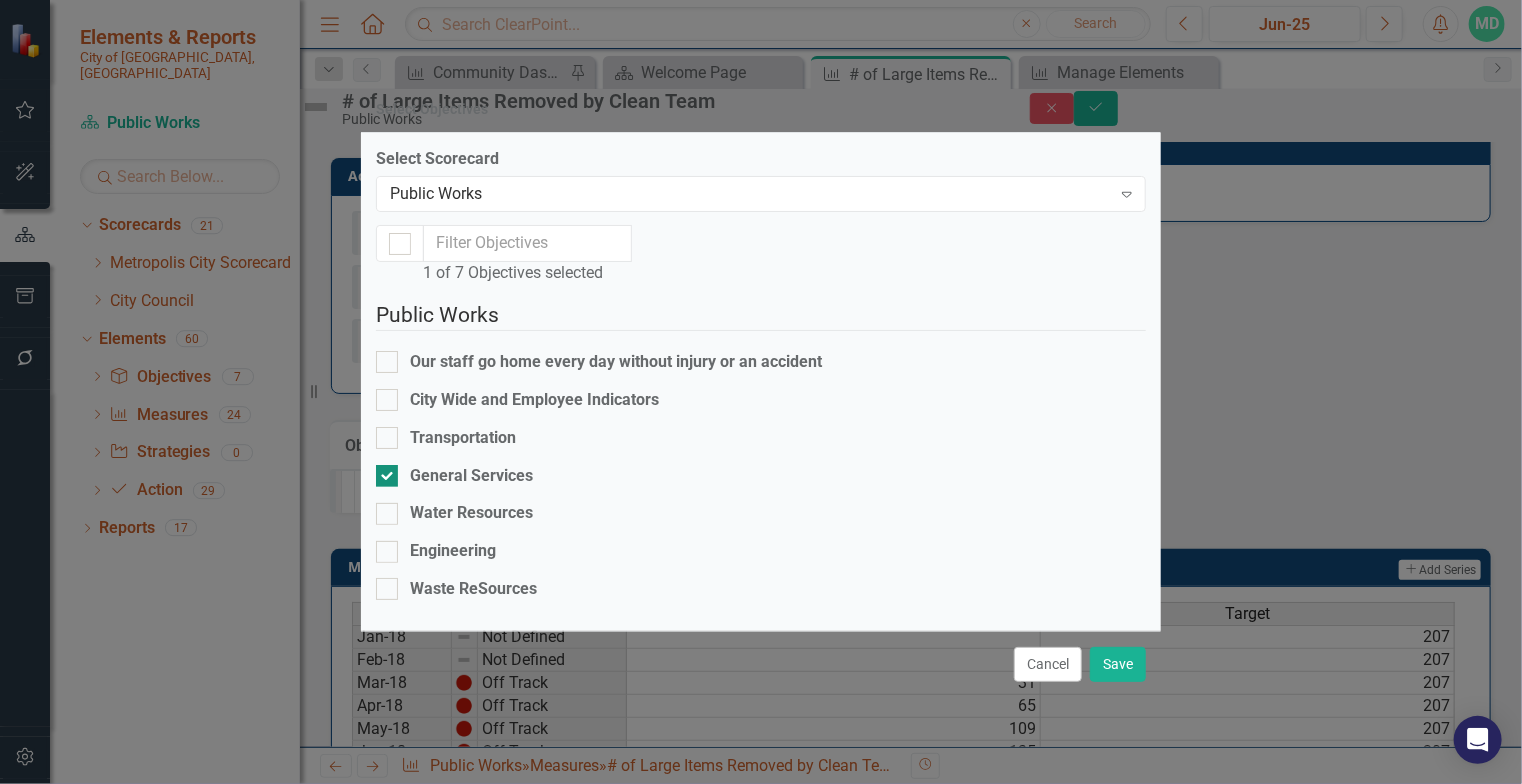 click at bounding box center (387, 476) 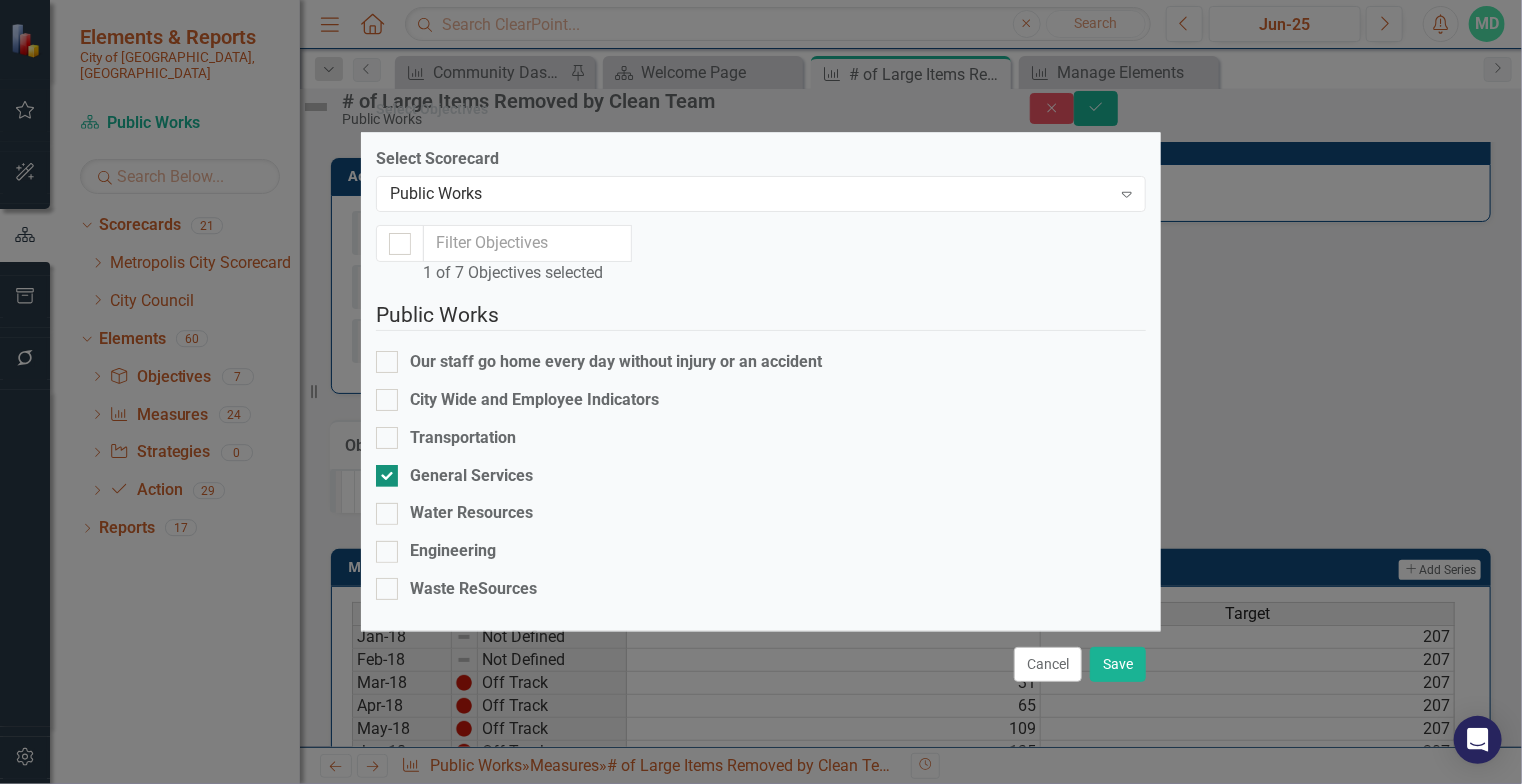 click on "General Services" at bounding box center [382, 471] 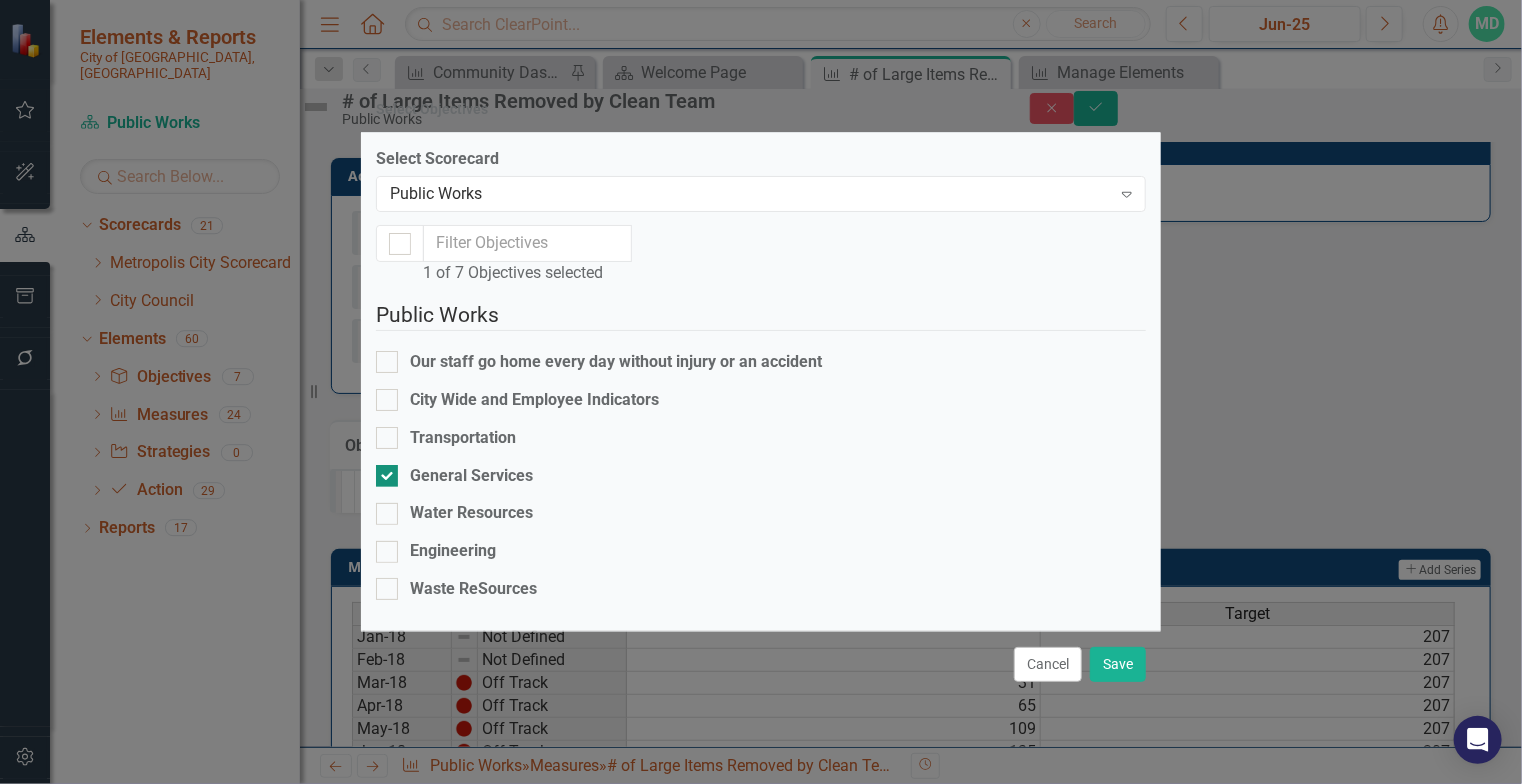 checkbox on "false" 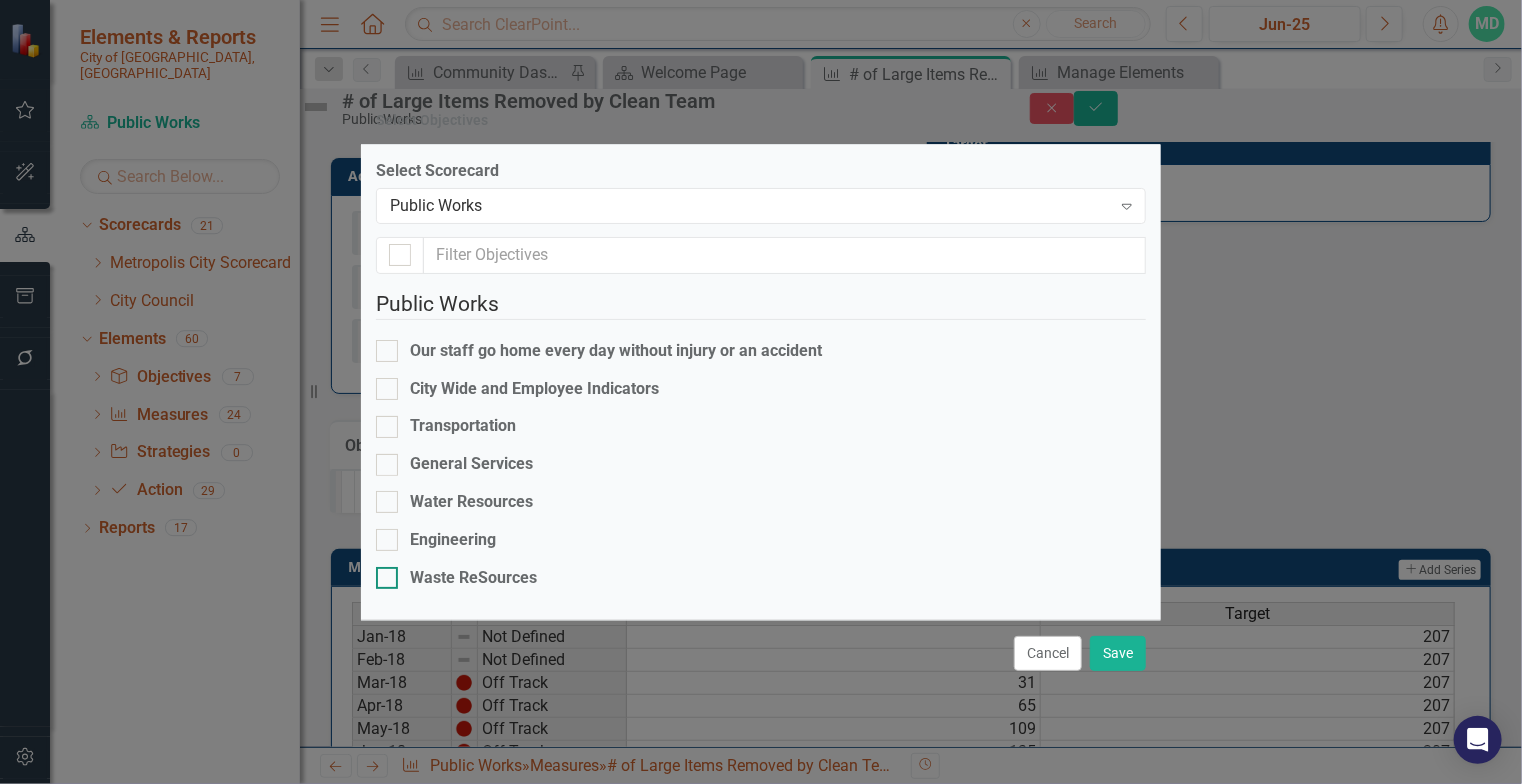 click at bounding box center [387, 578] 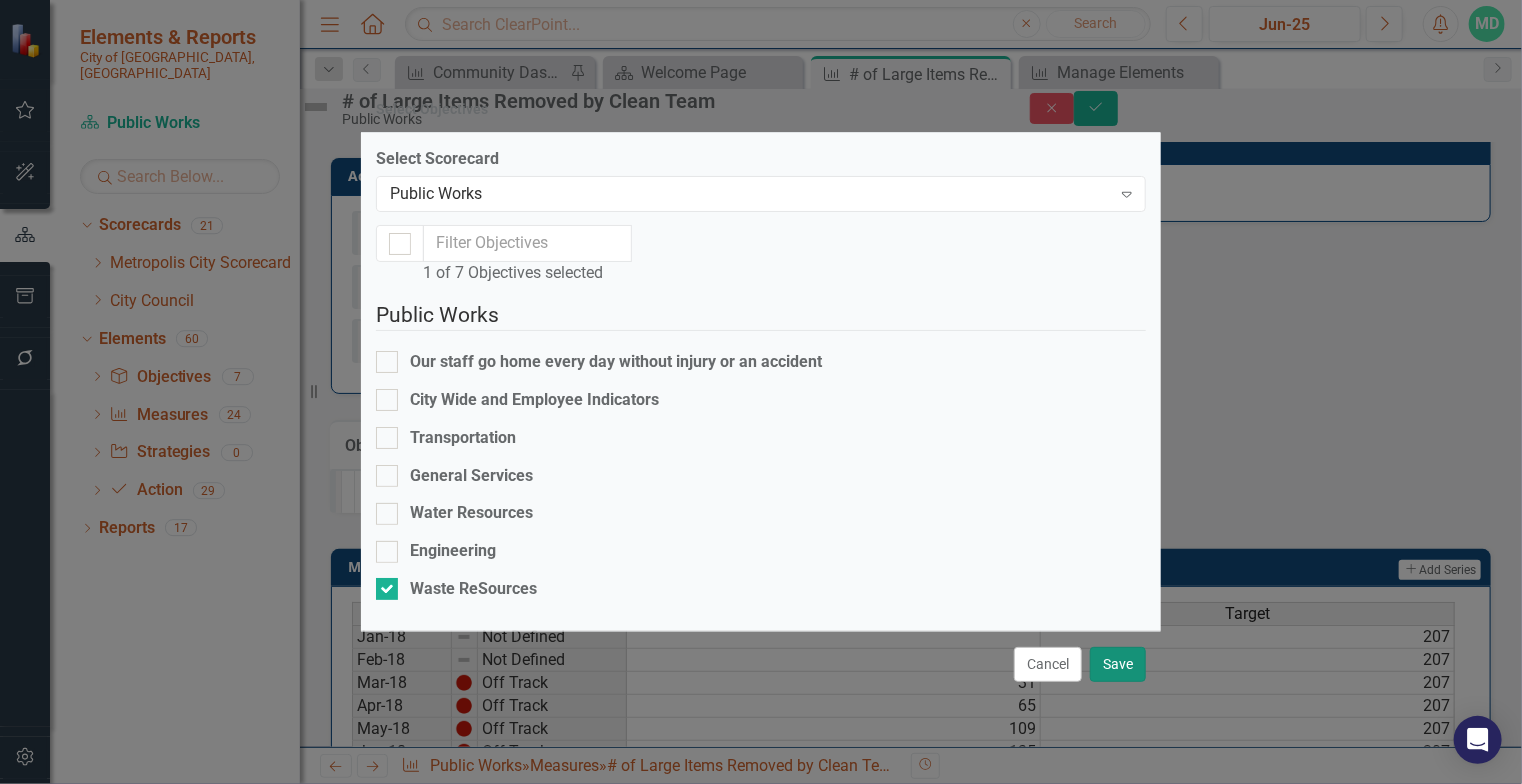 click on "Save" at bounding box center [1118, 664] 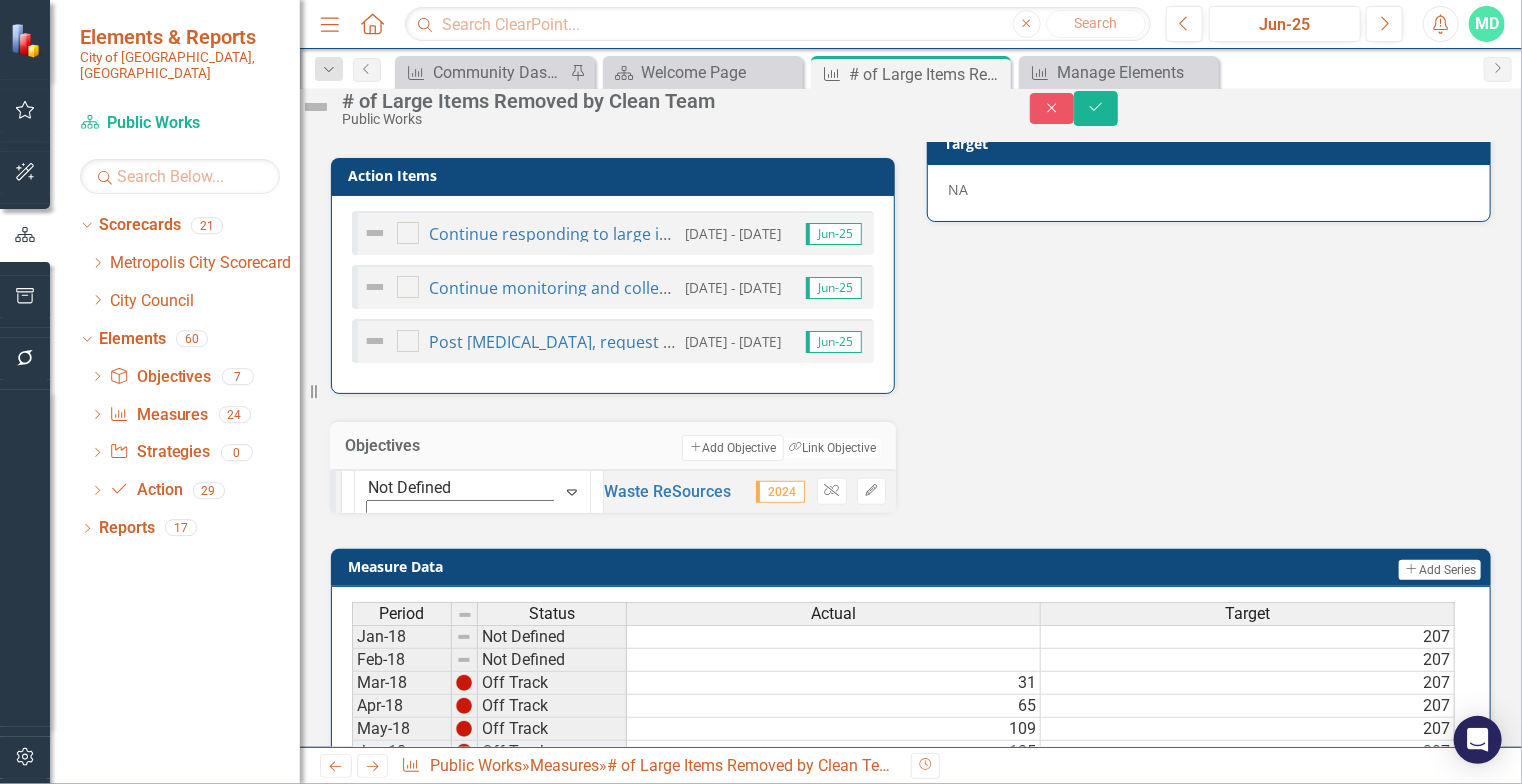 click on "# of Large Items Removed by Clean Team Public Works Close Save" at bounding box center (911, 108) 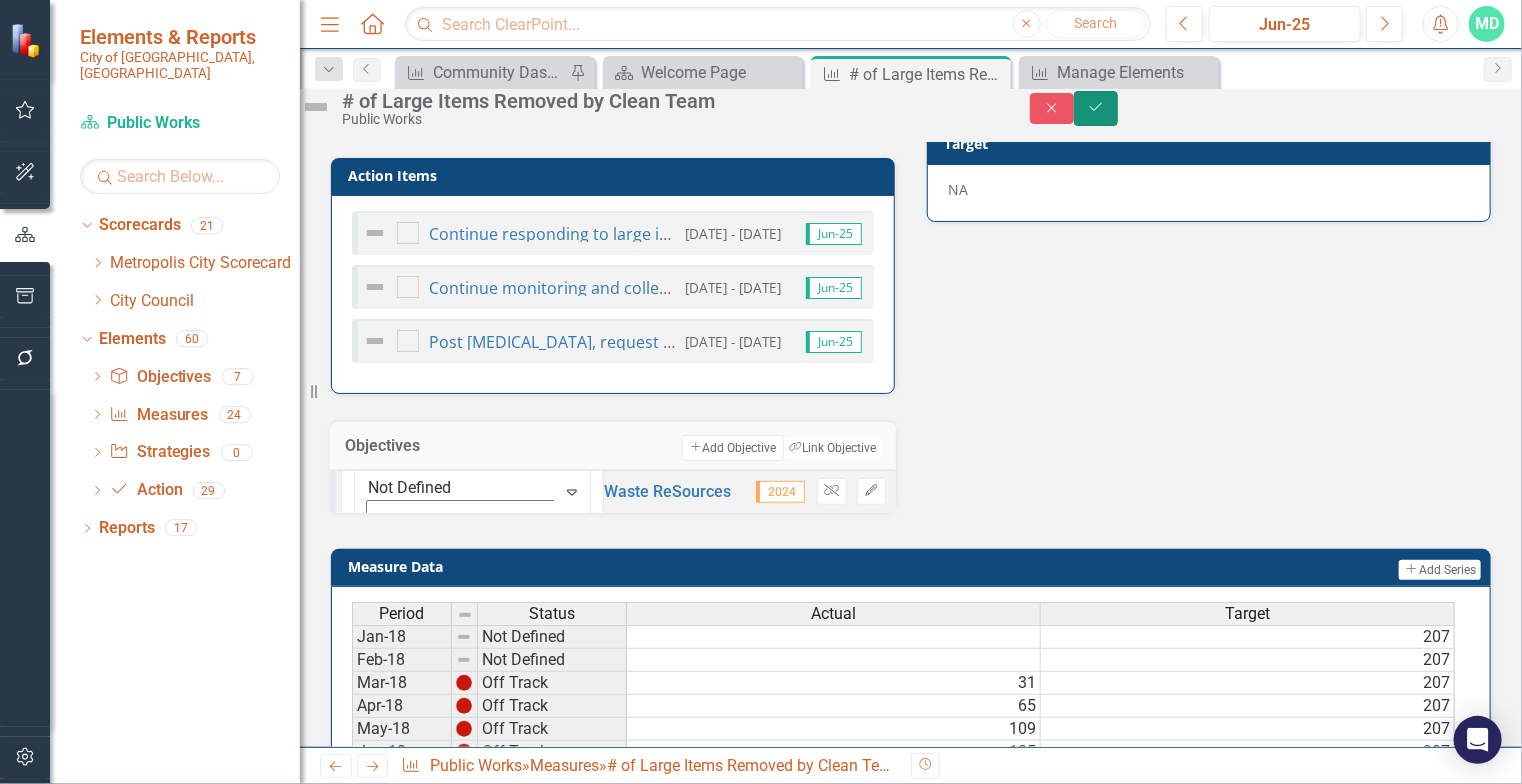 click on "Save" 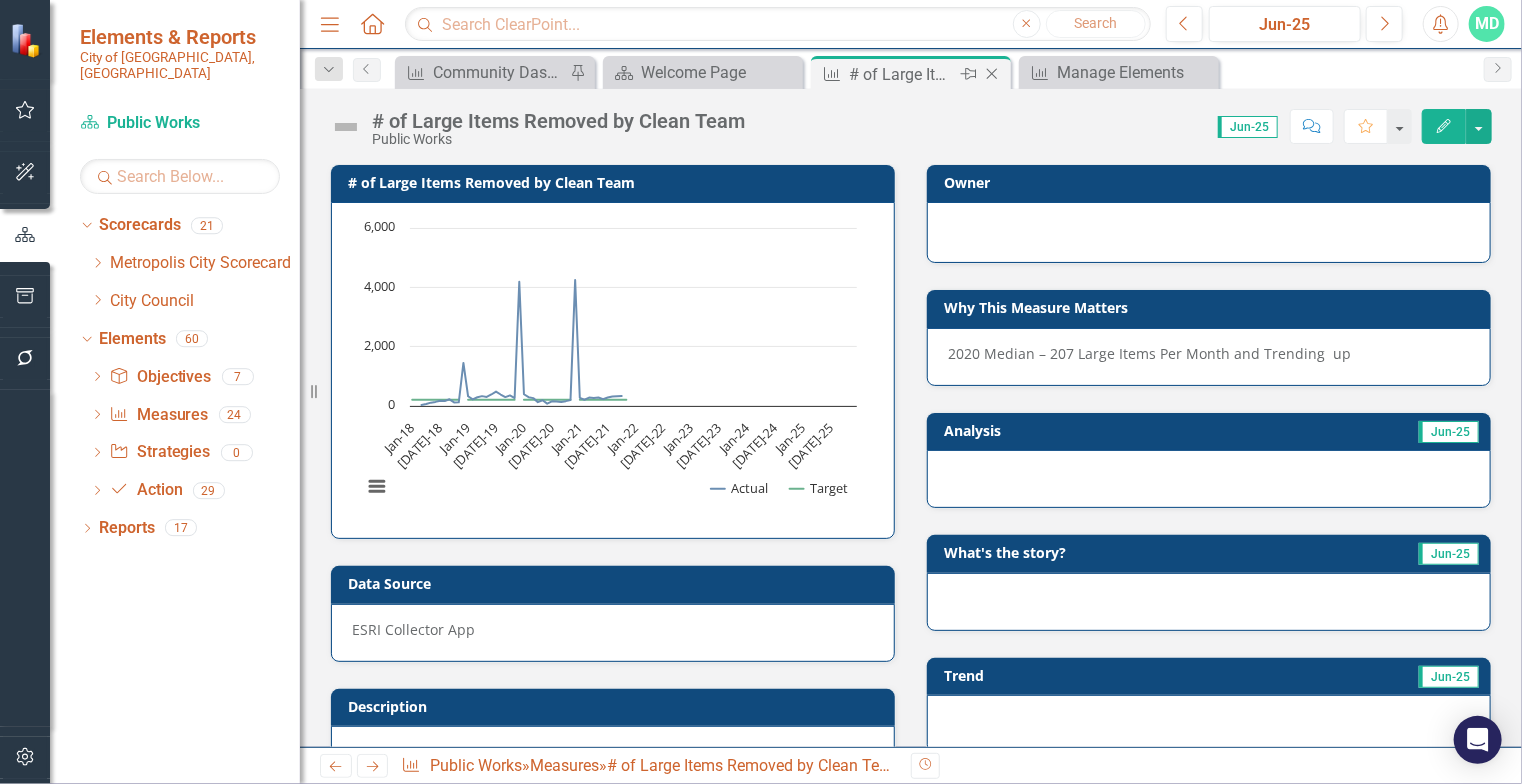 click on "Close" 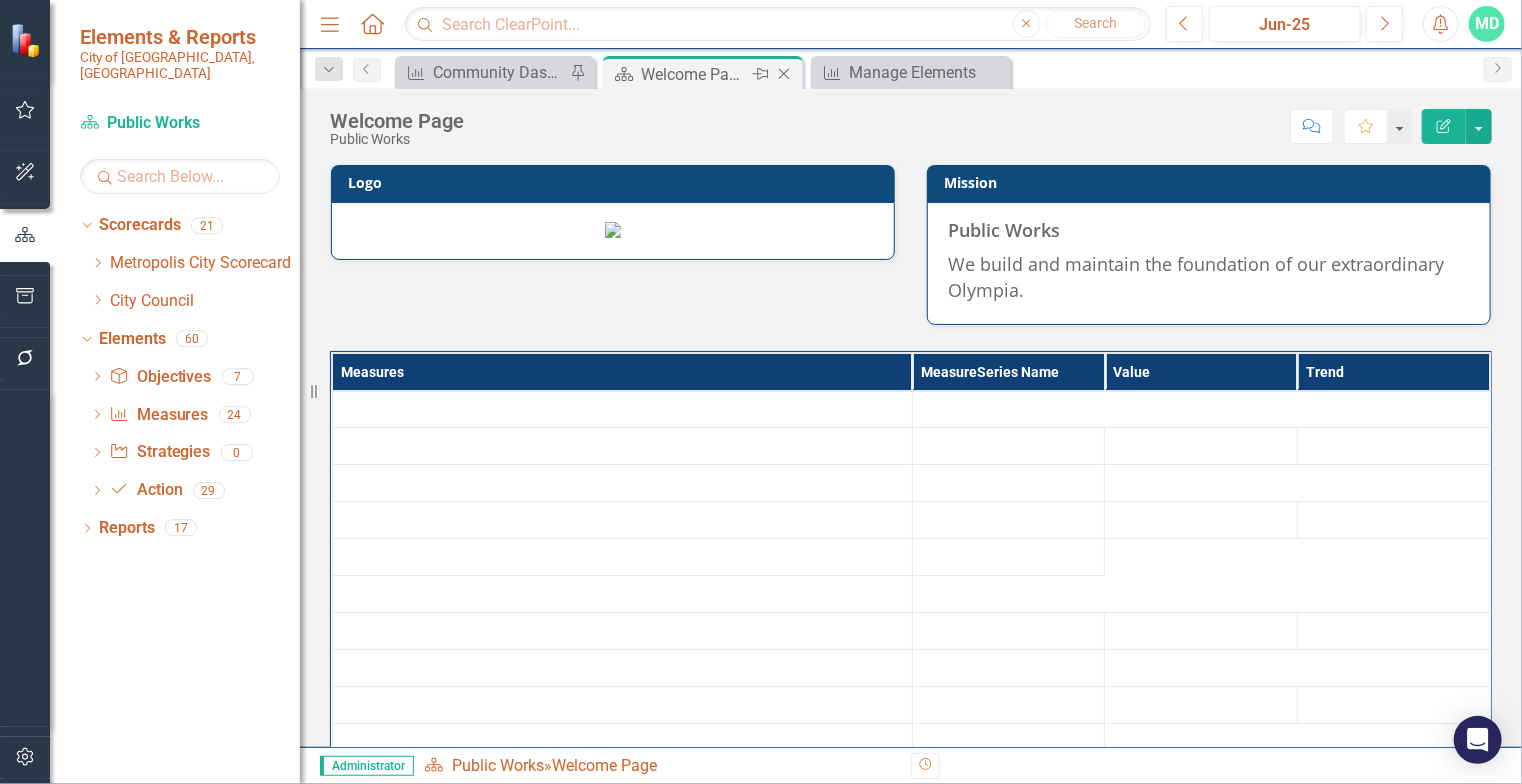 click on "Welcome Page" at bounding box center (694, 74) 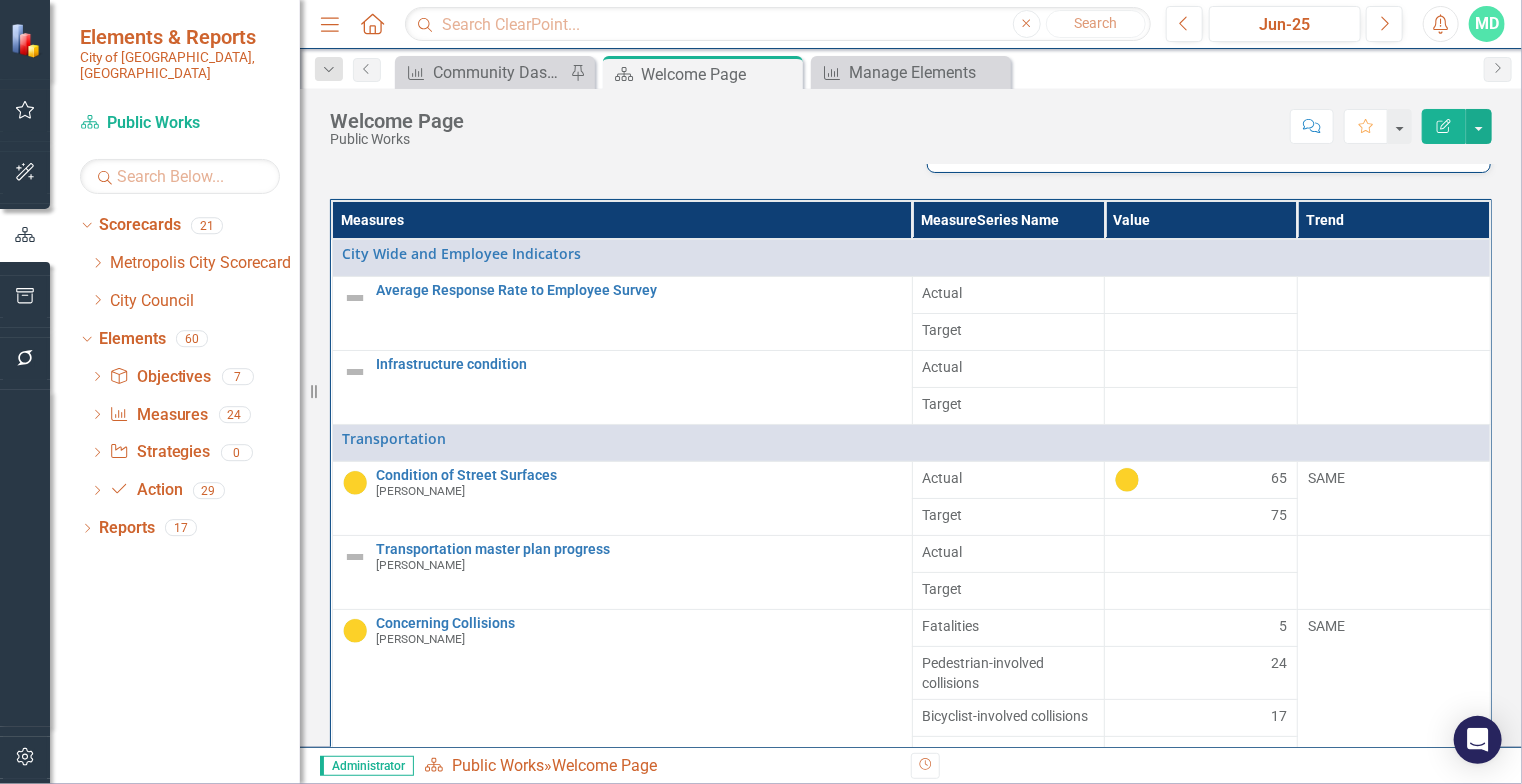 scroll, scrollTop: 190, scrollLeft: 0, axis: vertical 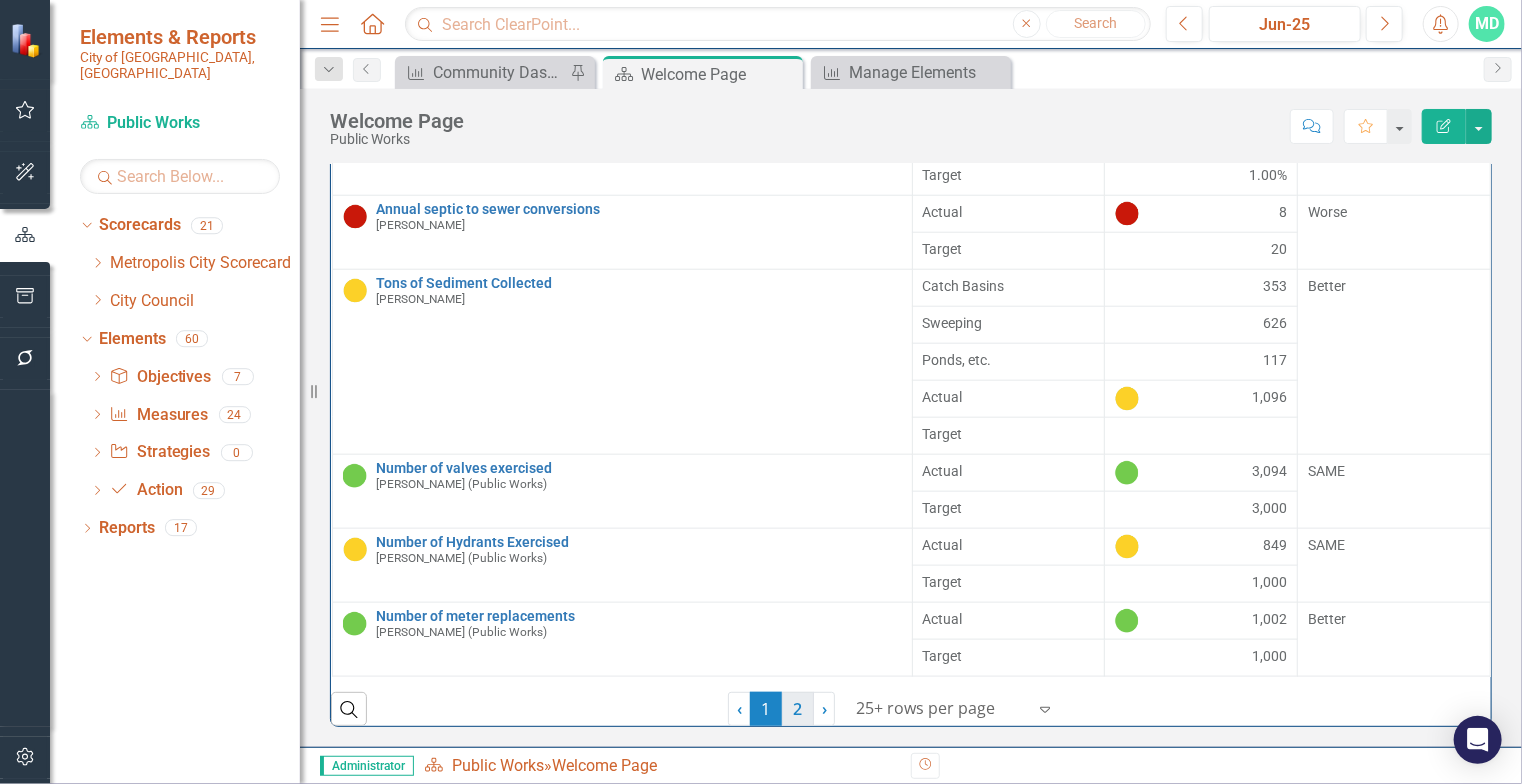 click on "2" at bounding box center (798, 709) 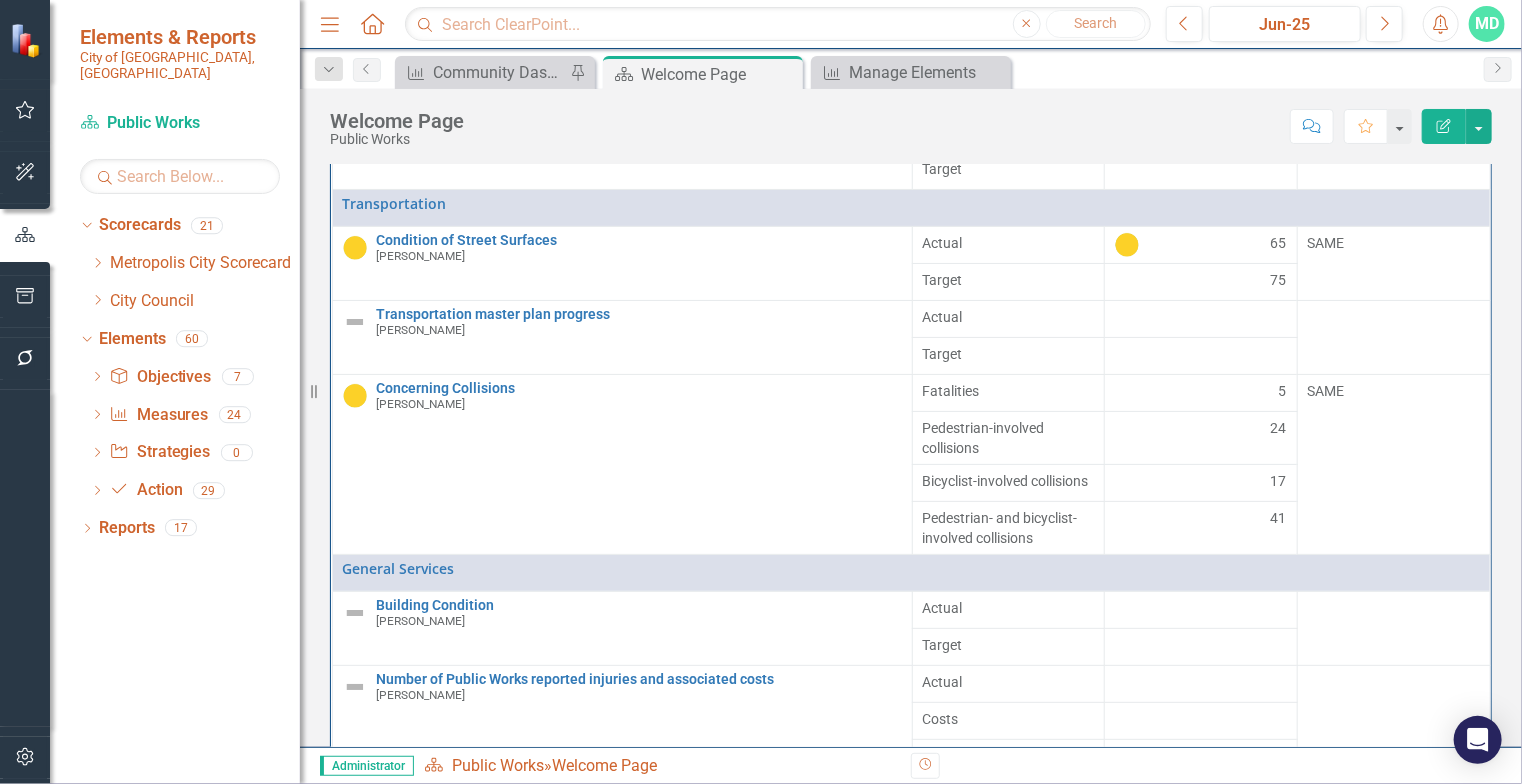 scroll, scrollTop: 0, scrollLeft: 0, axis: both 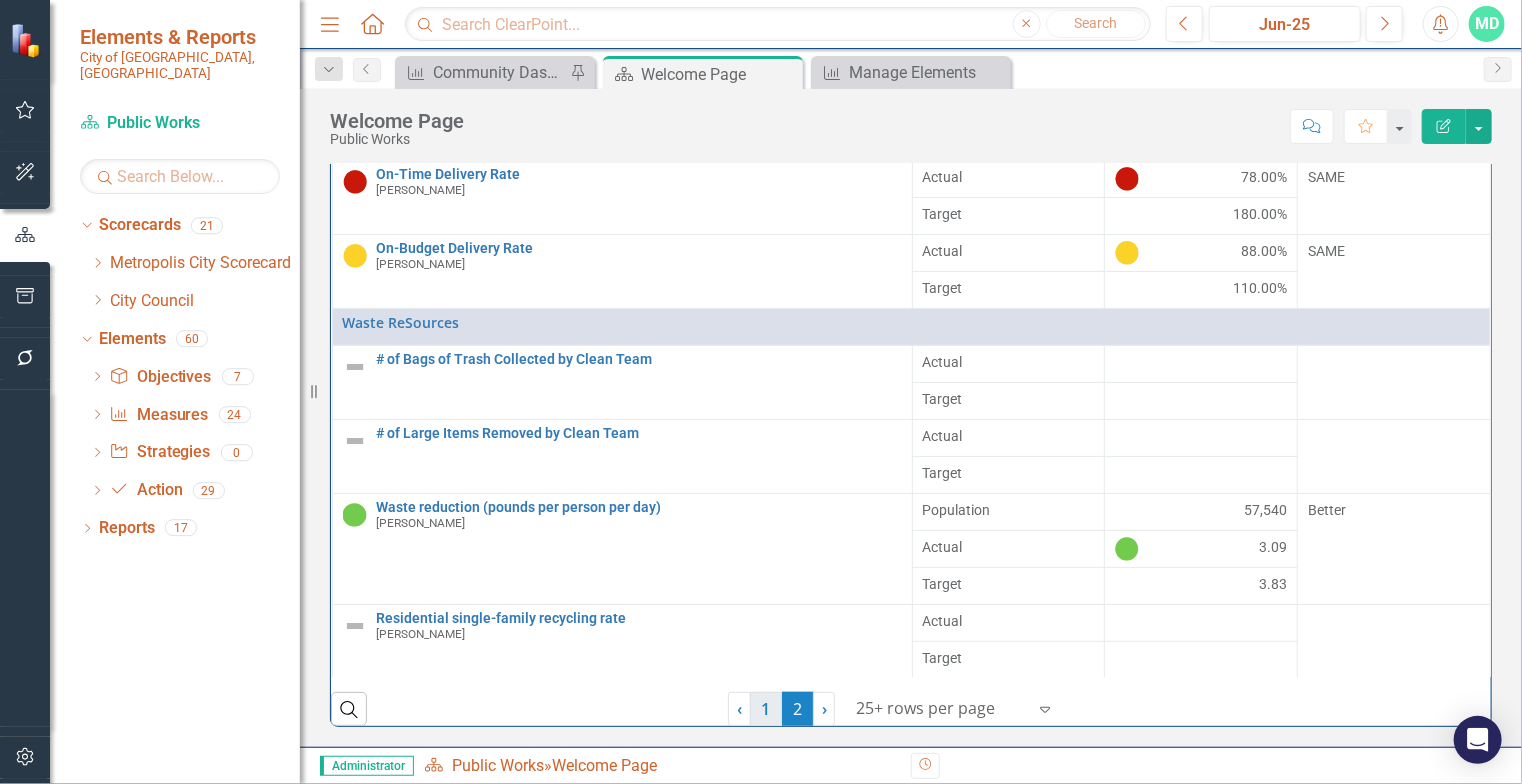 click on "1" at bounding box center [766, 709] 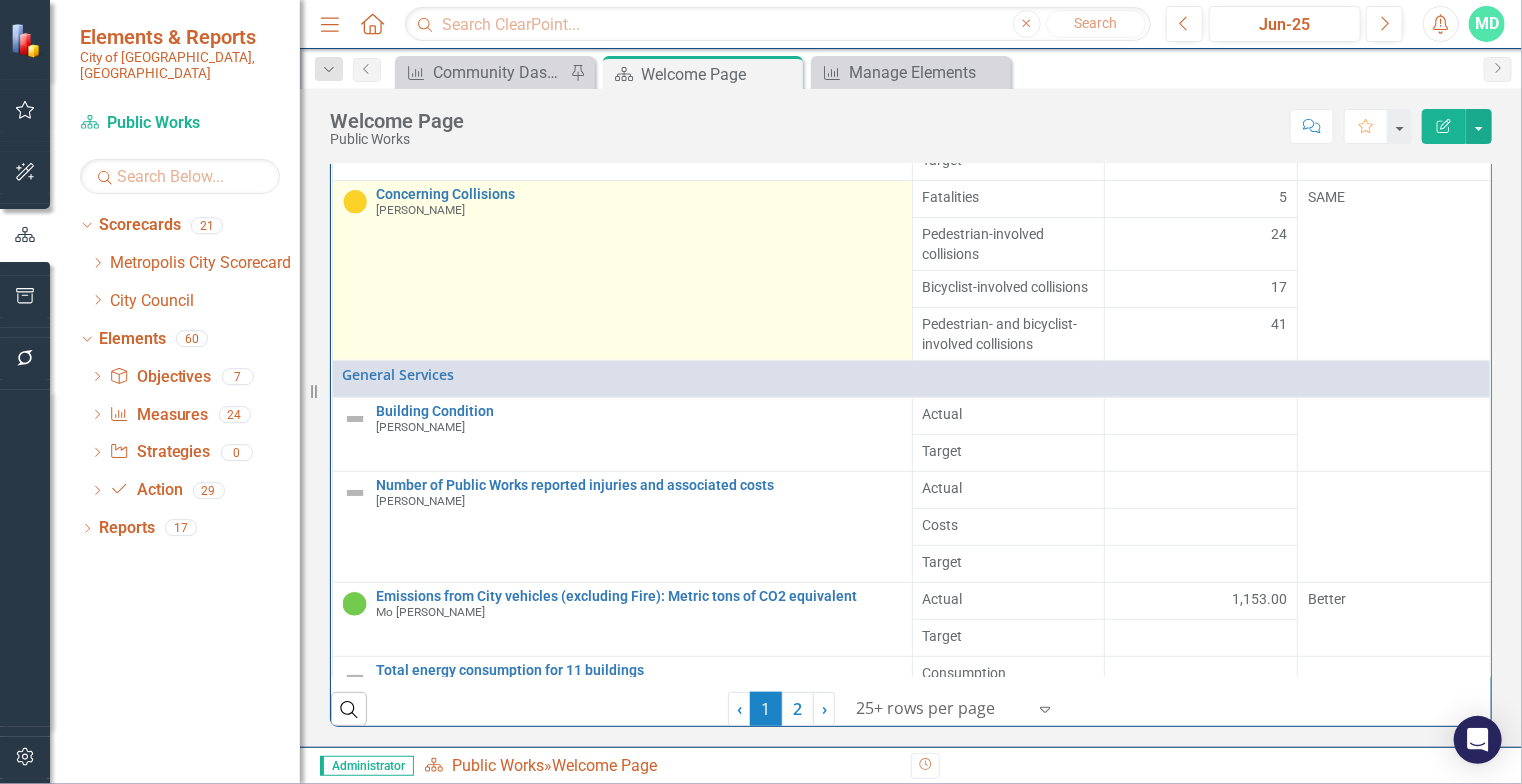 scroll, scrollTop: 0, scrollLeft: 0, axis: both 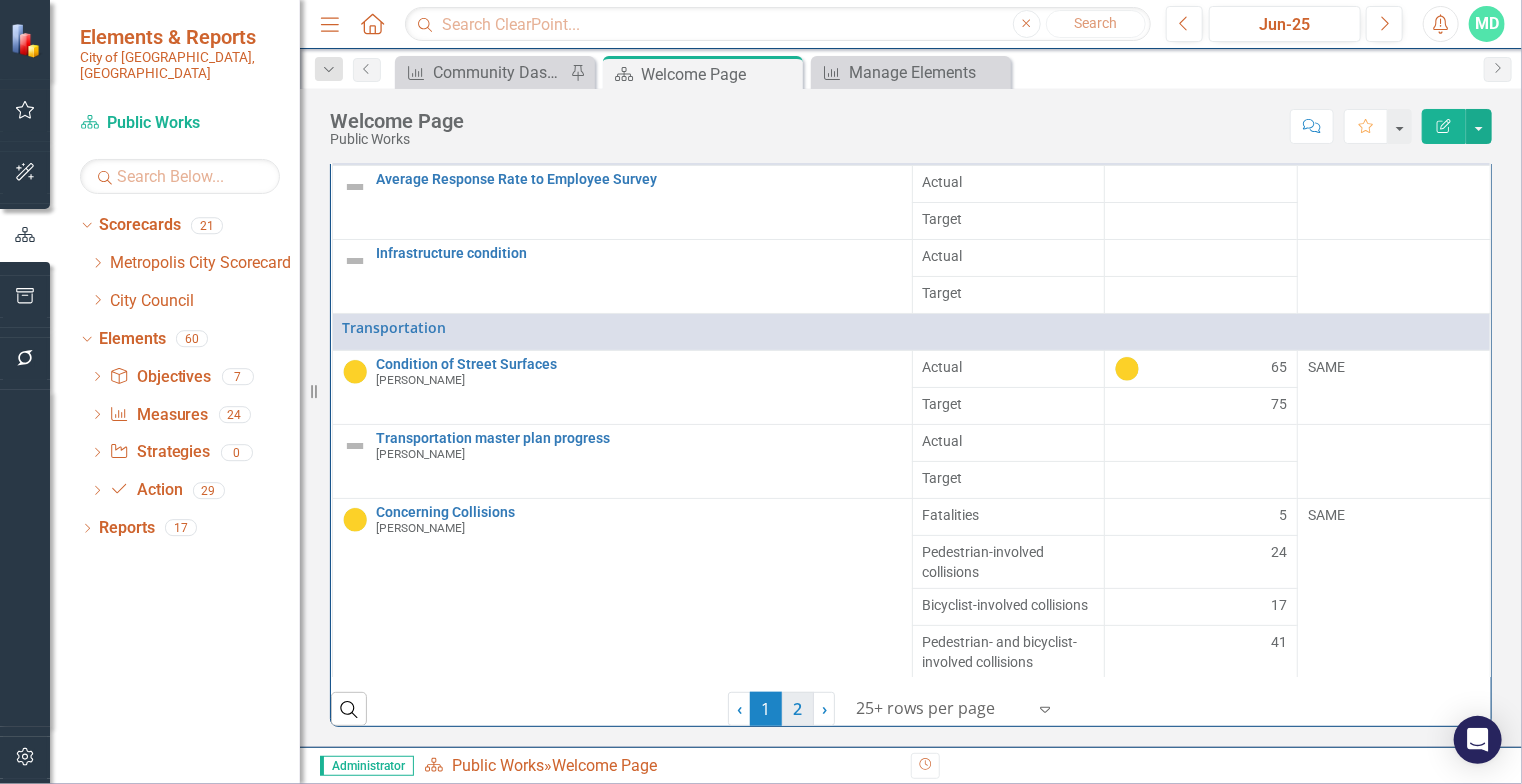 click on "2" at bounding box center (798, 709) 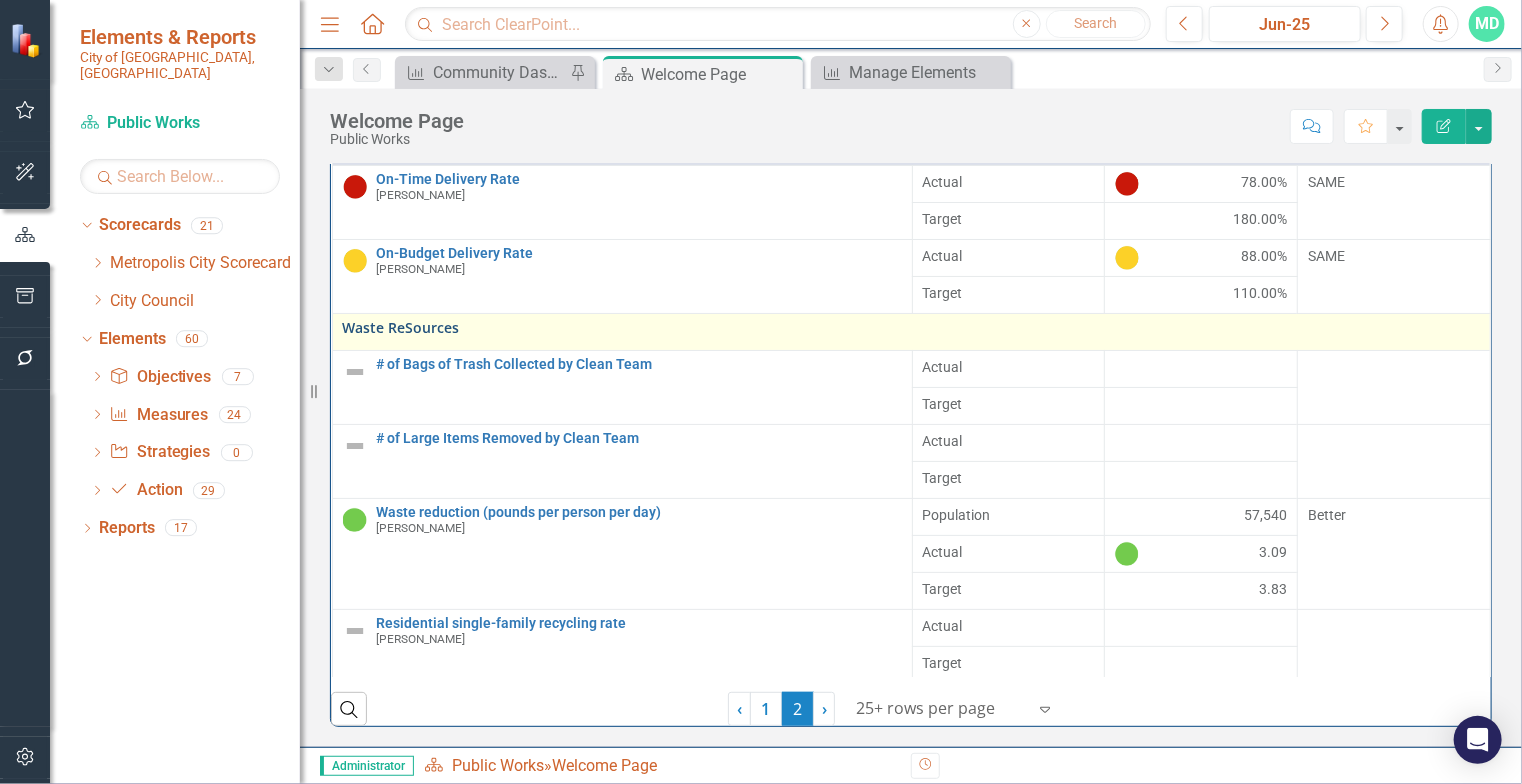 click on "Waste ReSources" at bounding box center (911, 327) 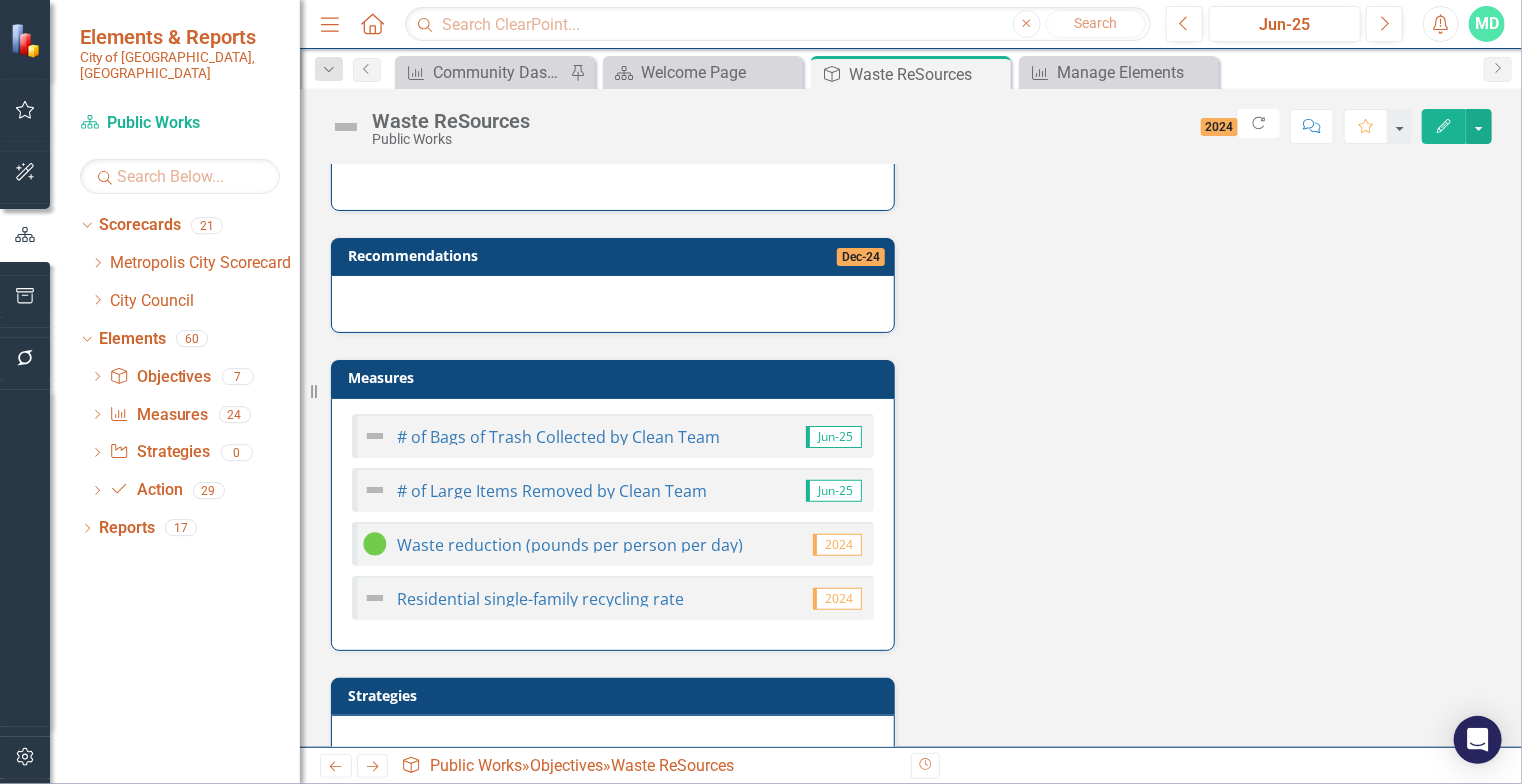 scroll, scrollTop: 176, scrollLeft: 0, axis: vertical 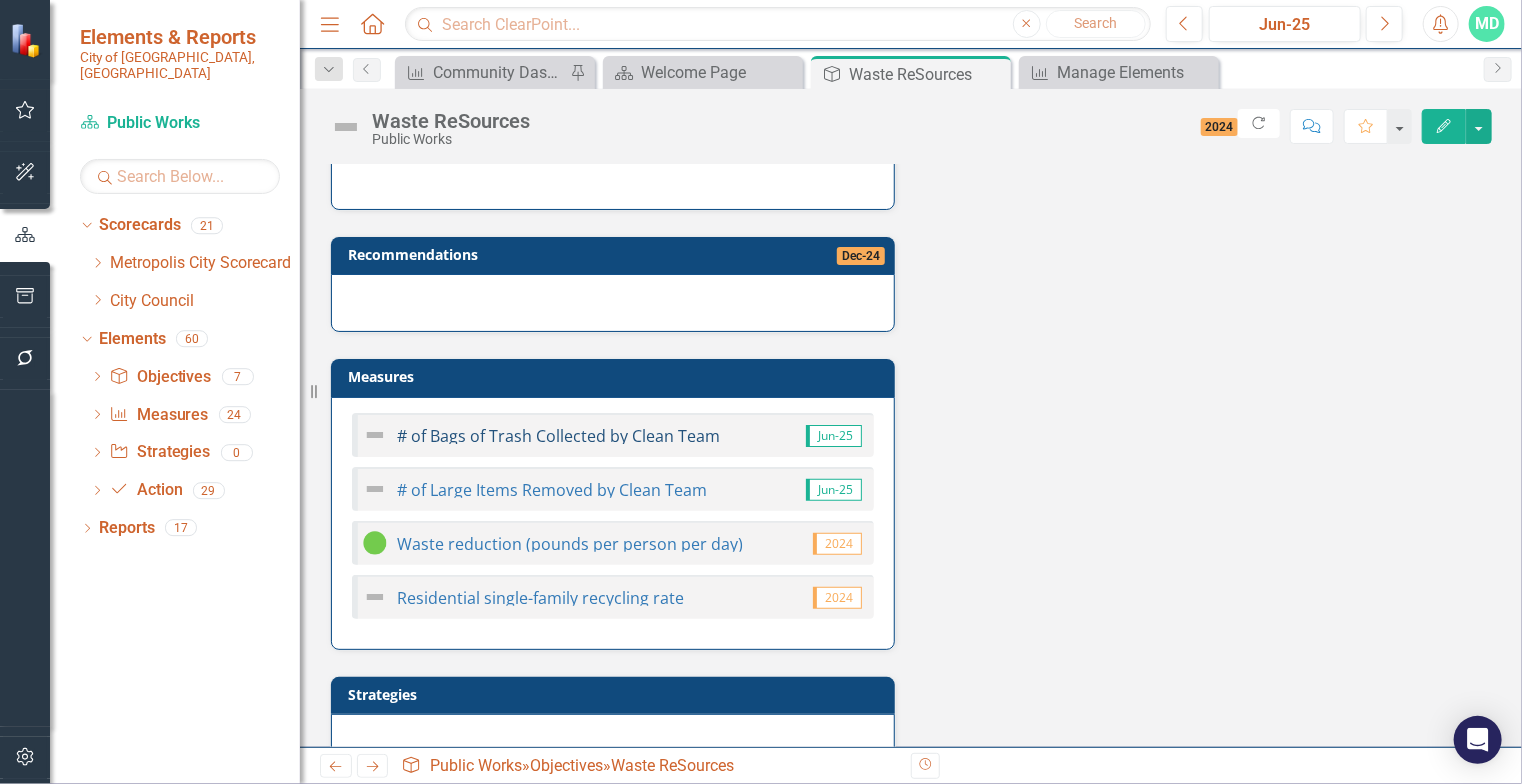 click on "# of Bags of Trash Collected by Clean Team" at bounding box center (558, 436) 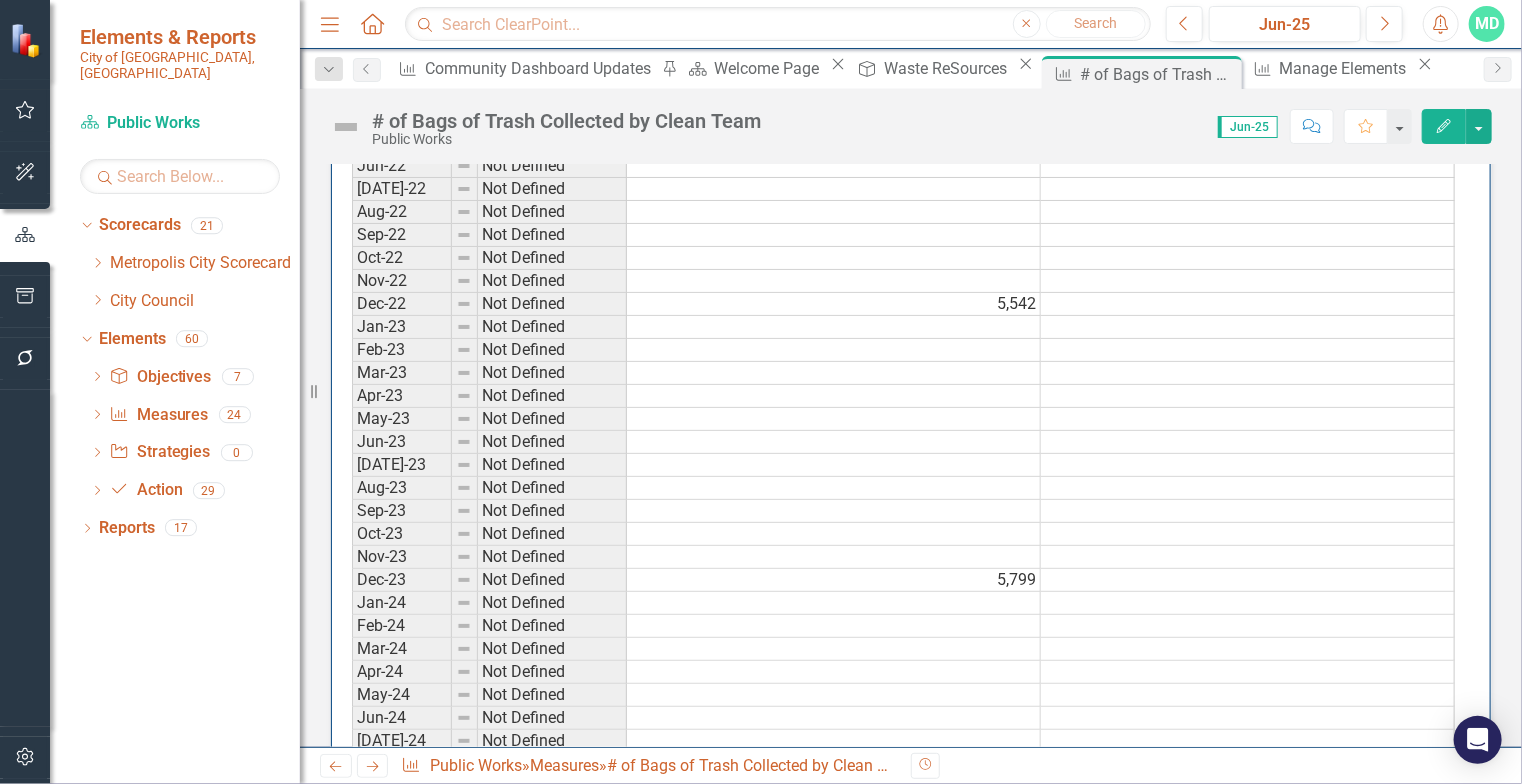 scroll, scrollTop: 2815, scrollLeft: 0, axis: vertical 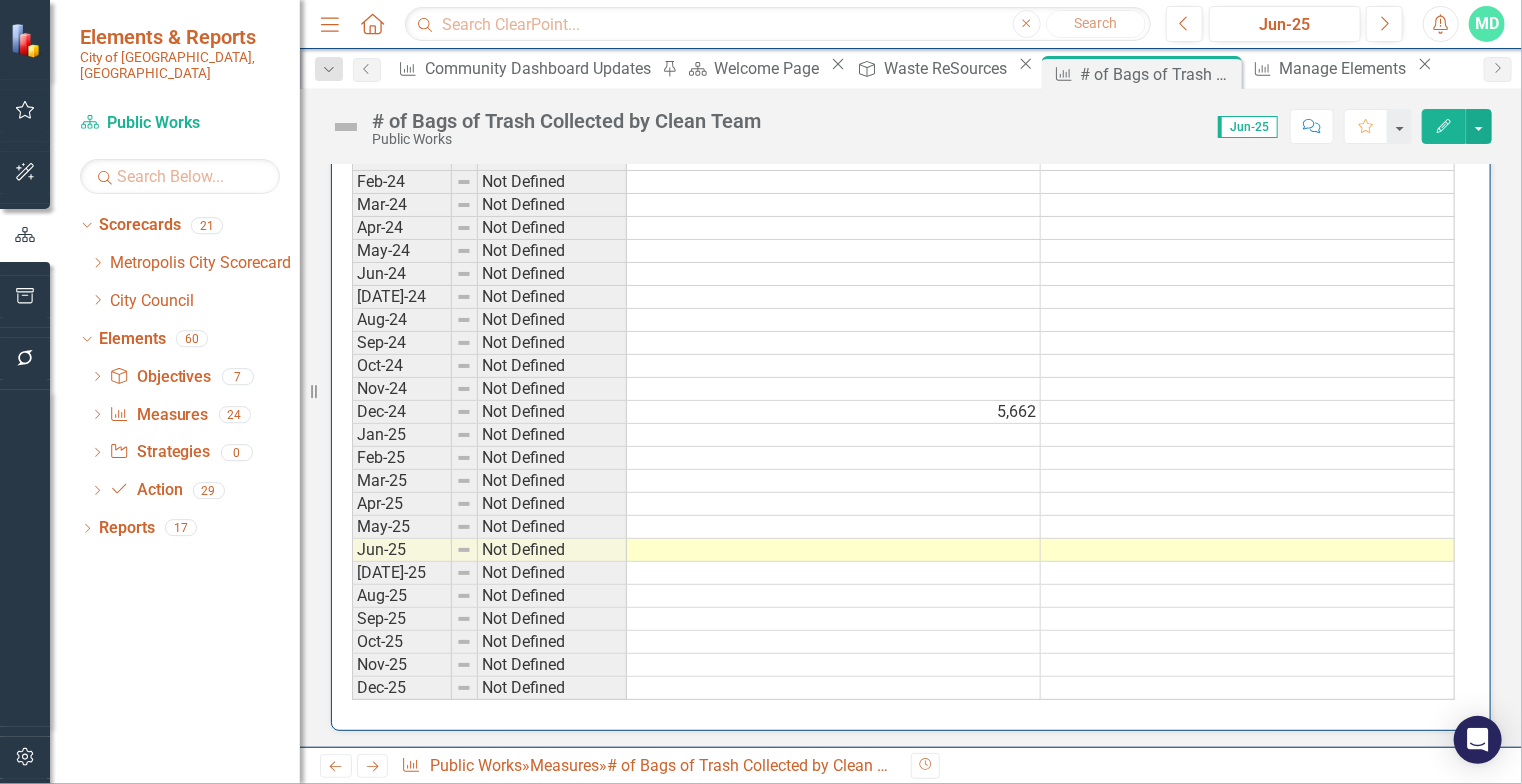 click on "Edit" at bounding box center (1444, 126) 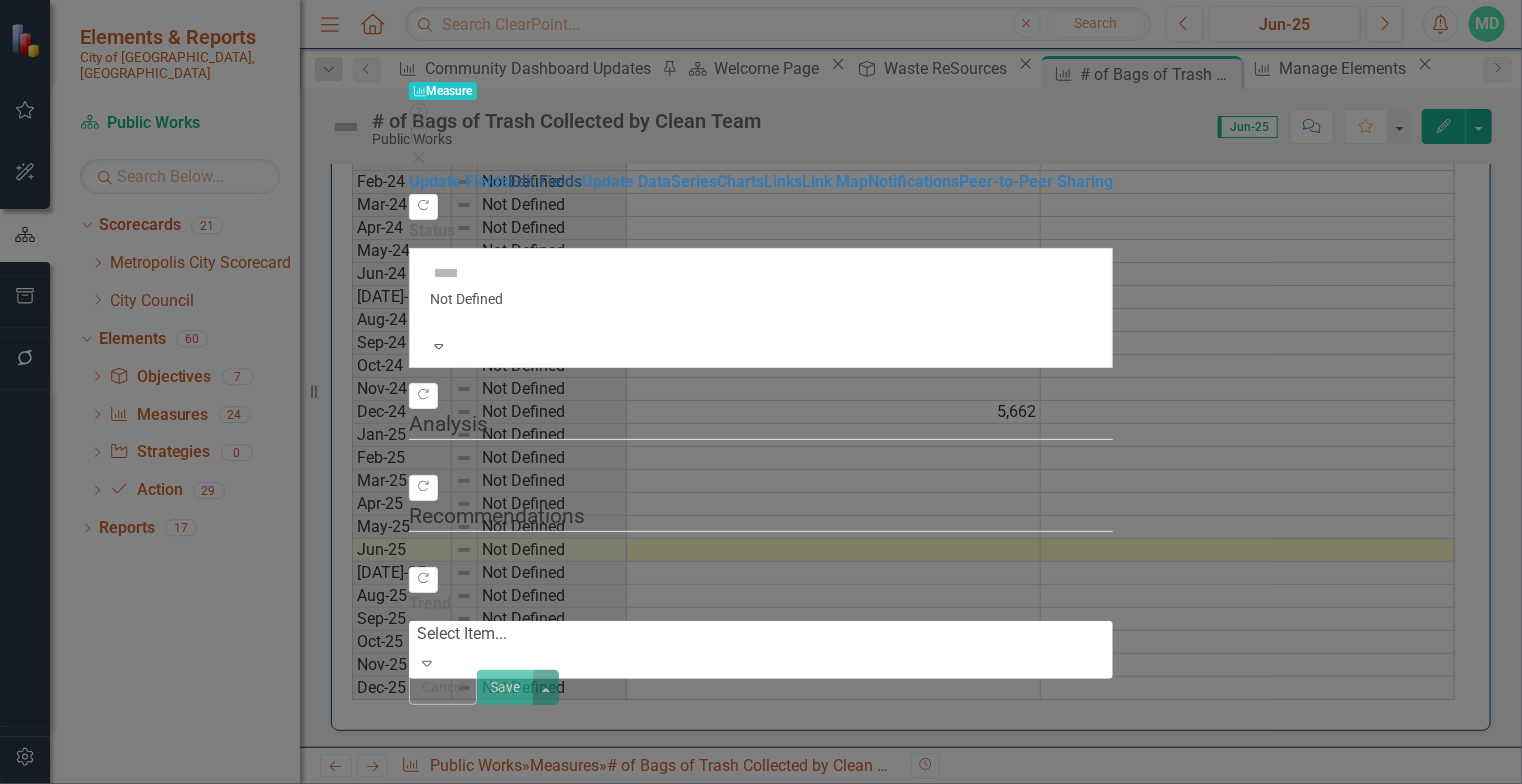 click on "Edit Fields" at bounding box center [545, 181] 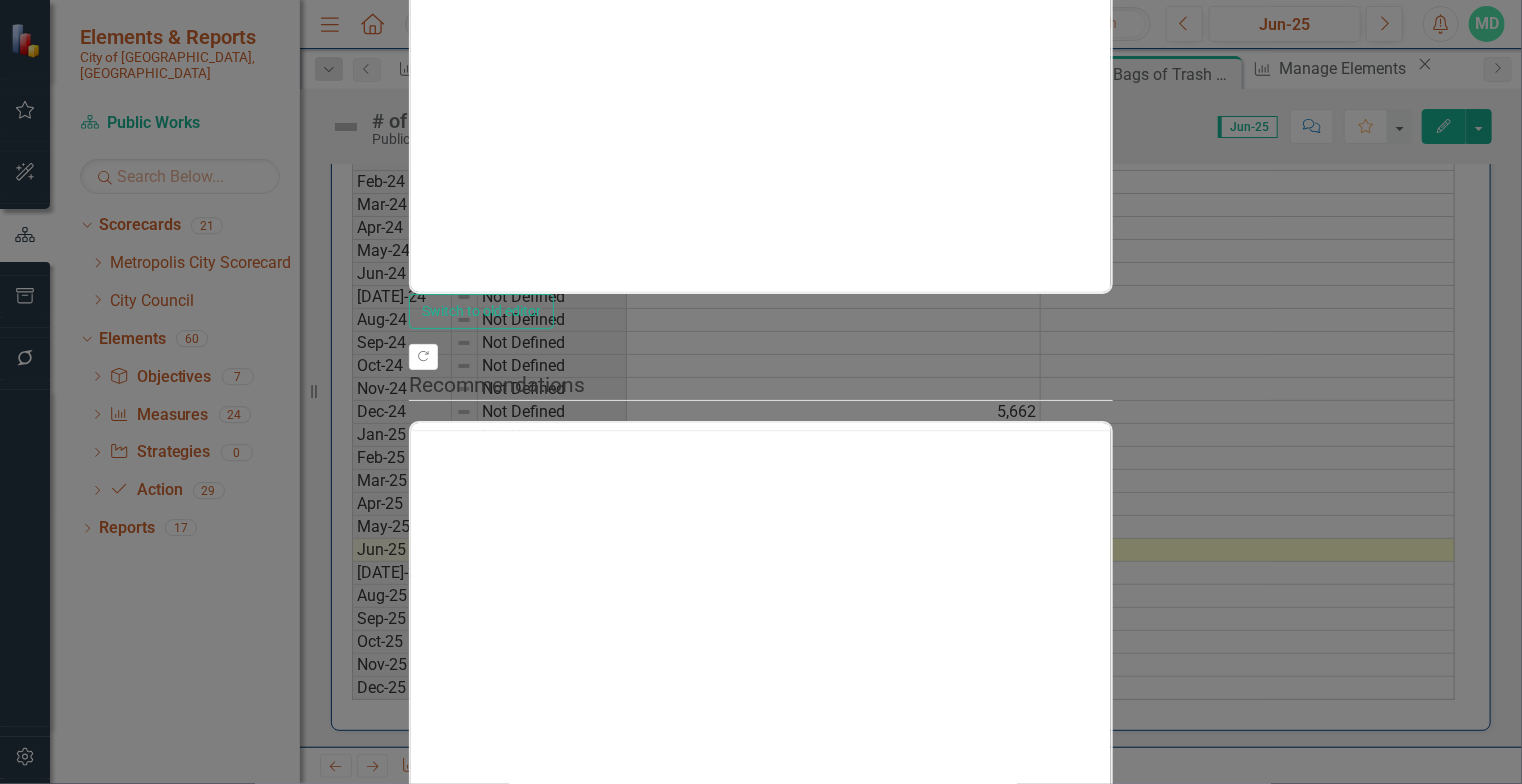 scroll, scrollTop: 878, scrollLeft: 0, axis: vertical 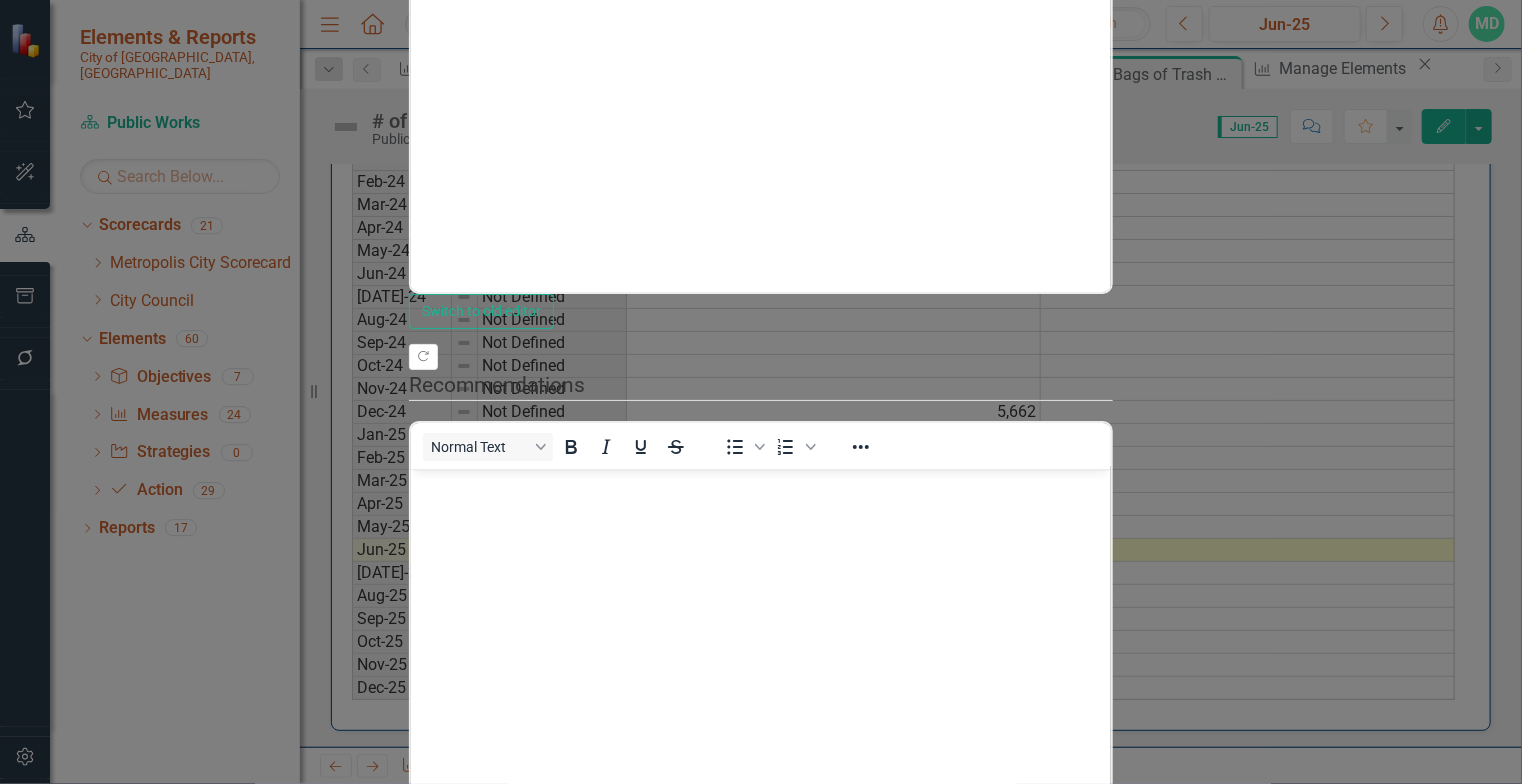 click on "Update  Data" at bounding box center [626, -283] 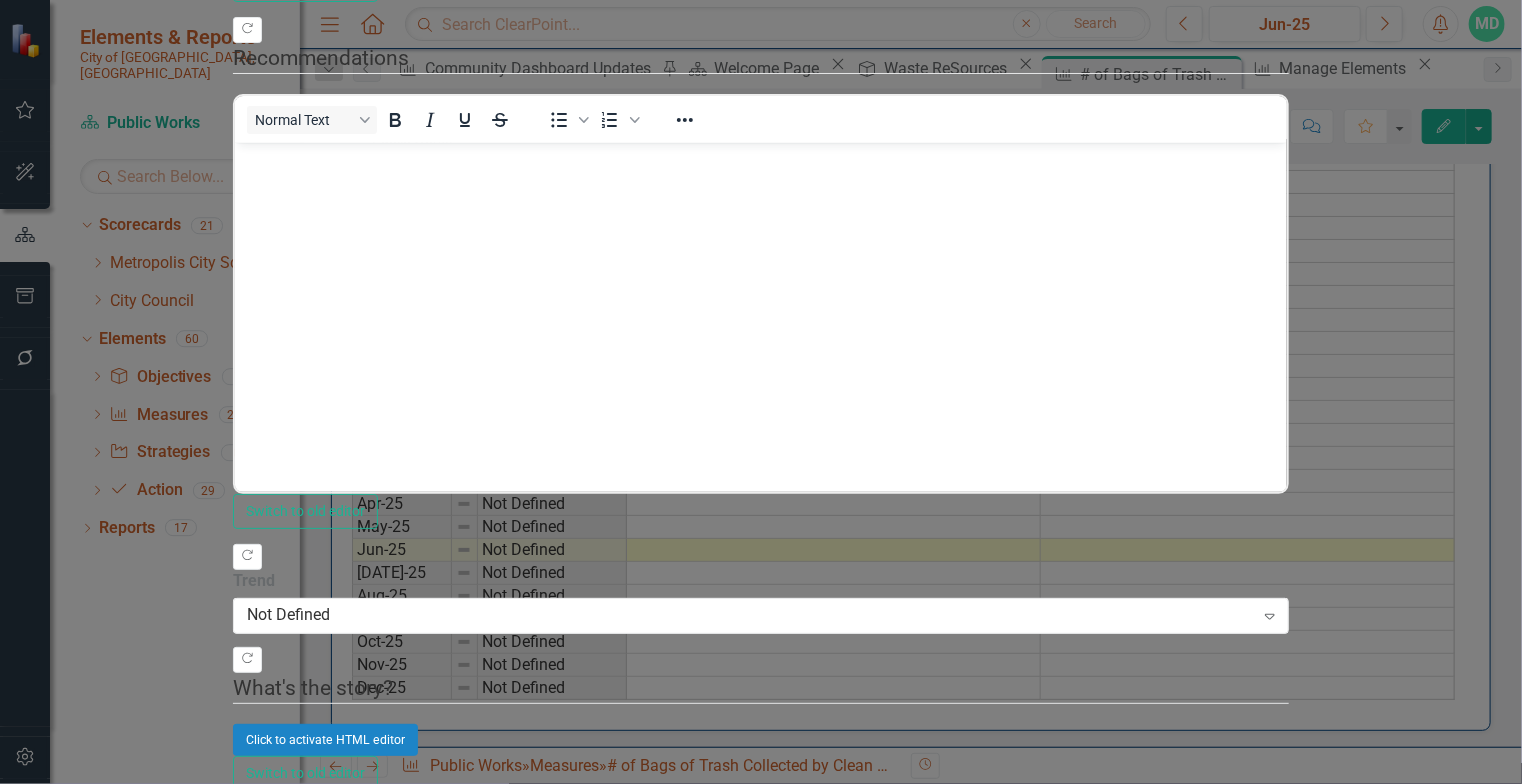 click on "Edit Fields" at bounding box center [369, -611] 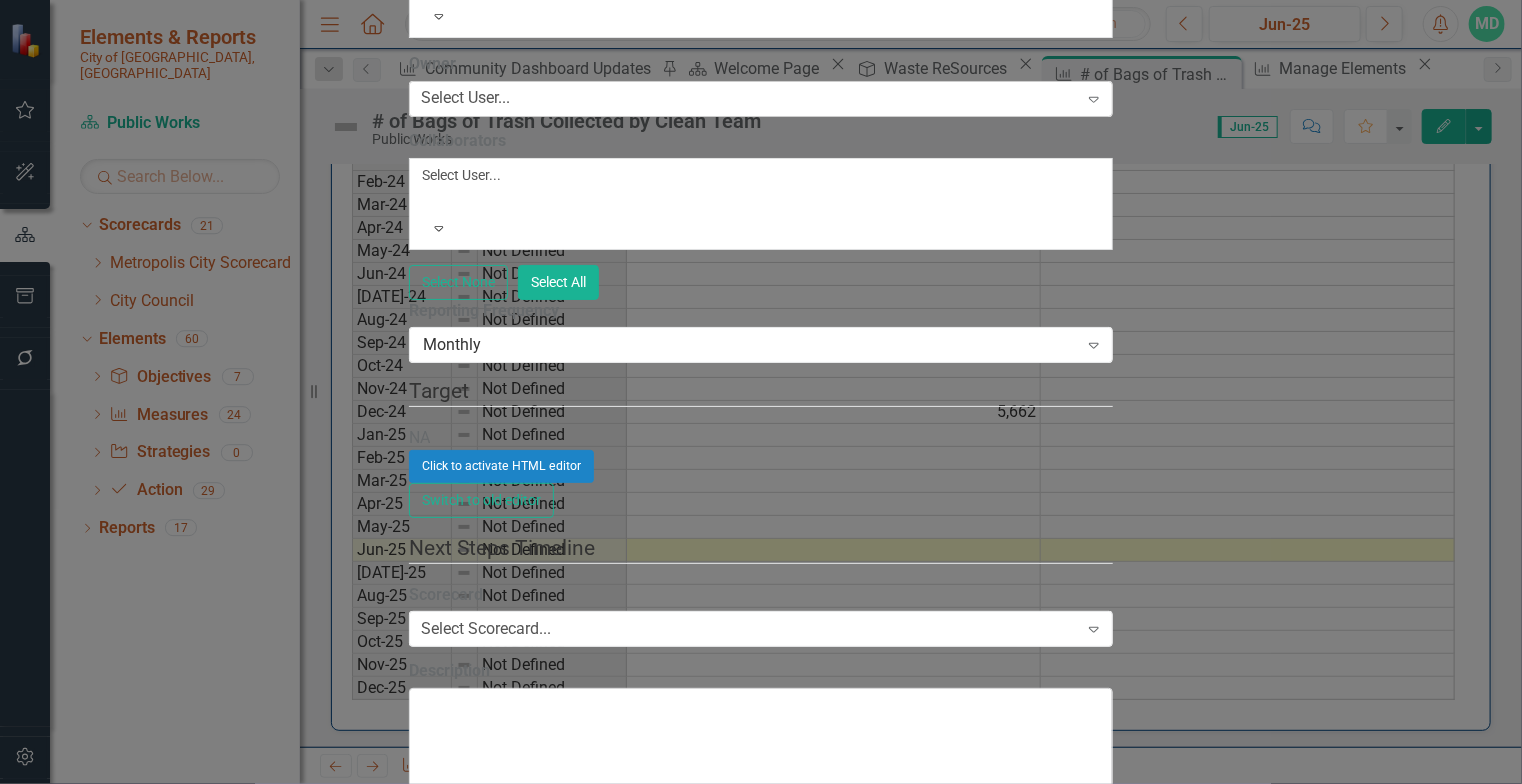 scroll, scrollTop: 83, scrollLeft: 0, axis: vertical 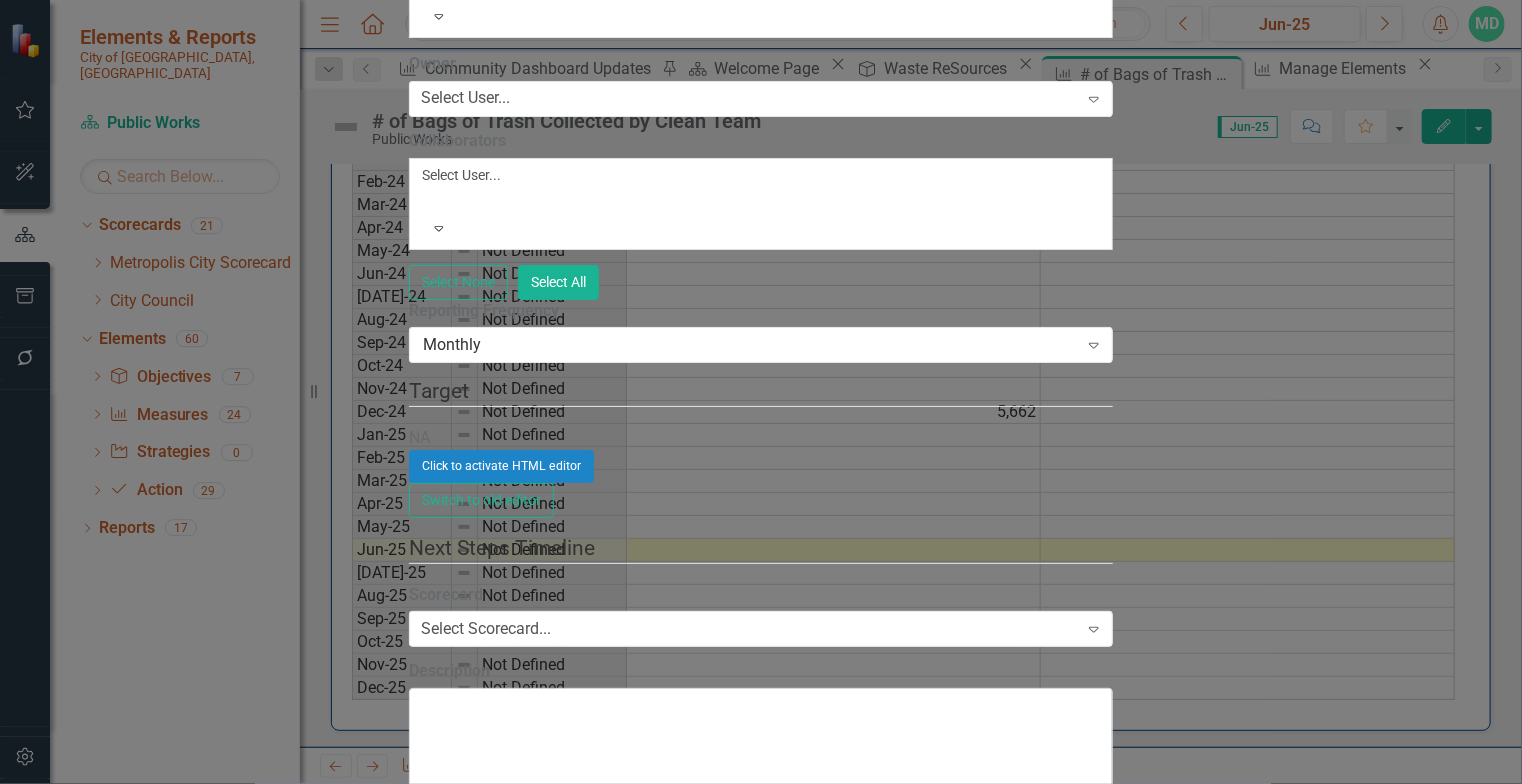 click on "ClearPoint Can Do More! How ClearPoint Can Help Close Enterprise  plans can automatically adjust milestone or initiative dates based on their linked elements. For example, you could set up your initiatives to automatically calculate start and end dates based on their milestones' dates, or automatically shift milestone dates when the initiative start date changes.  Please contact   [EMAIL_ADDRESS][DOMAIN_NAME]   for more information or to upgrade your account View Plans Learn More "Edit" fields in ClearPoint are the fields that do not change from reporting period to reporting period. For example, the element name would be consistent in all reporting periods.   Learn more in the ClearPoint Support Center. Close Help Name # of Bags of Trash Collected by Clean Team Scorecard Public Works Expand Tags Select Tags... Expand Owner Select User... Expand Collaborators Select User... Expand Select None Select All Reporting Frequency Monthly Expand Target NA Click to activate HTML editor Switch to old editor Expand" at bounding box center (761, 1125) 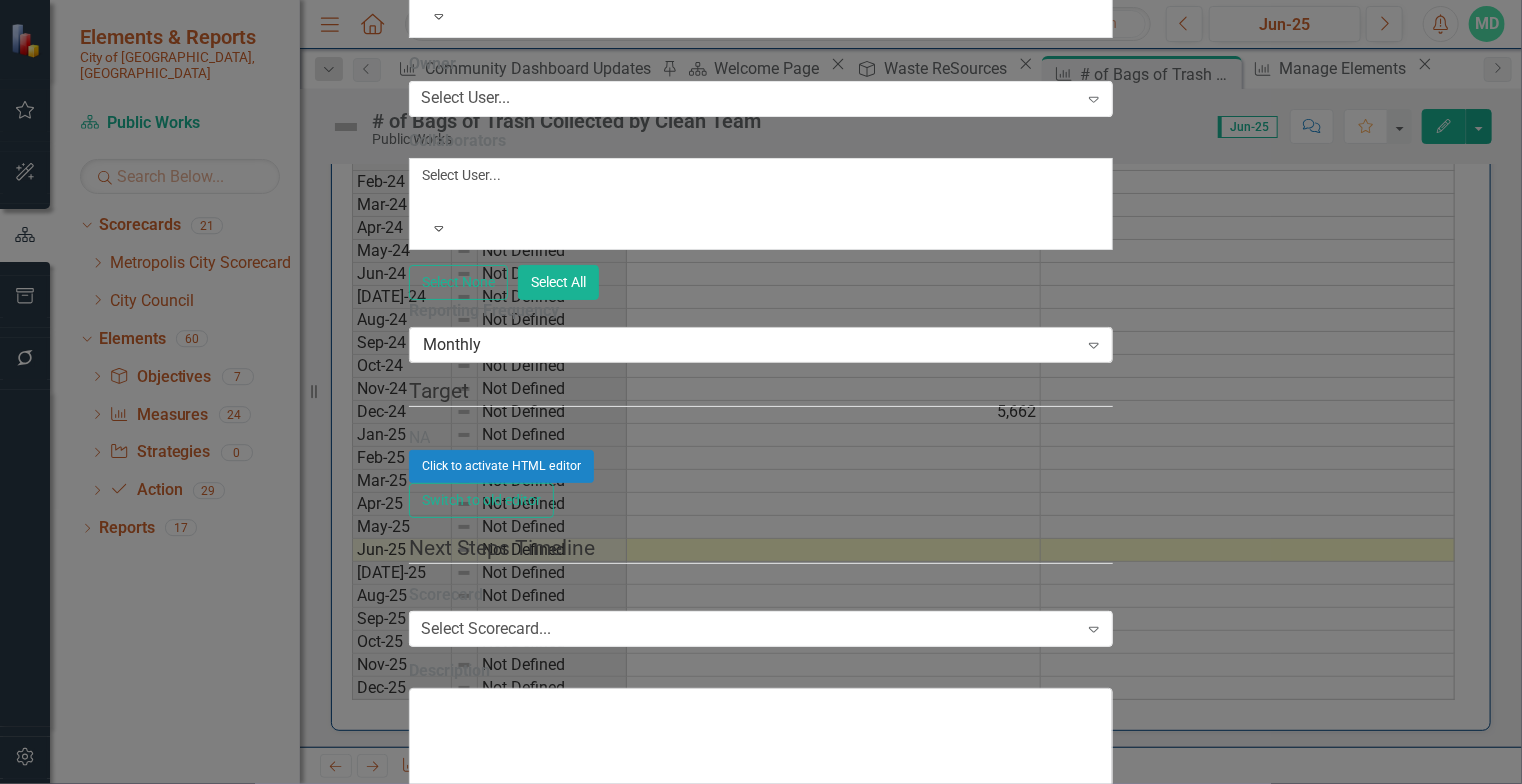 click on "Monthly" at bounding box center (750, 345) 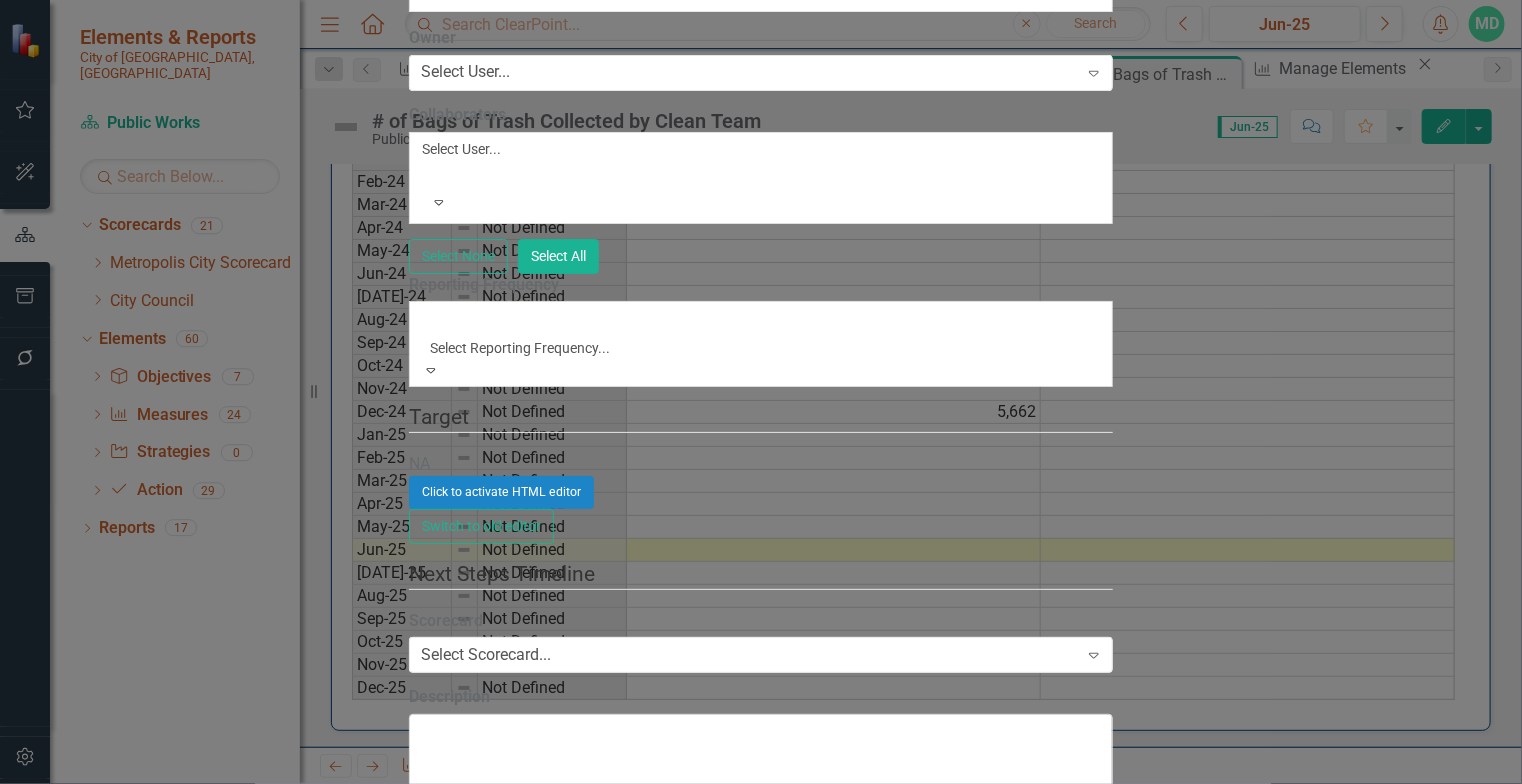 click on "Annual" at bounding box center [761, 818] 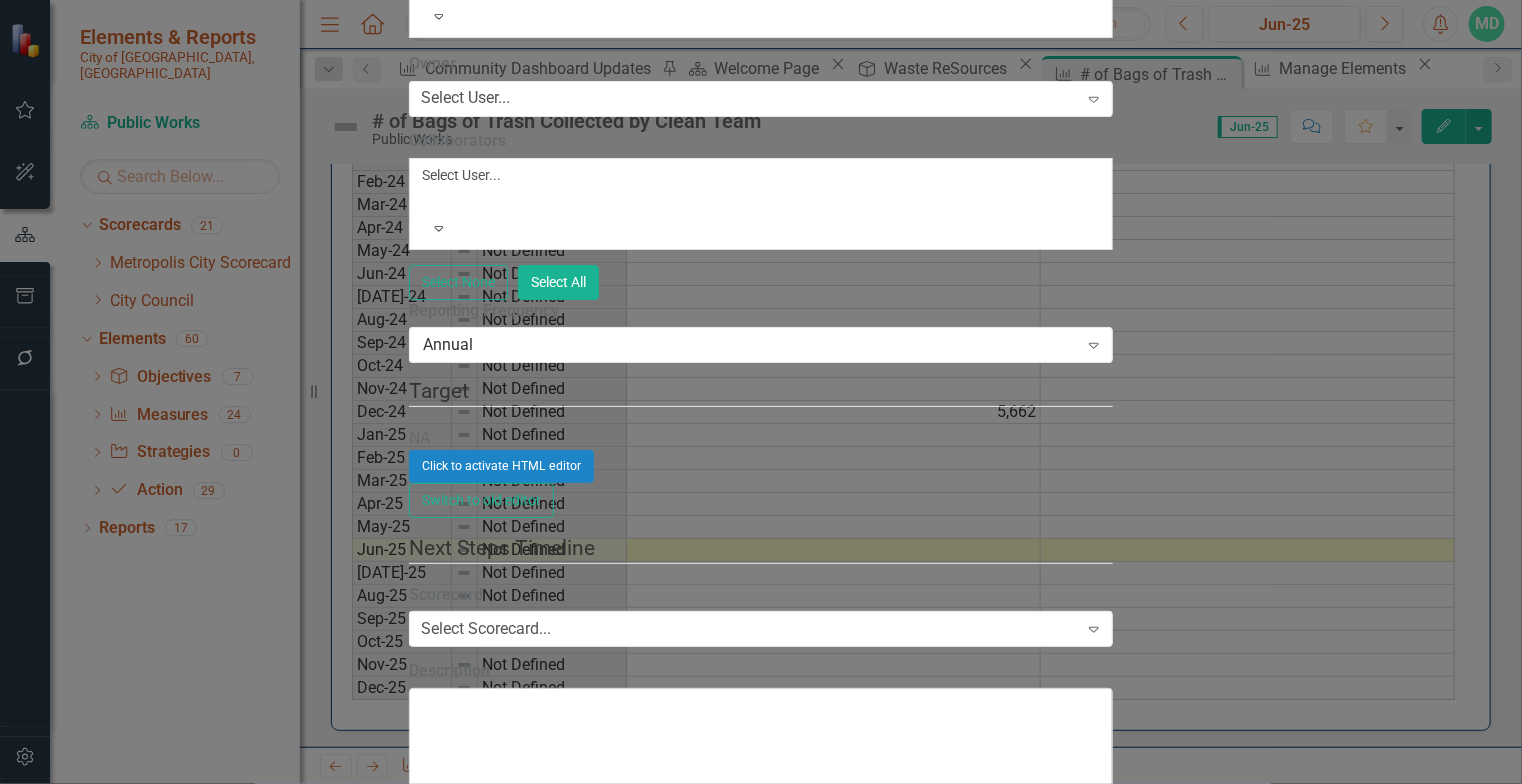 click on "Save" at bounding box center [505, 2523] 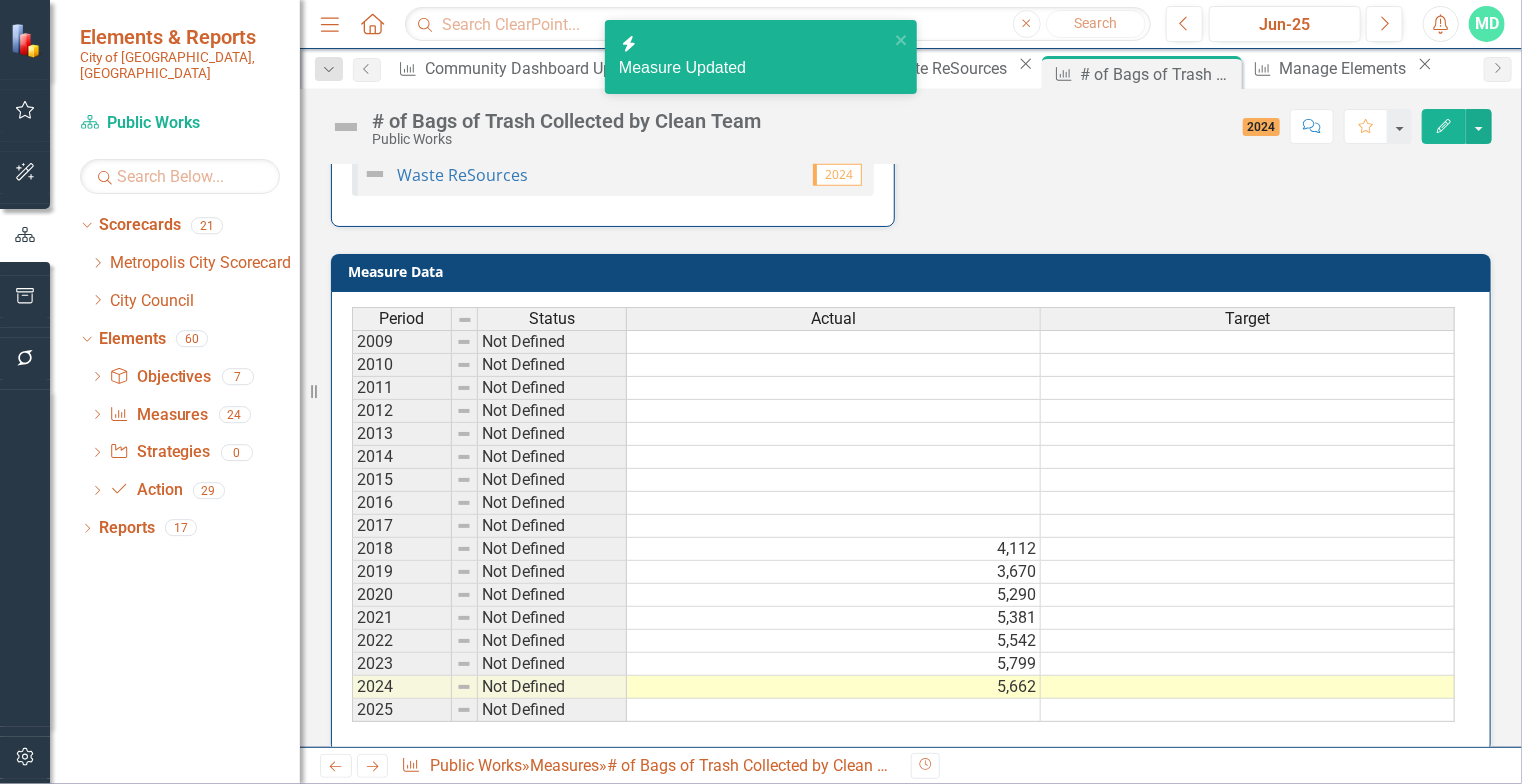 scroll, scrollTop: 998, scrollLeft: 0, axis: vertical 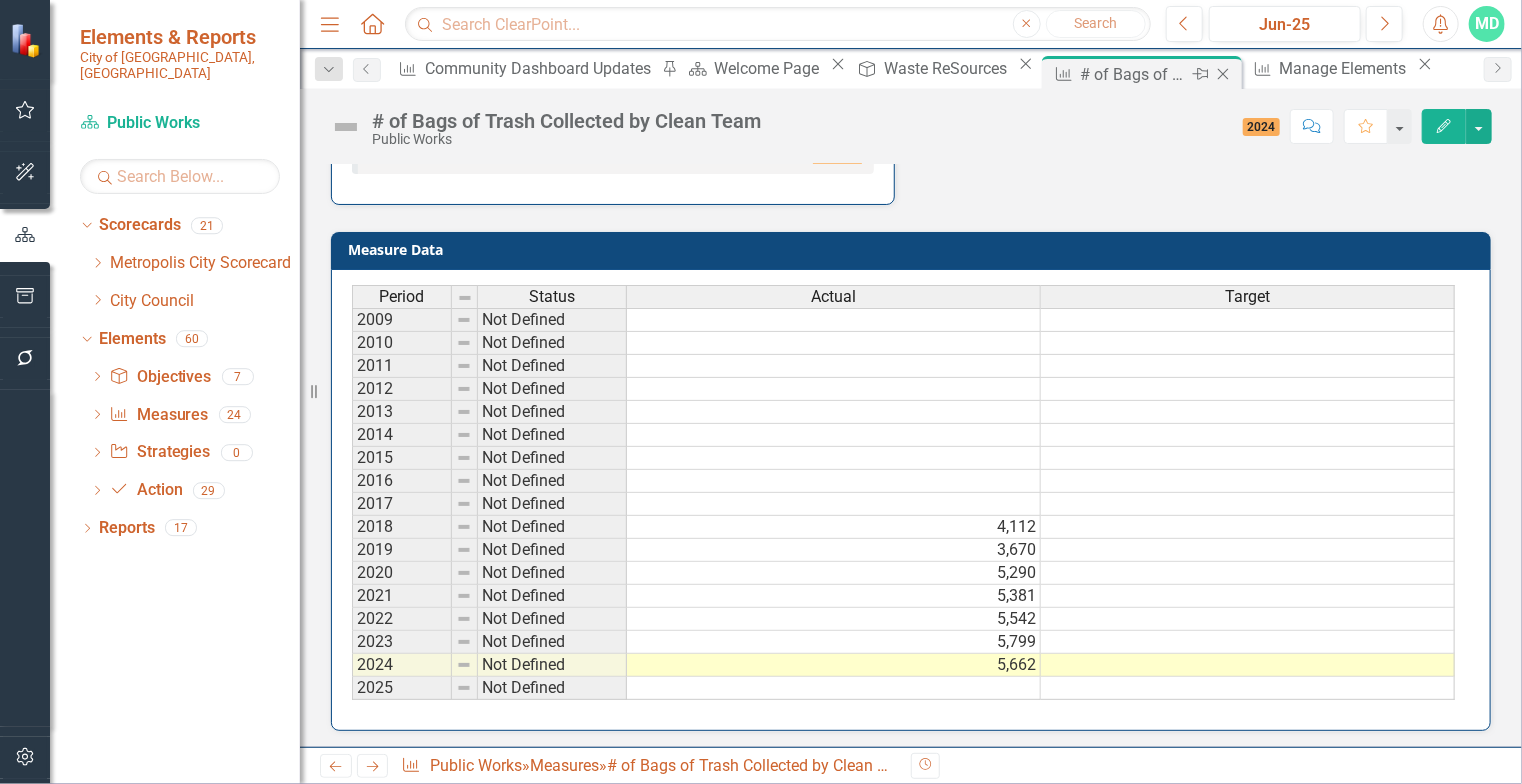 click on "Close" 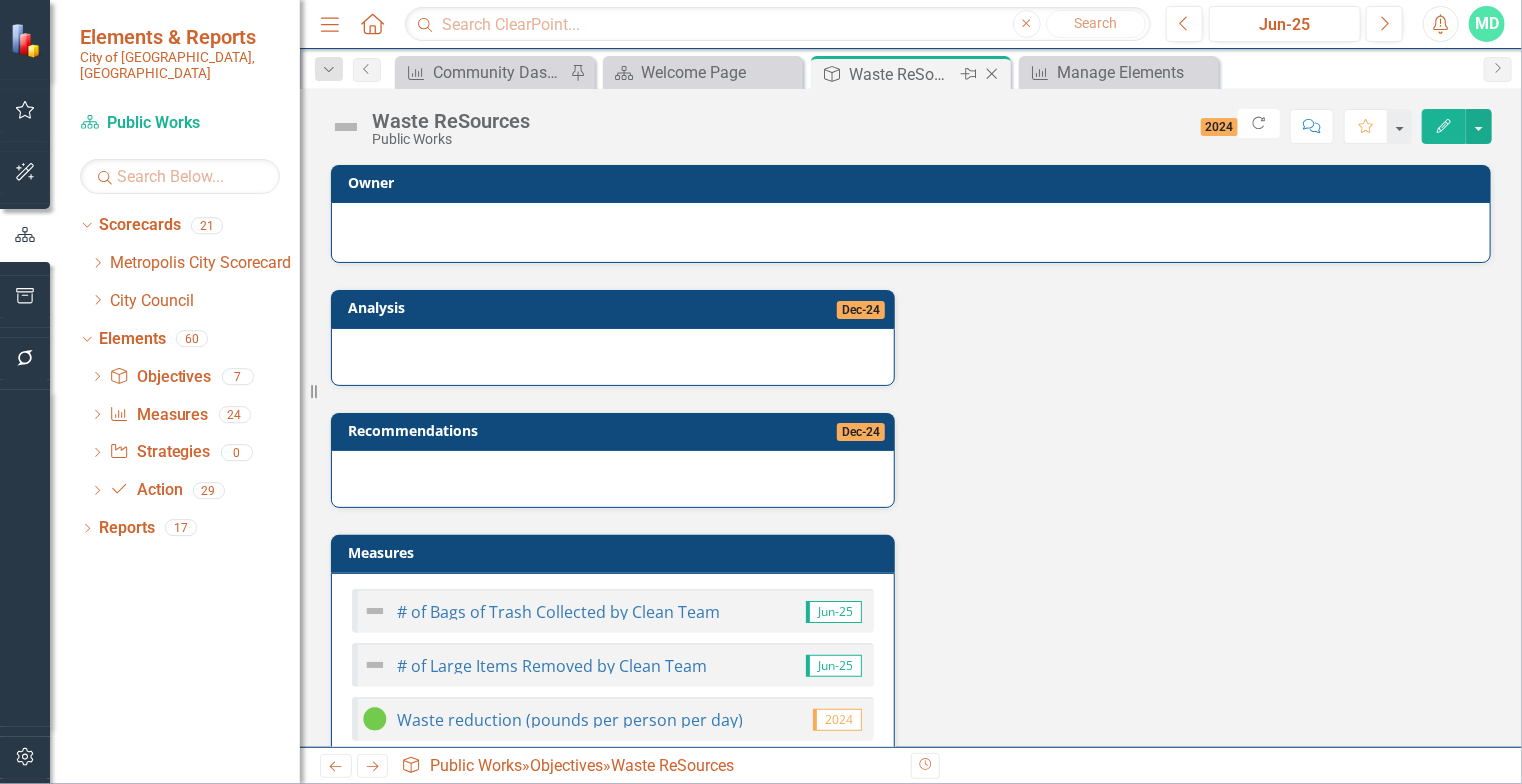 click on "Waste ReSources" at bounding box center (902, 74) 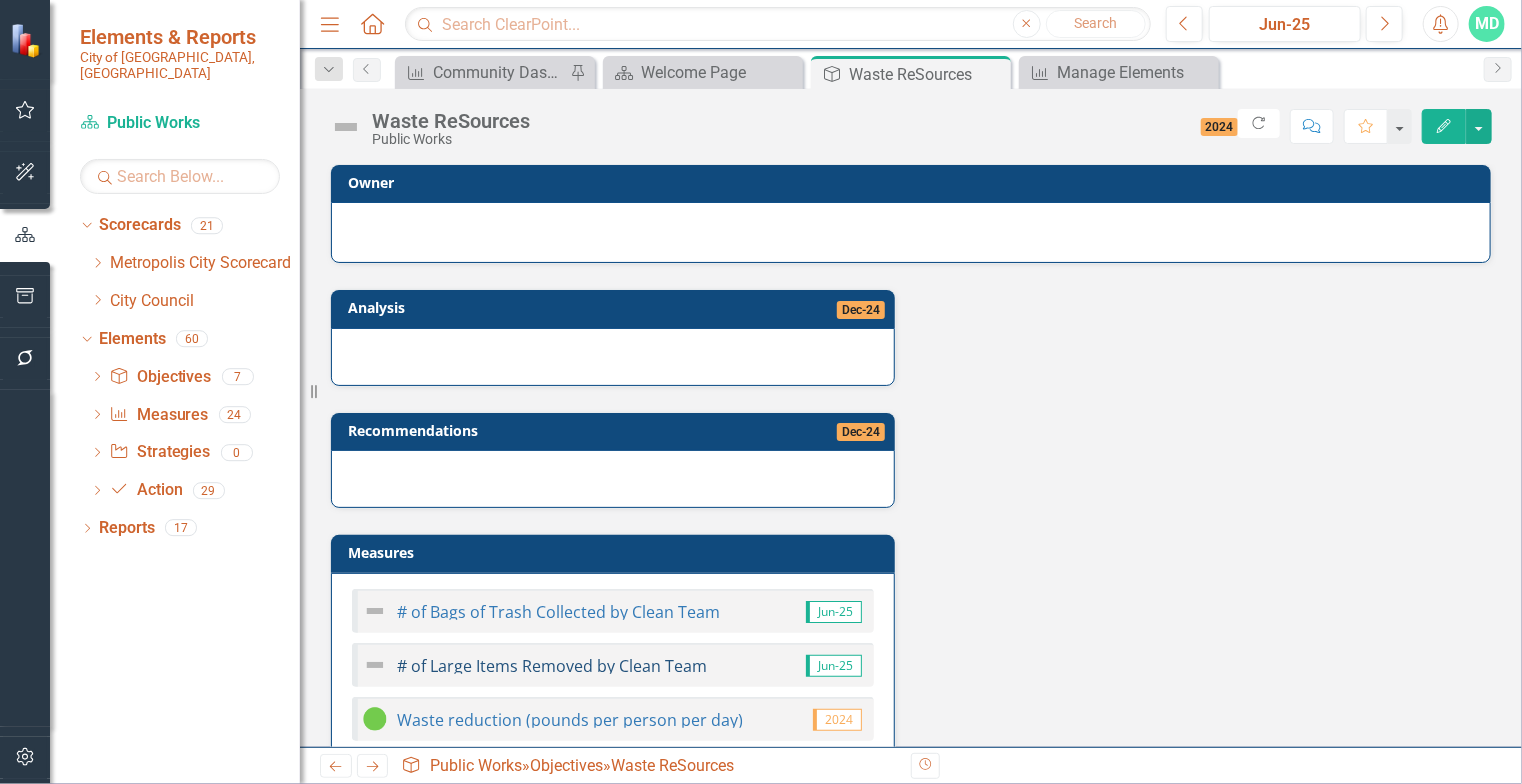 click on "# of Large Items Removed by Clean Team" at bounding box center [552, 666] 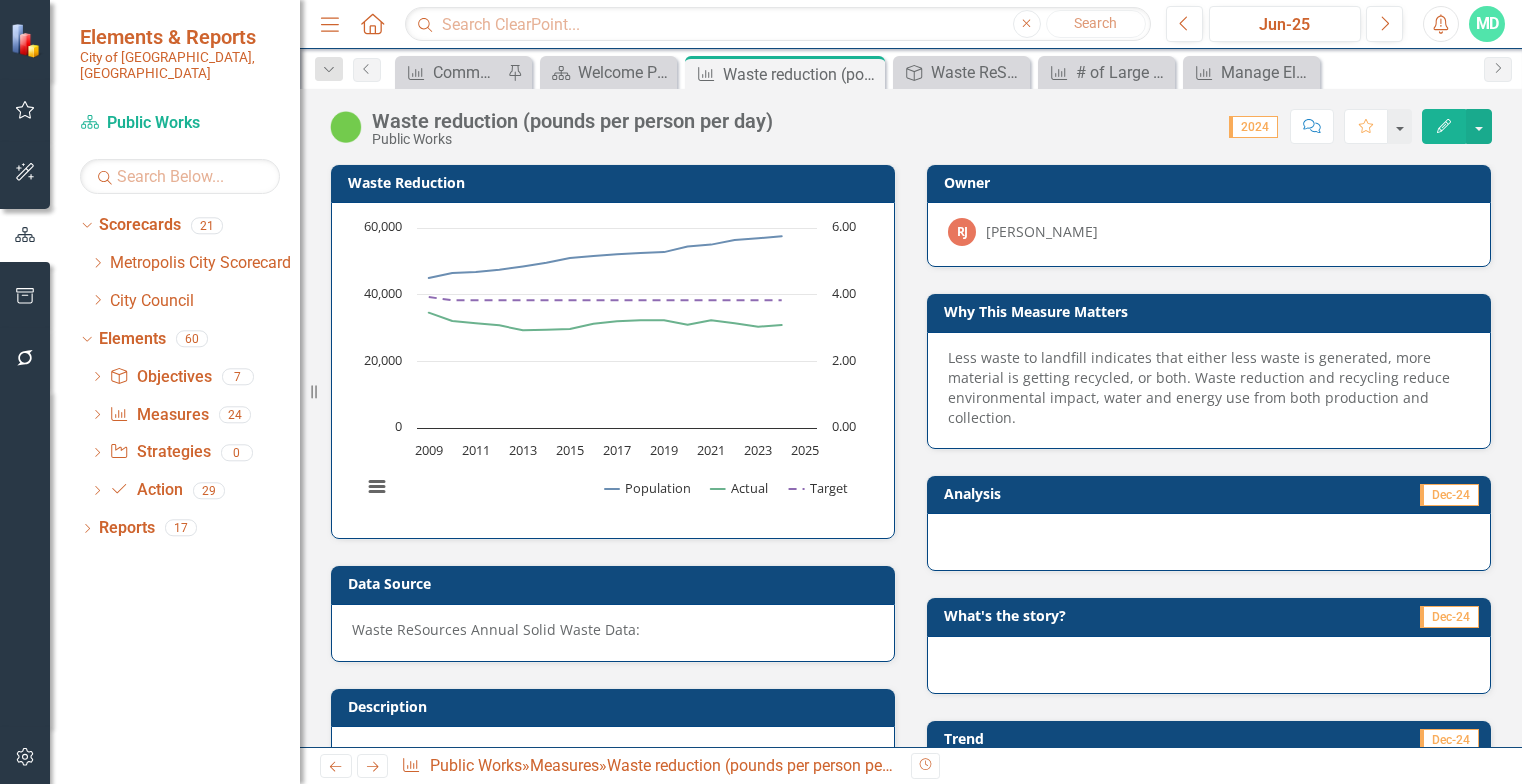 scroll, scrollTop: 0, scrollLeft: 0, axis: both 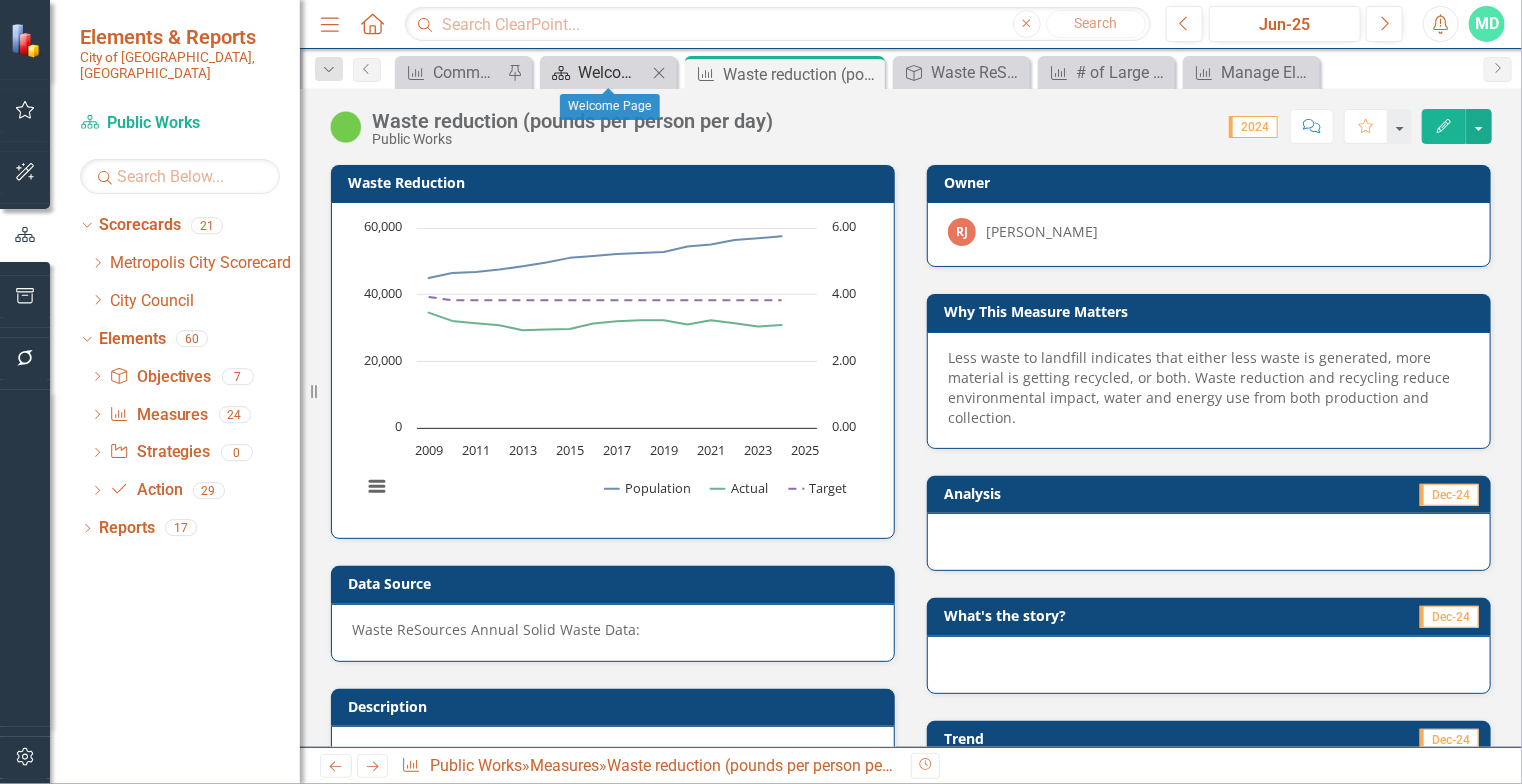 click on "Welcome Page" at bounding box center [612, 72] 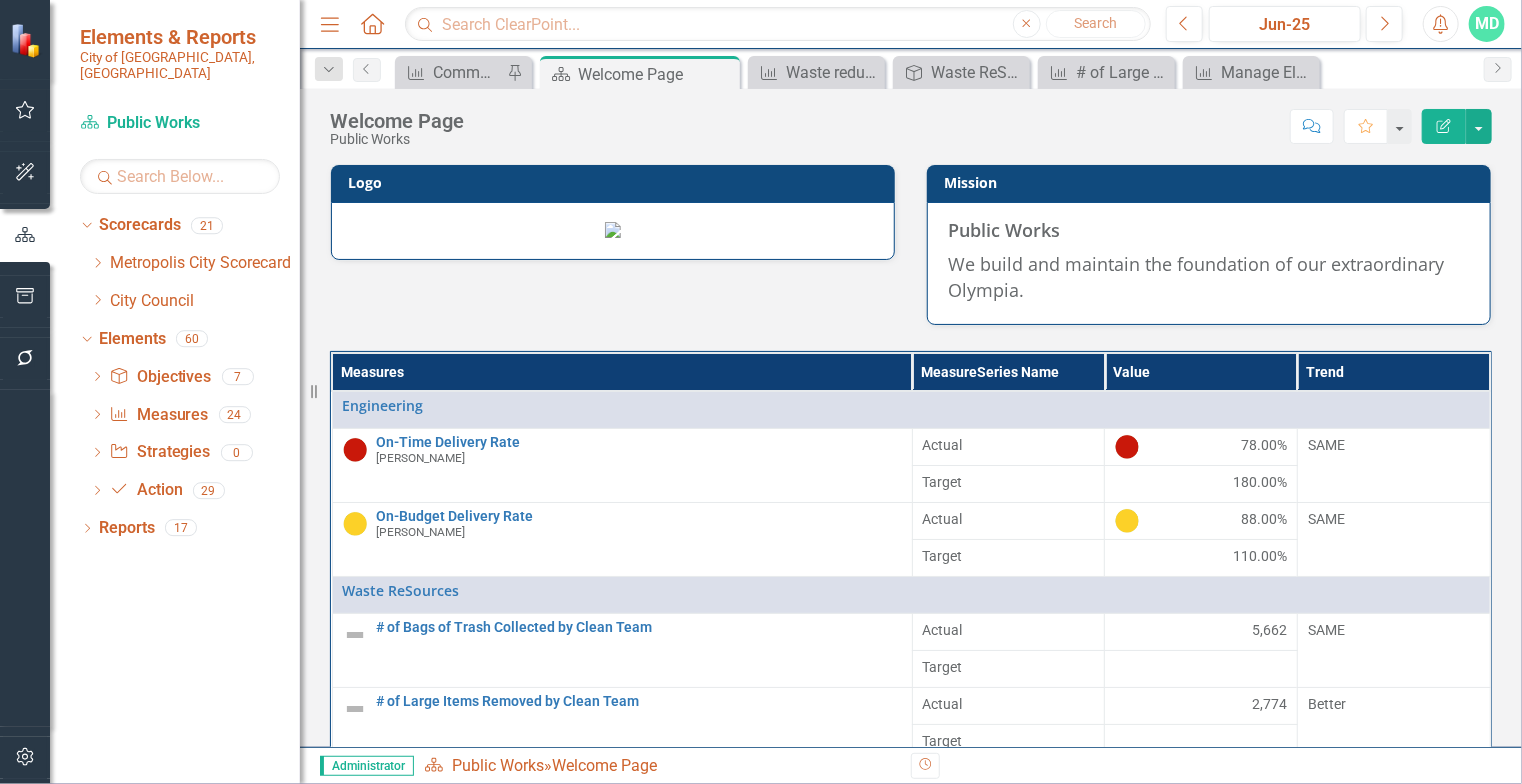 scroll, scrollTop: 387, scrollLeft: 0, axis: vertical 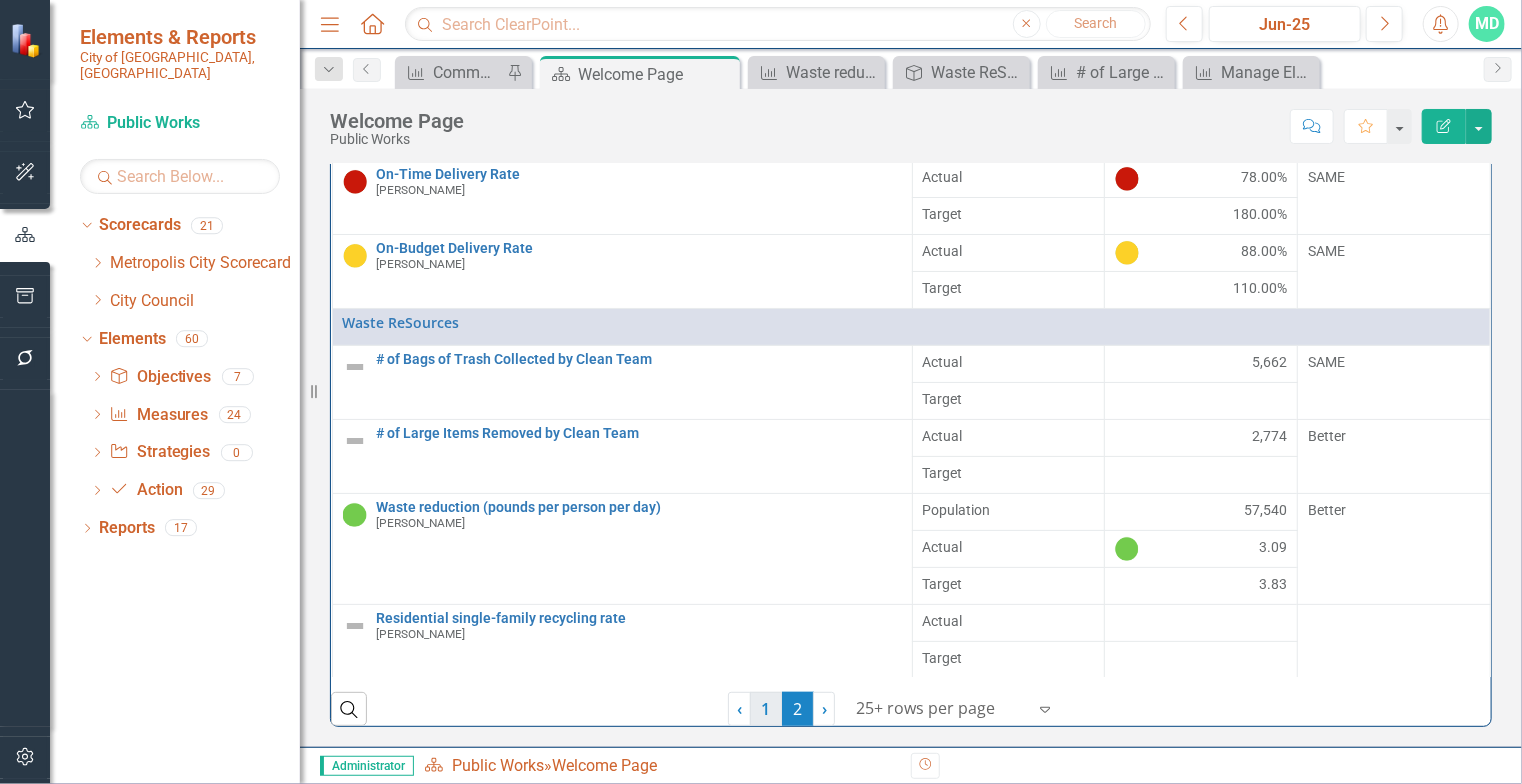 click on "1" at bounding box center [766, 709] 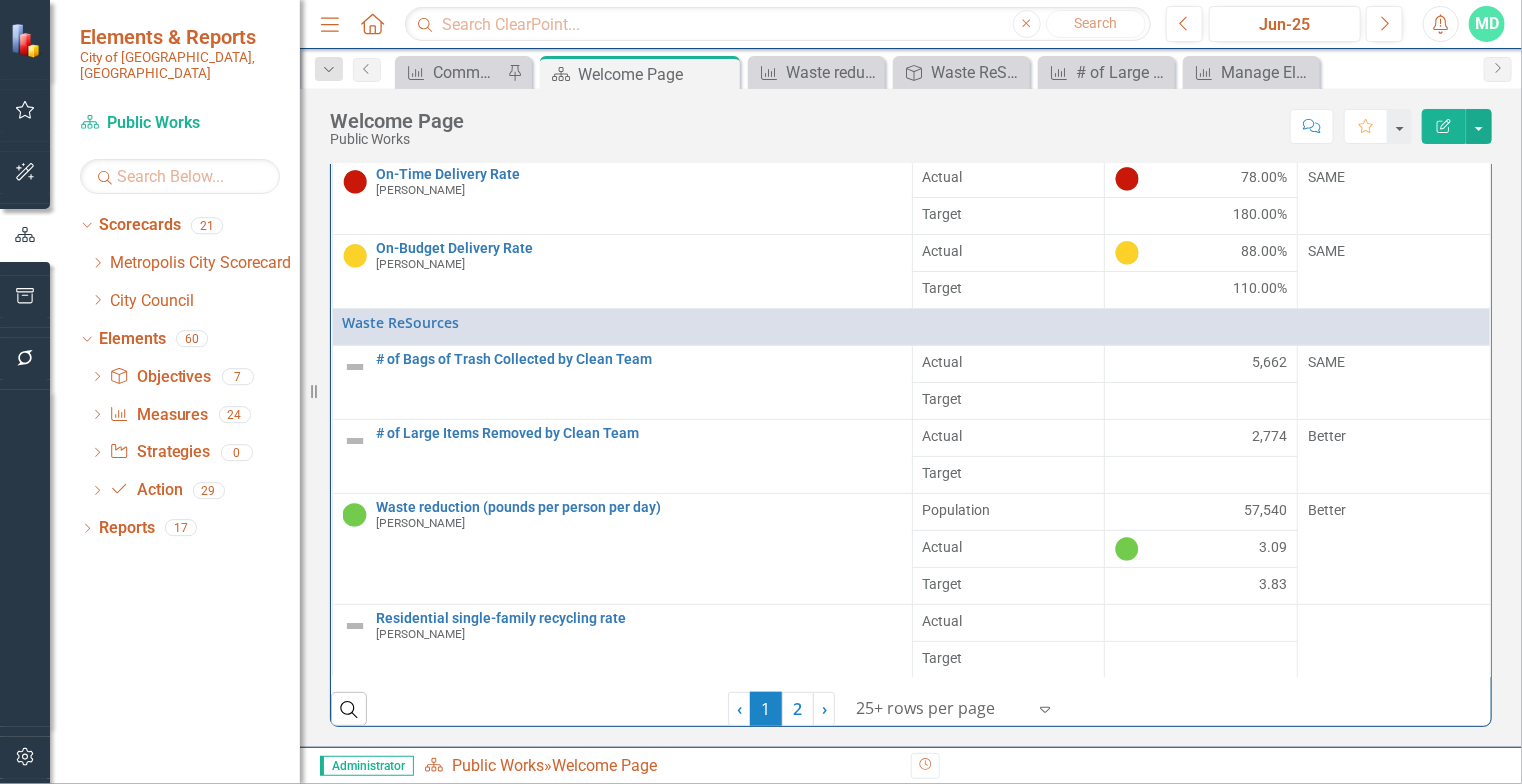 scroll, scrollTop: 0, scrollLeft: 0, axis: both 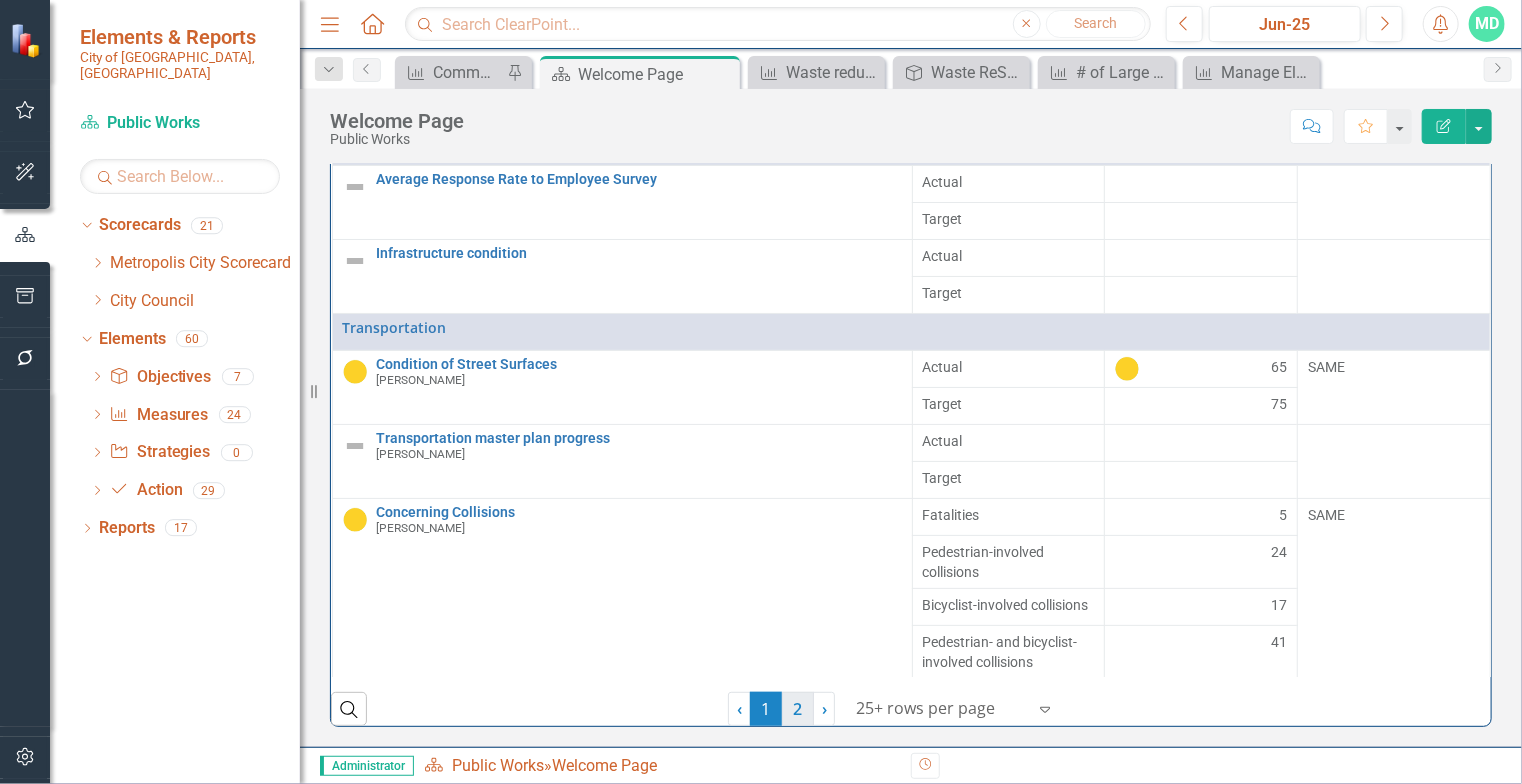 click on "2" at bounding box center (798, 709) 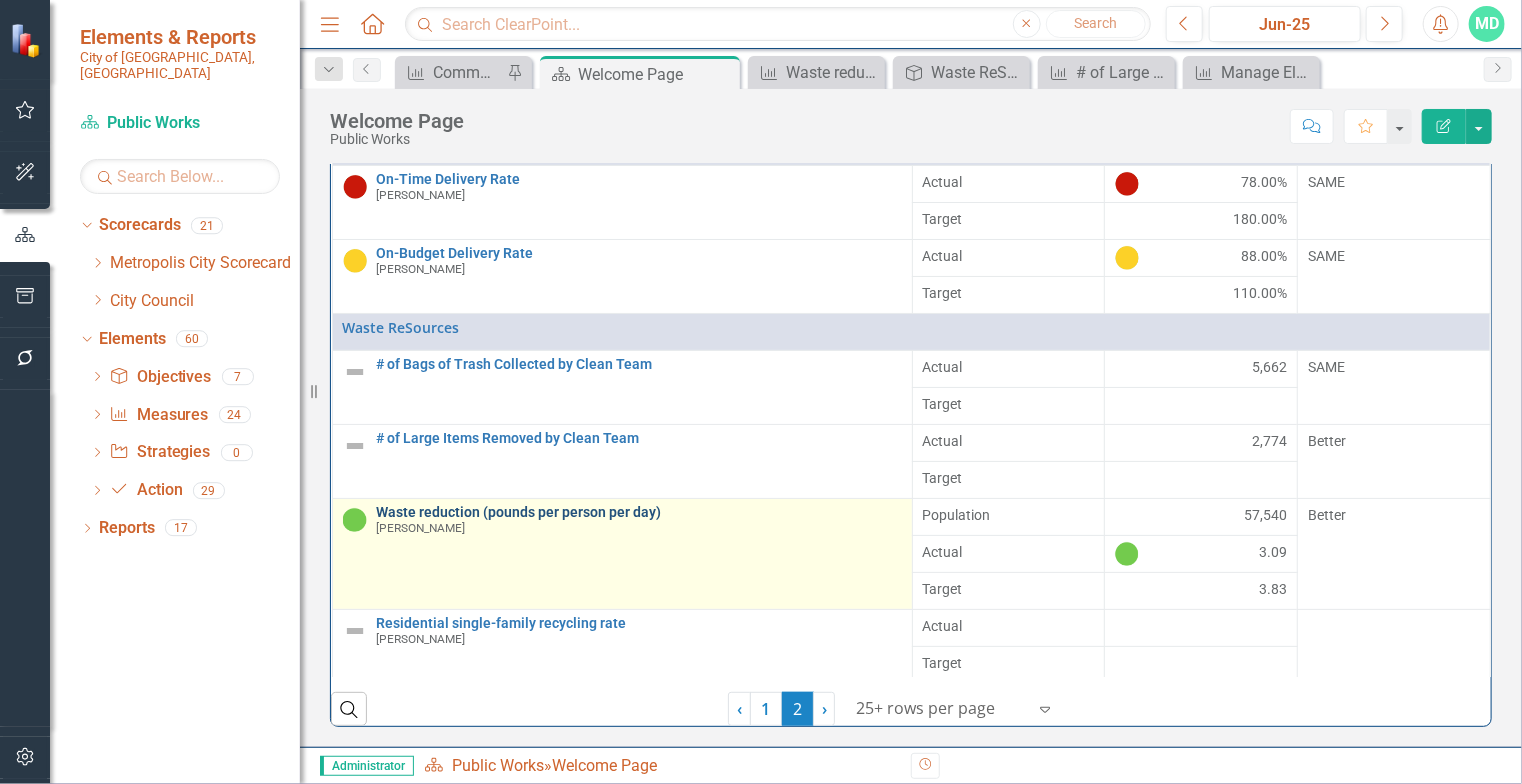 scroll, scrollTop: 0, scrollLeft: 0, axis: both 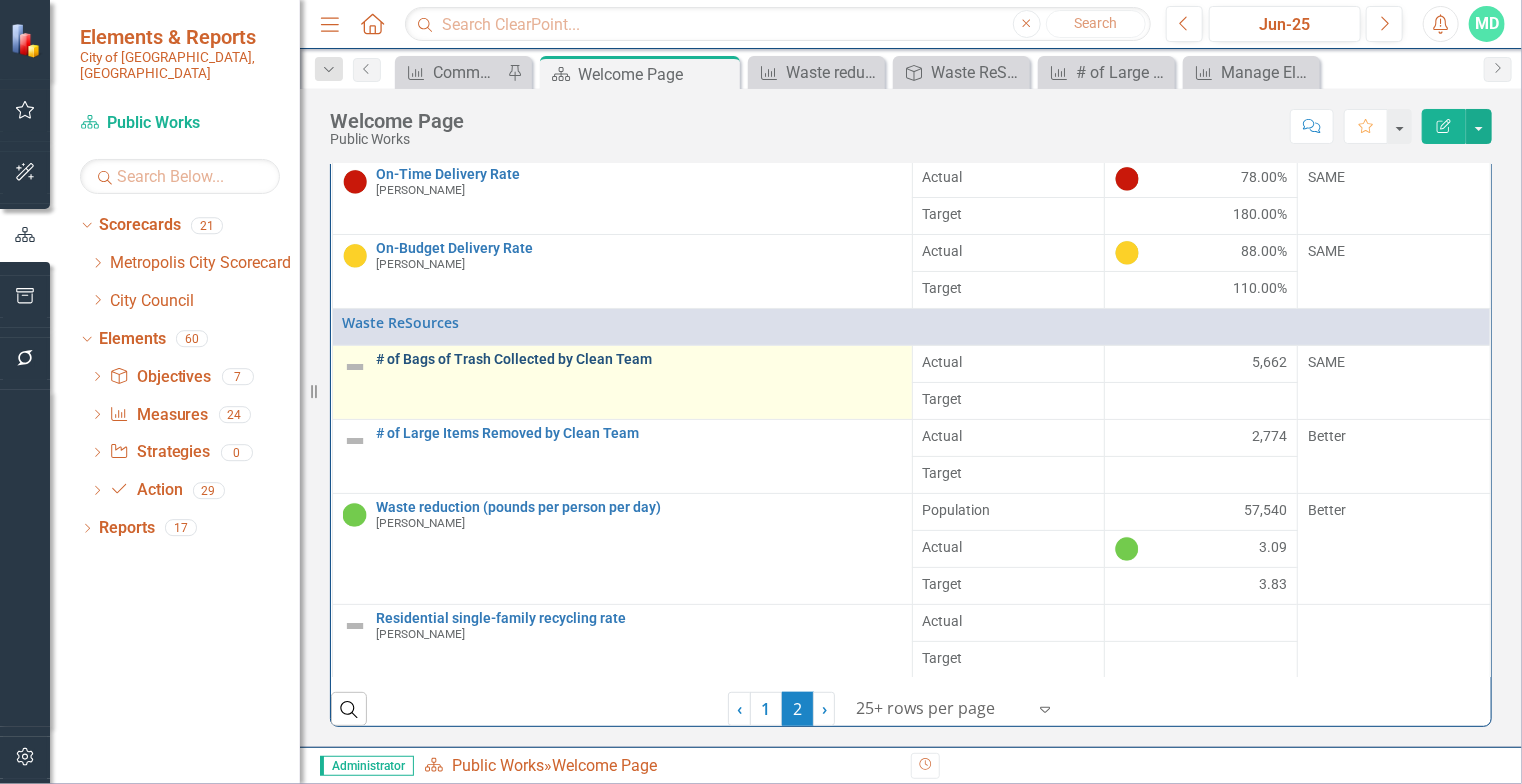 click on "# of Bags of Trash Collected by Clean Team" at bounding box center (639, 359) 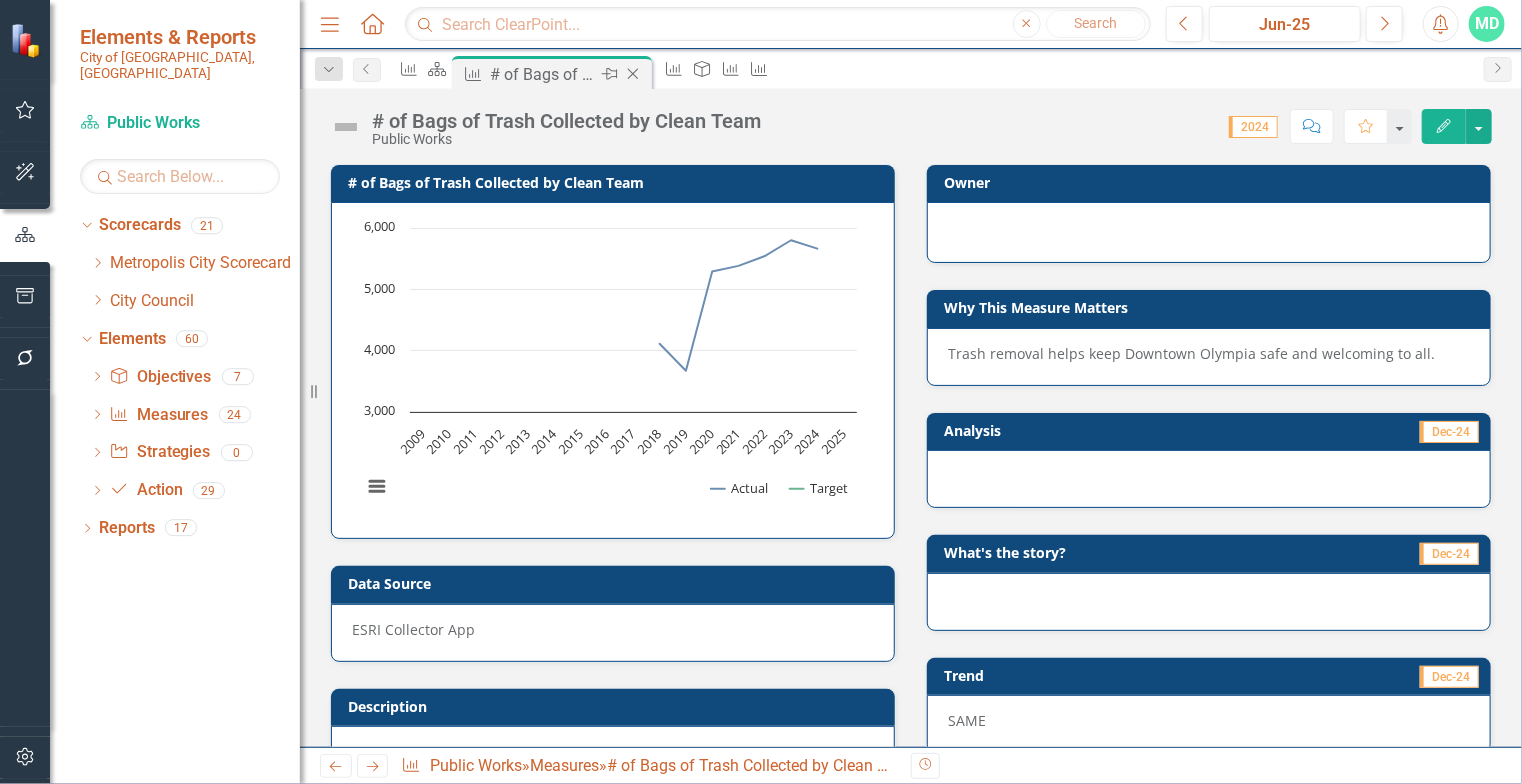 click 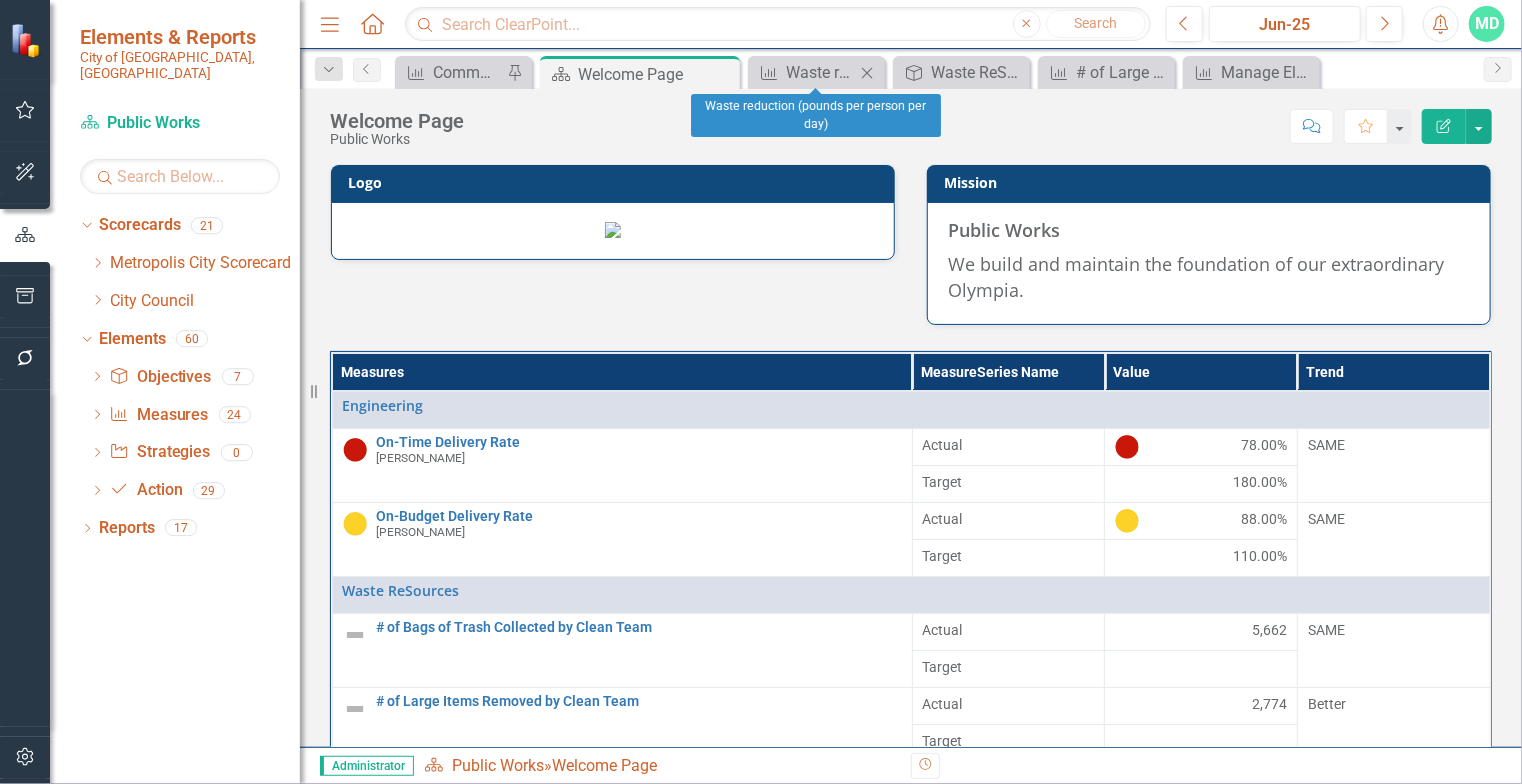 click on "Close" 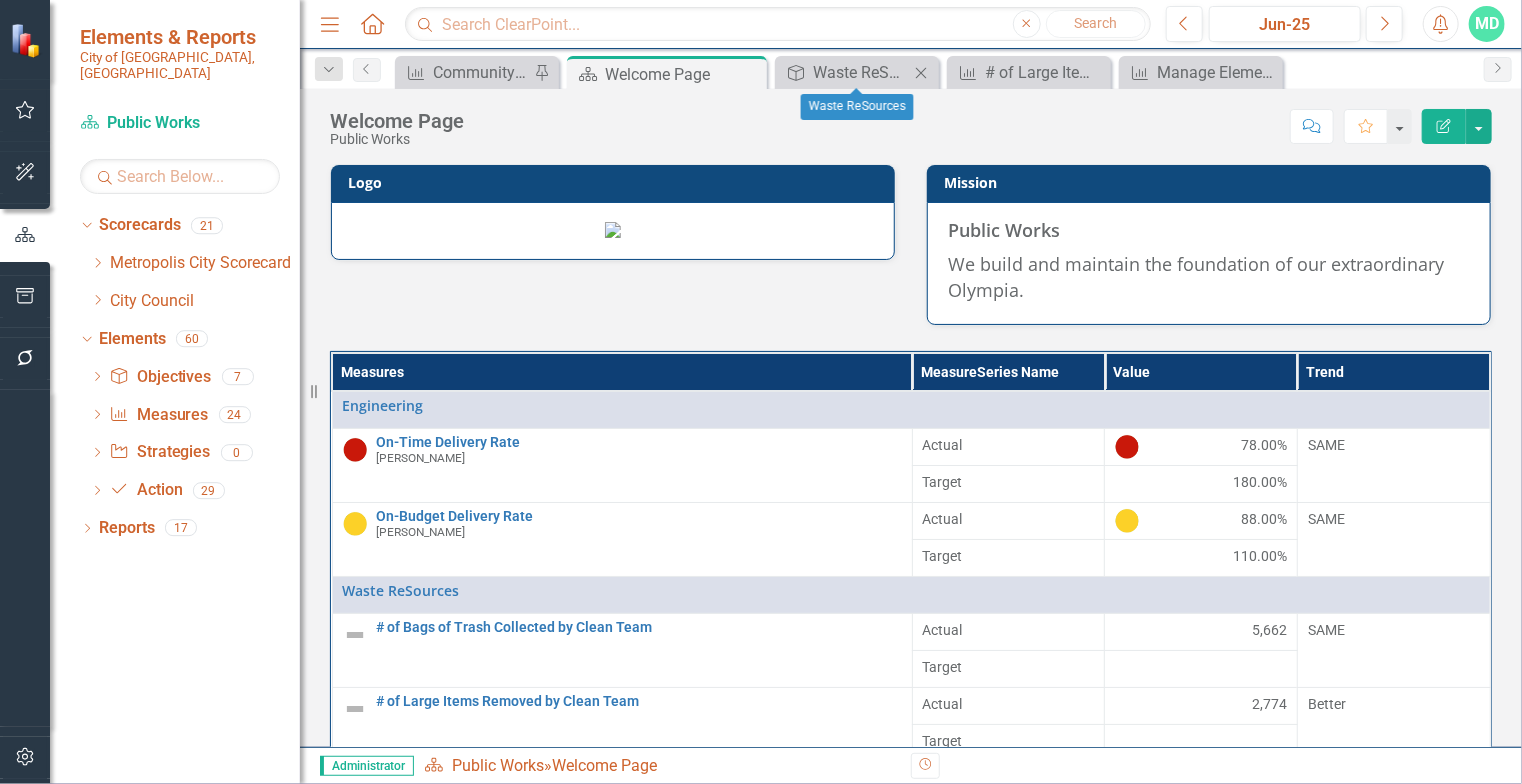 click on "Close" 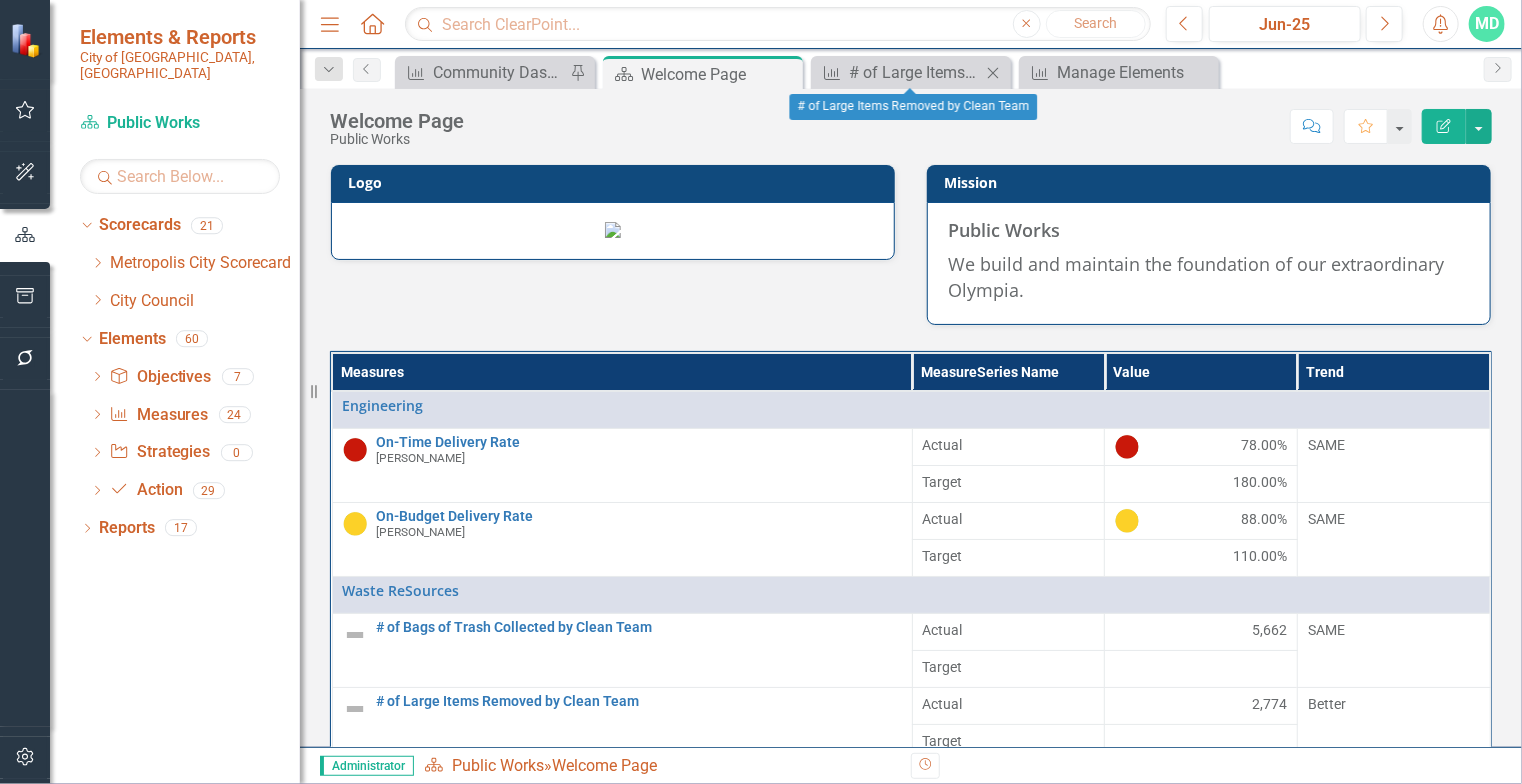 click 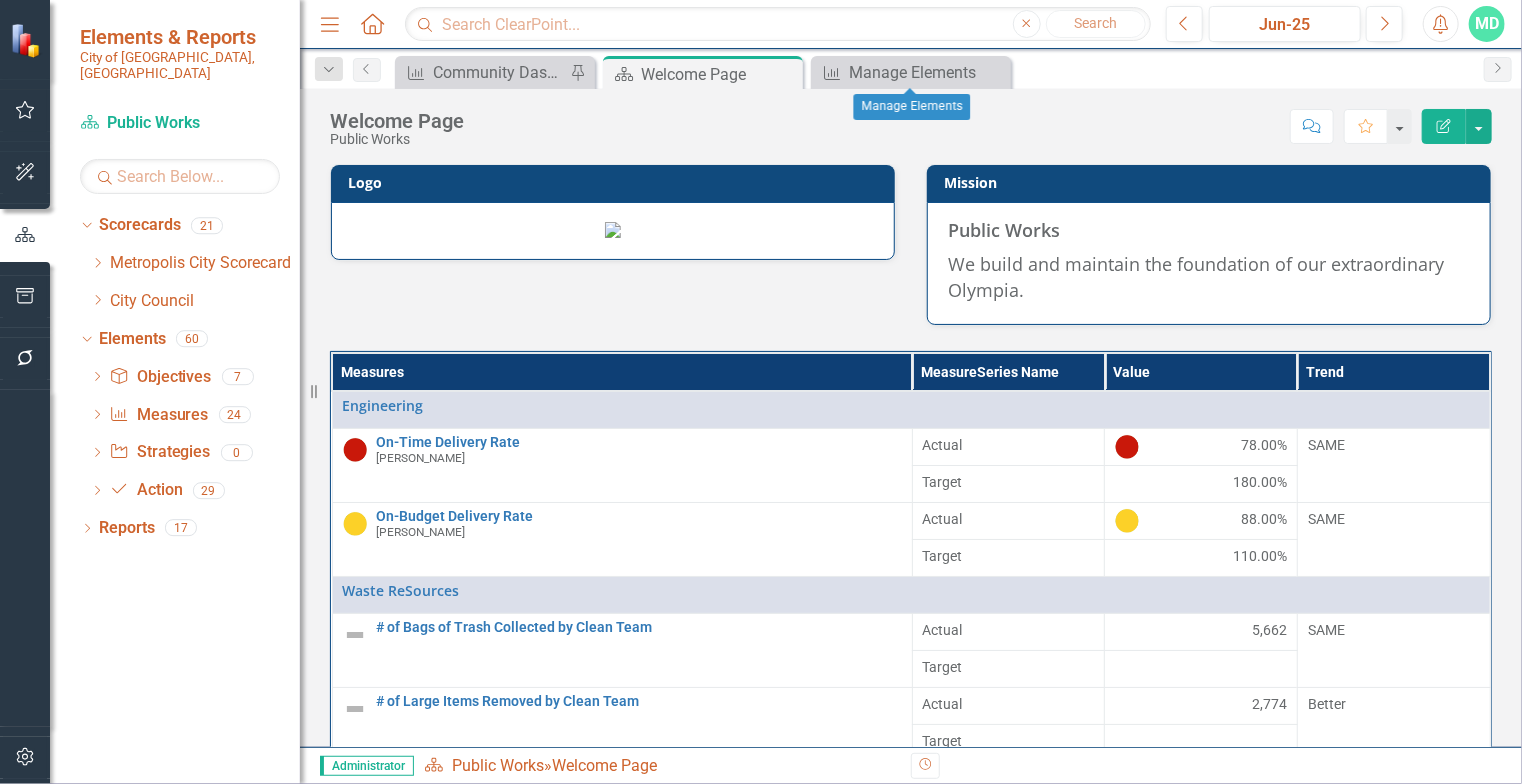 click 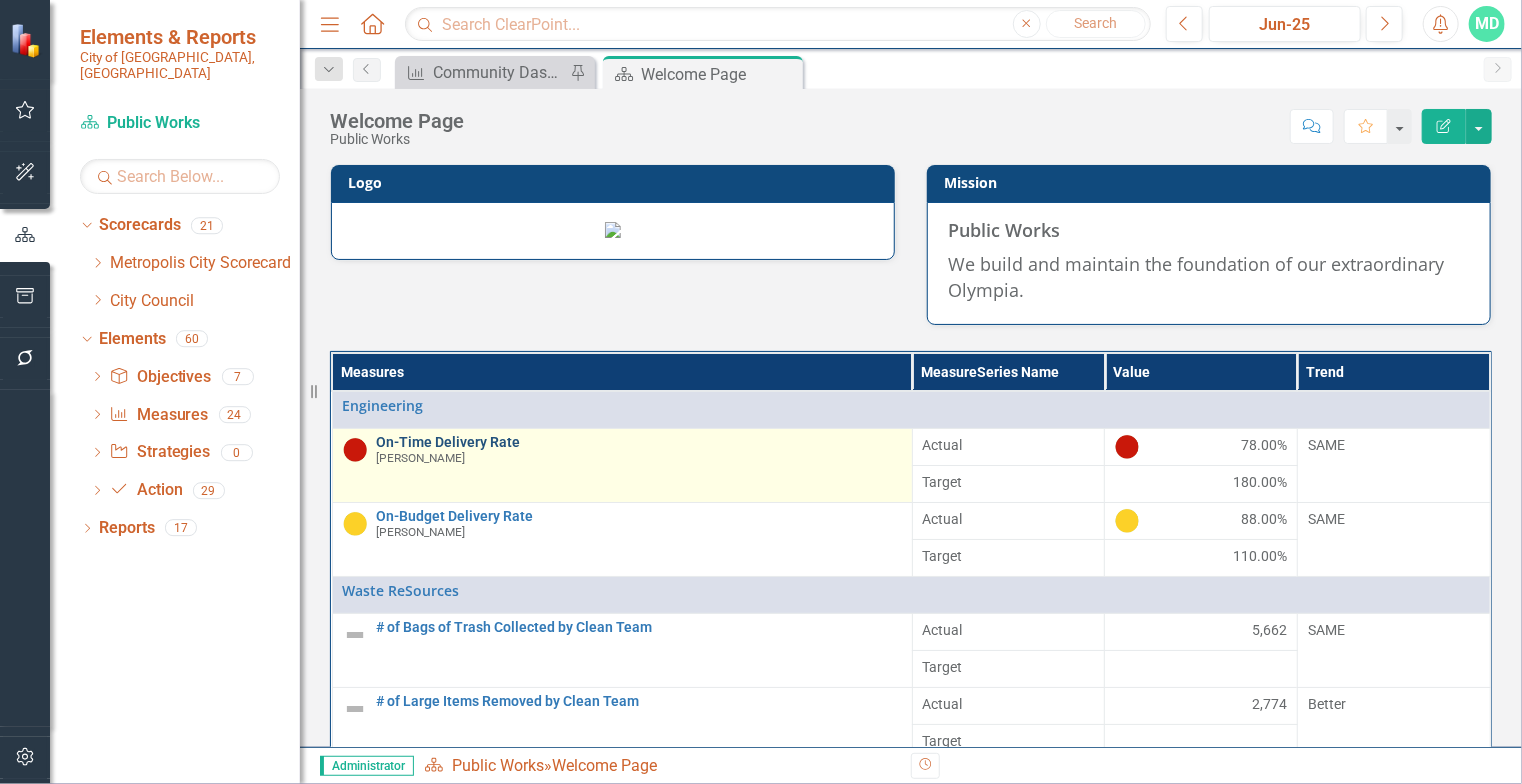 click on "On-Time Delivery Rate" at bounding box center (639, 442) 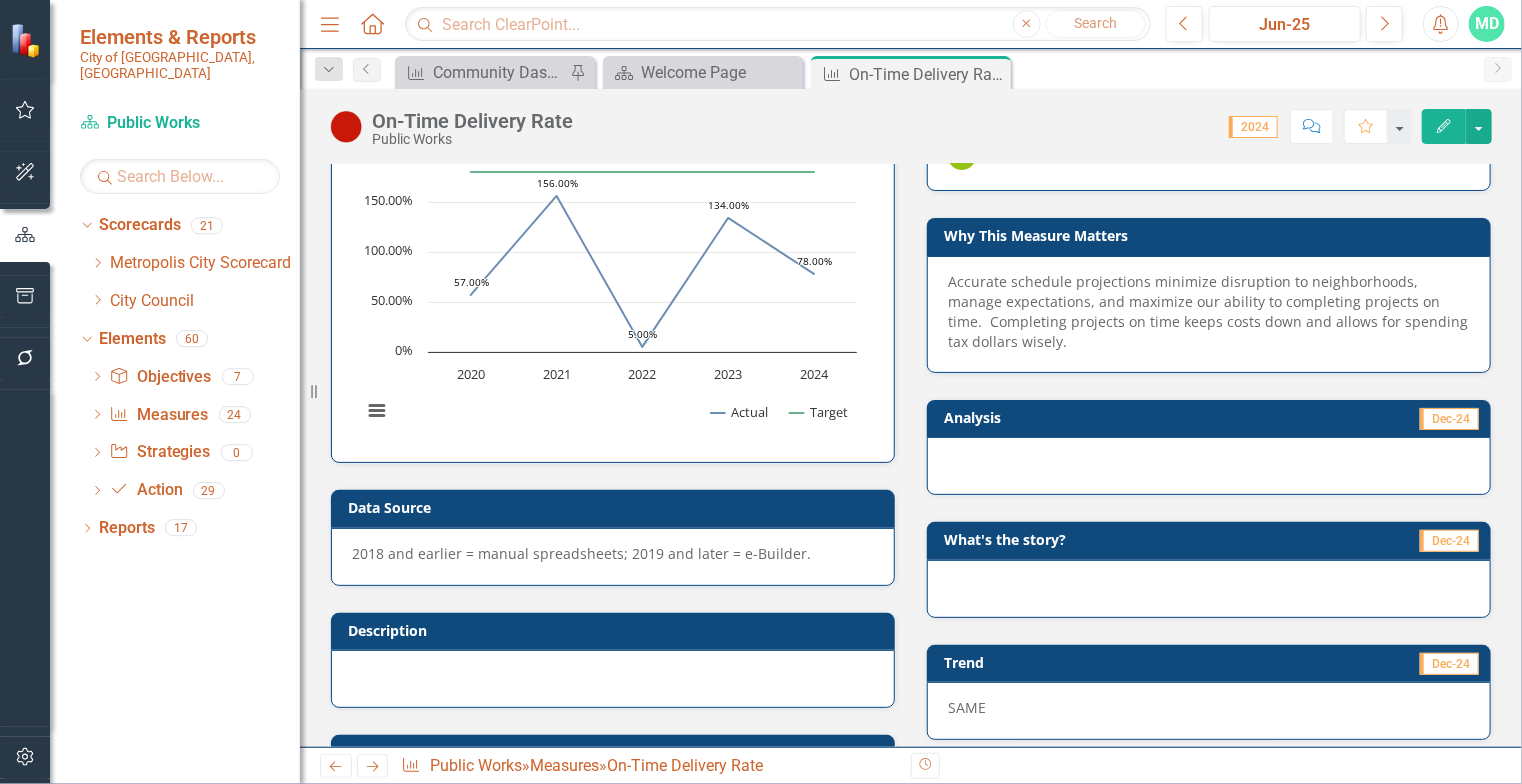scroll, scrollTop: 79, scrollLeft: 0, axis: vertical 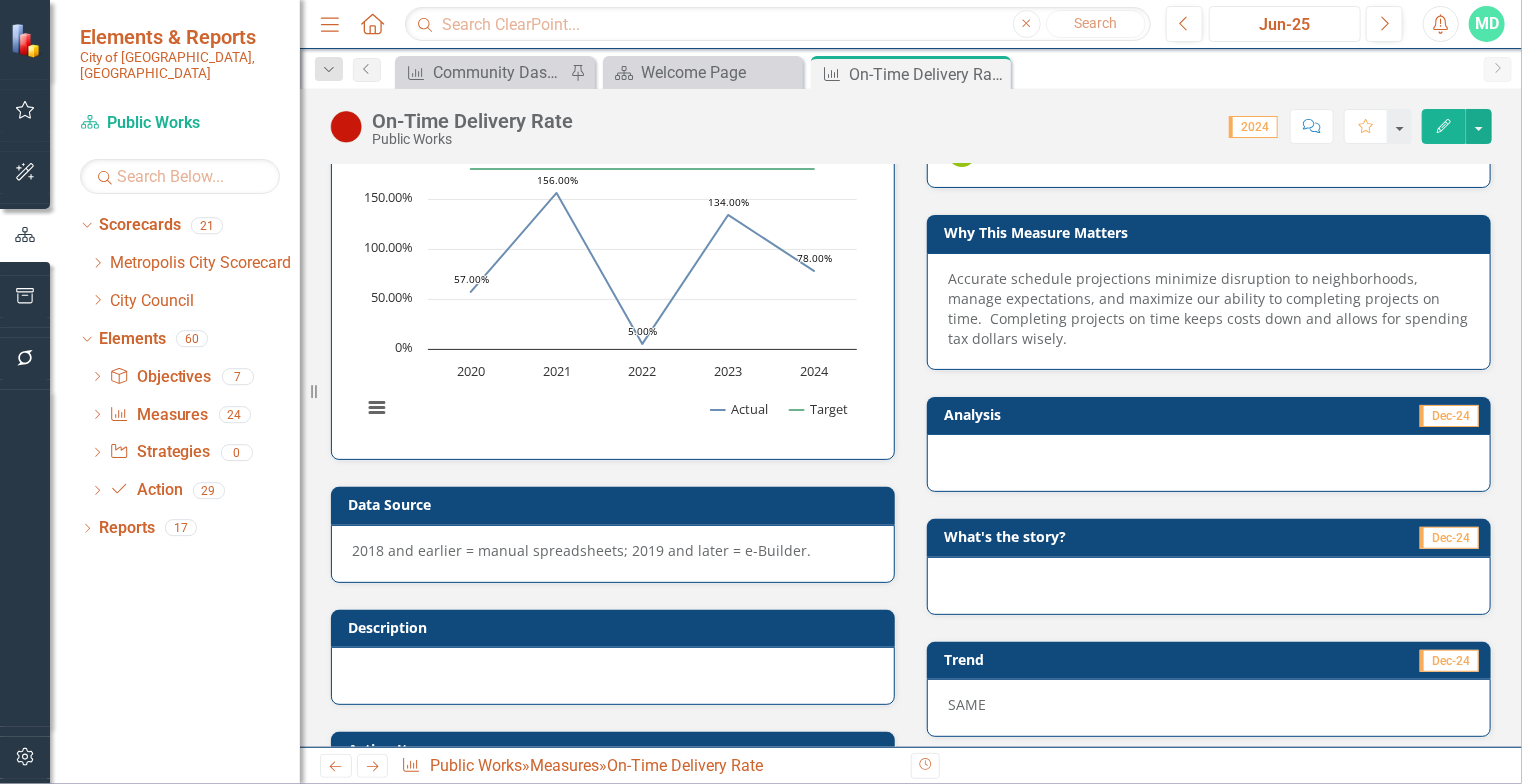 click on "Jun-25" at bounding box center (1285, 25) 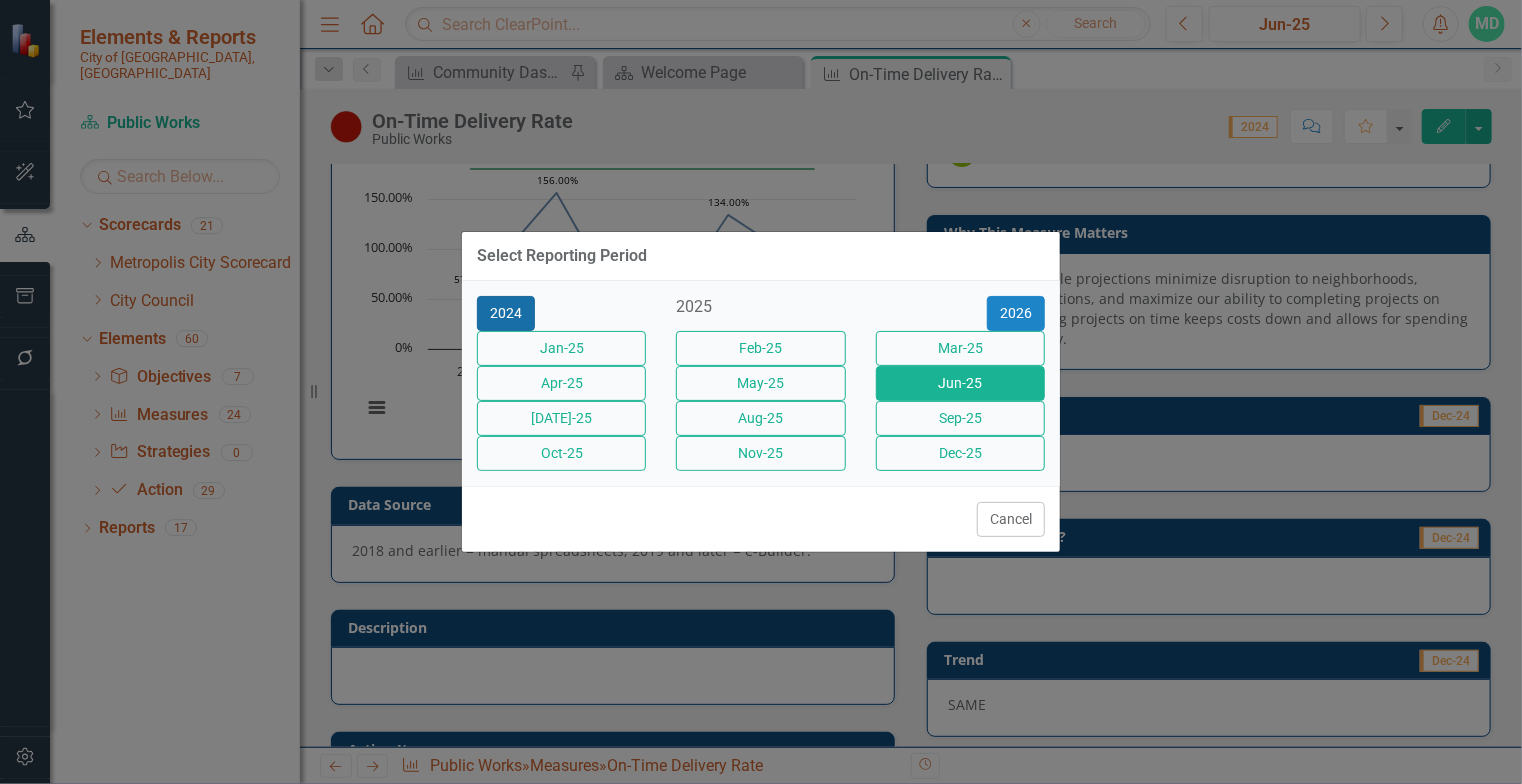 click on "2024" at bounding box center [506, 313] 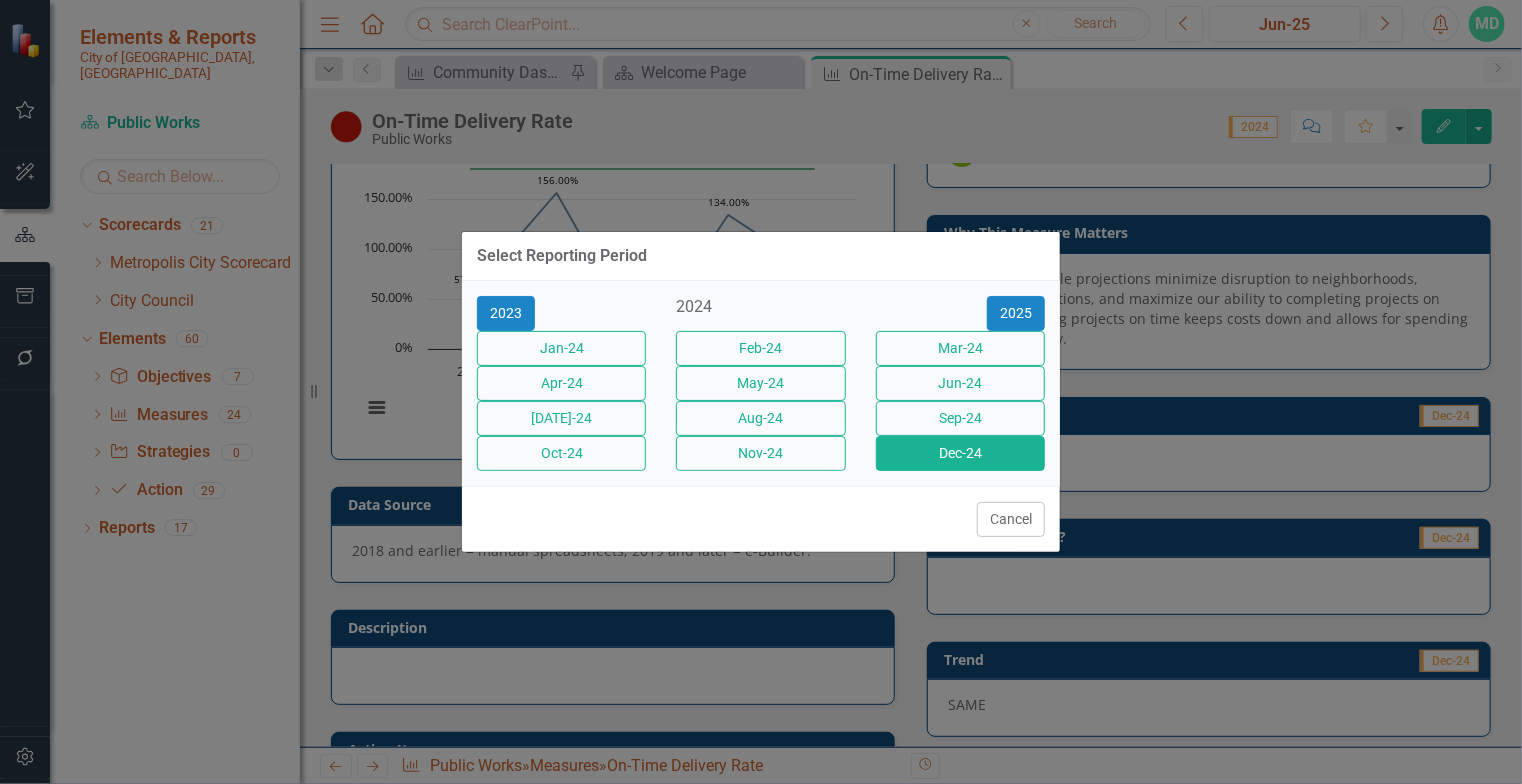 click on "Dec-24" at bounding box center (960, 453) 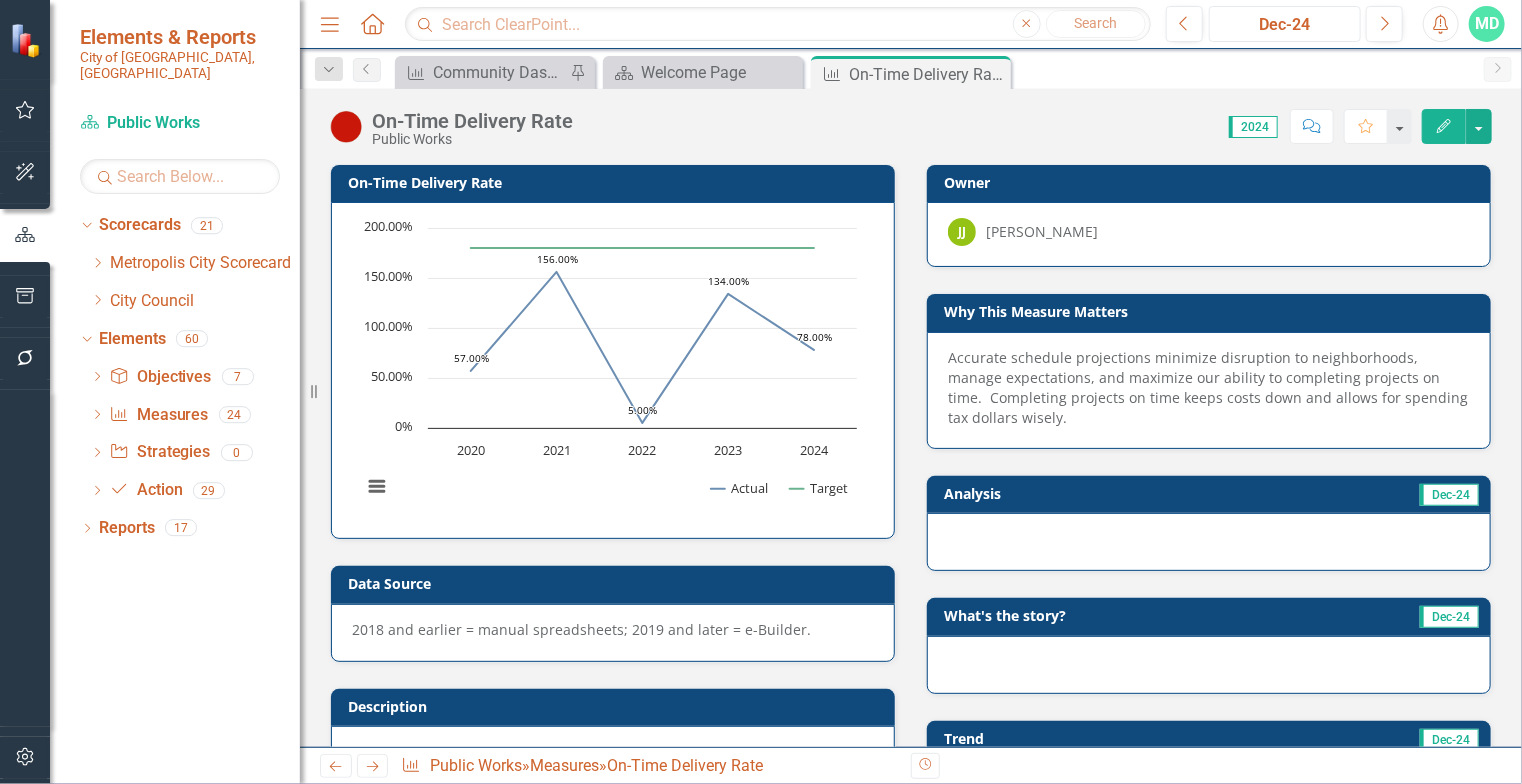 click on "Dec-24" at bounding box center [1285, 25] 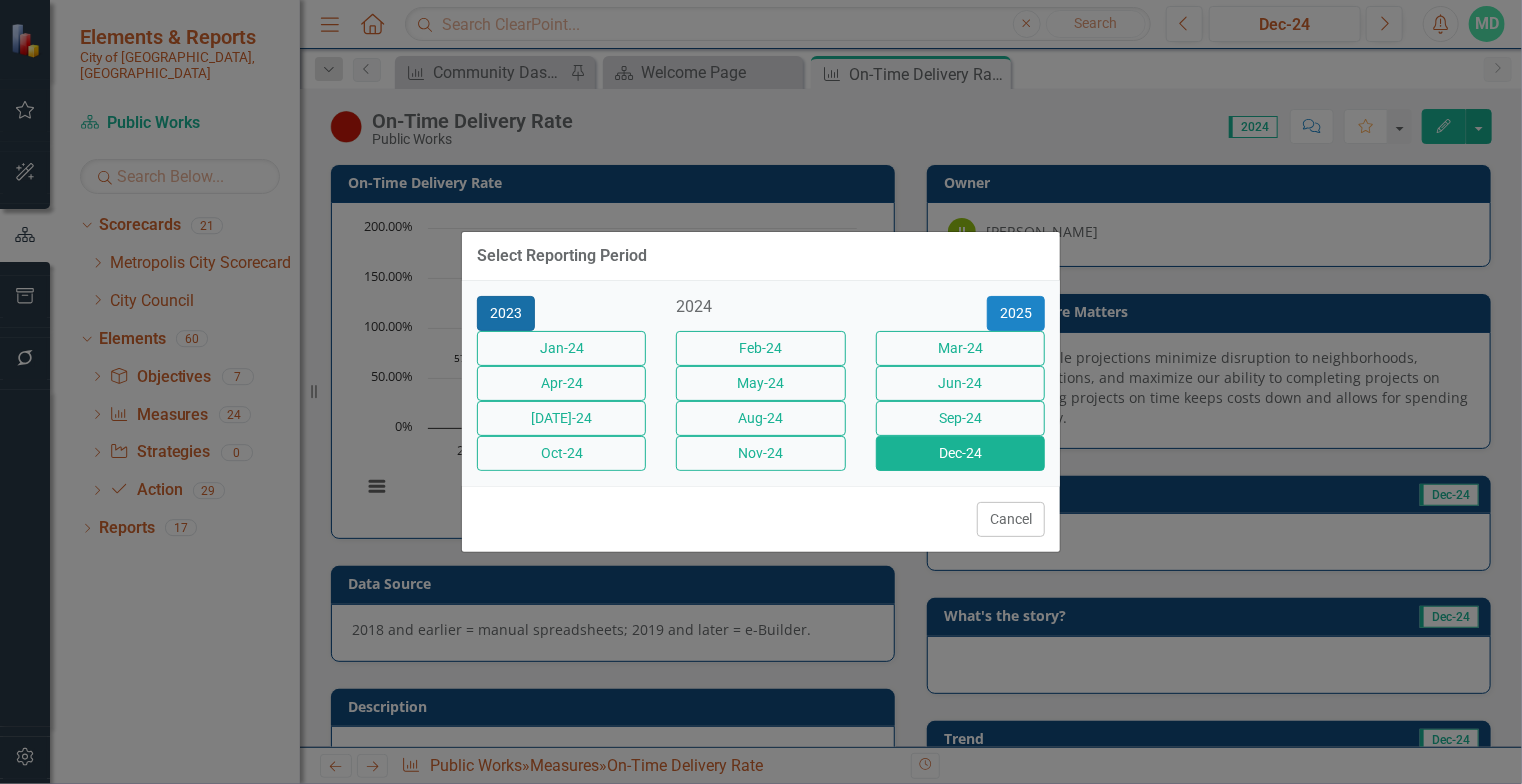 click on "2023" at bounding box center (506, 313) 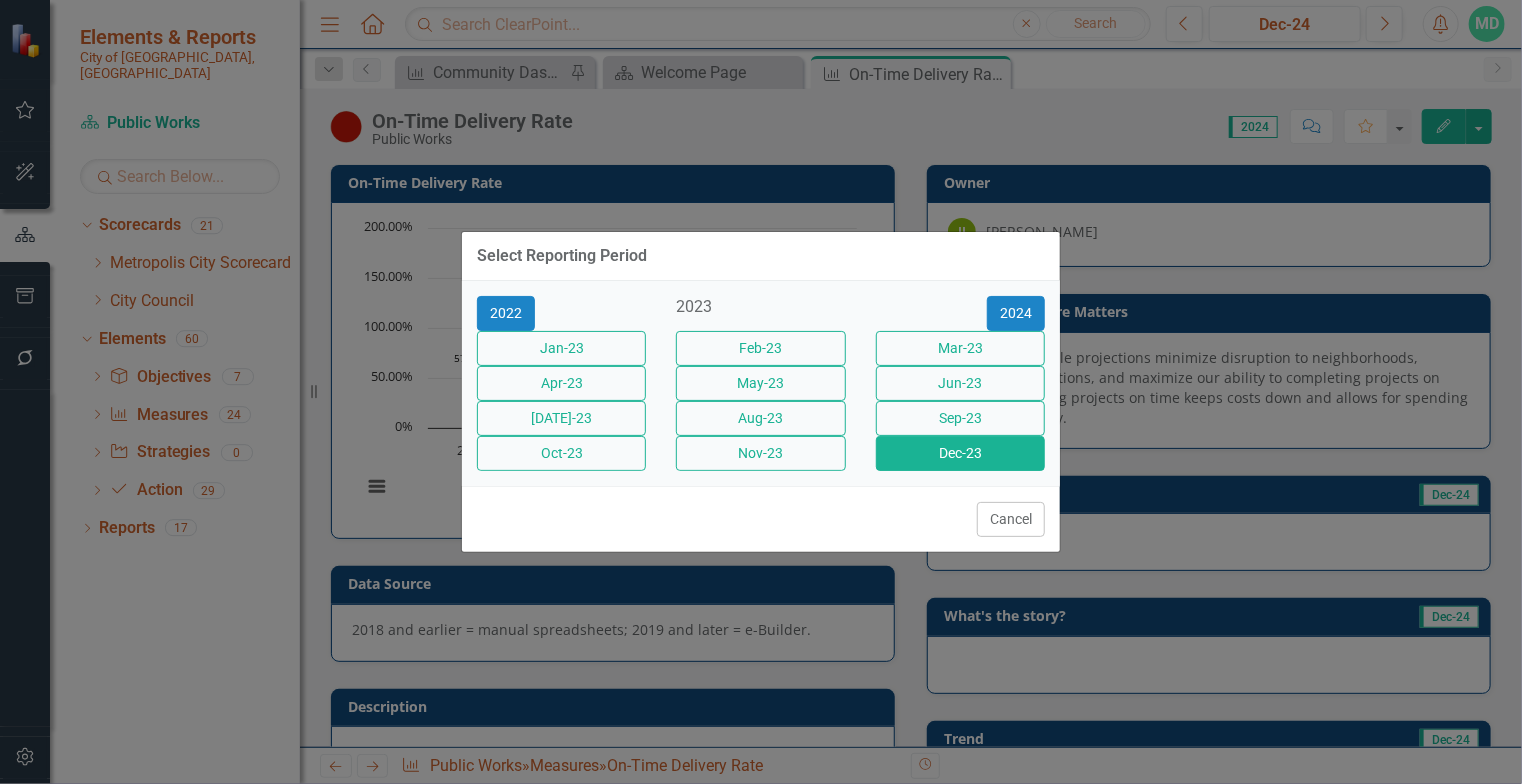 click on "Dec-23" at bounding box center [960, 453] 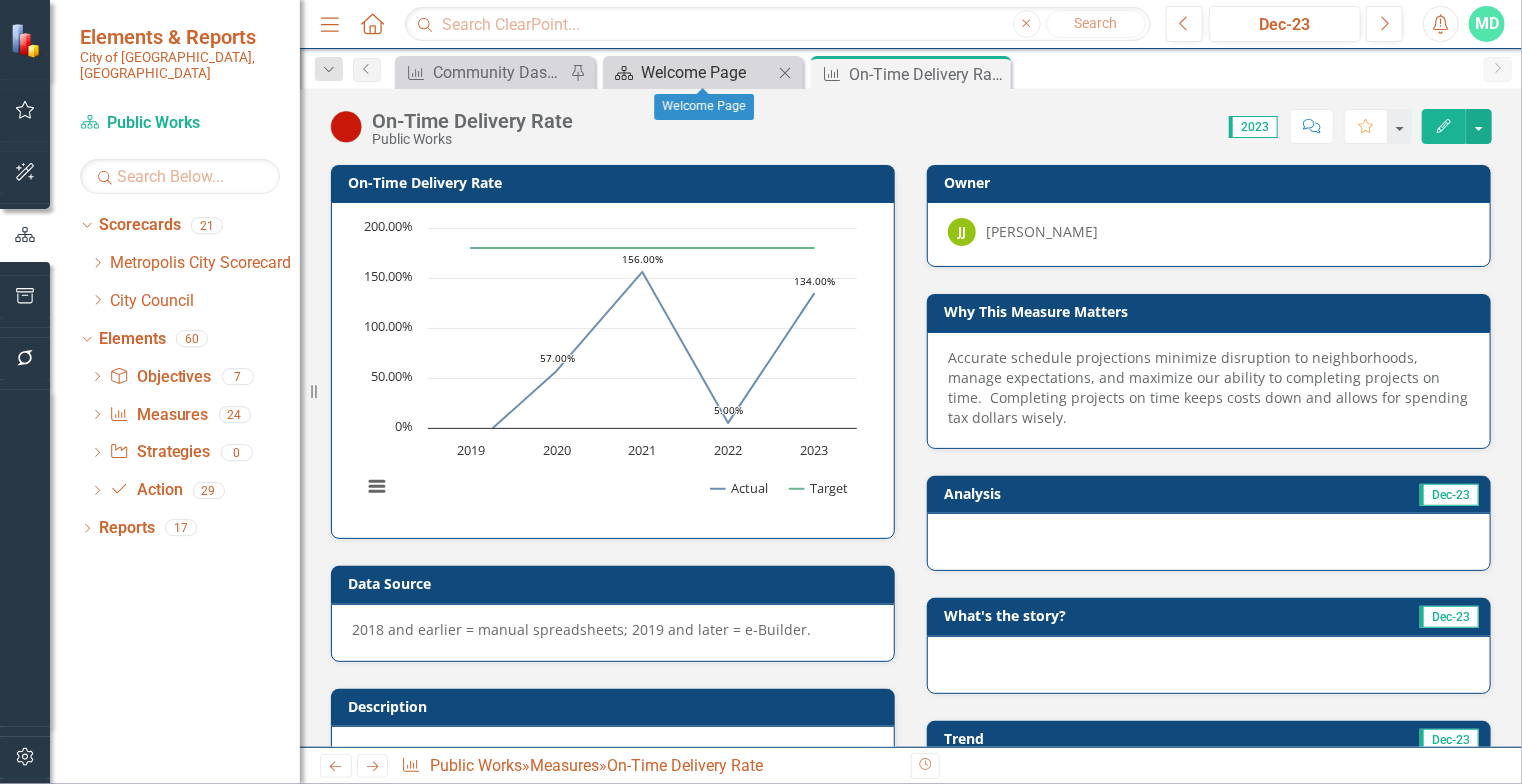 click on "Welcome Page" at bounding box center (707, 72) 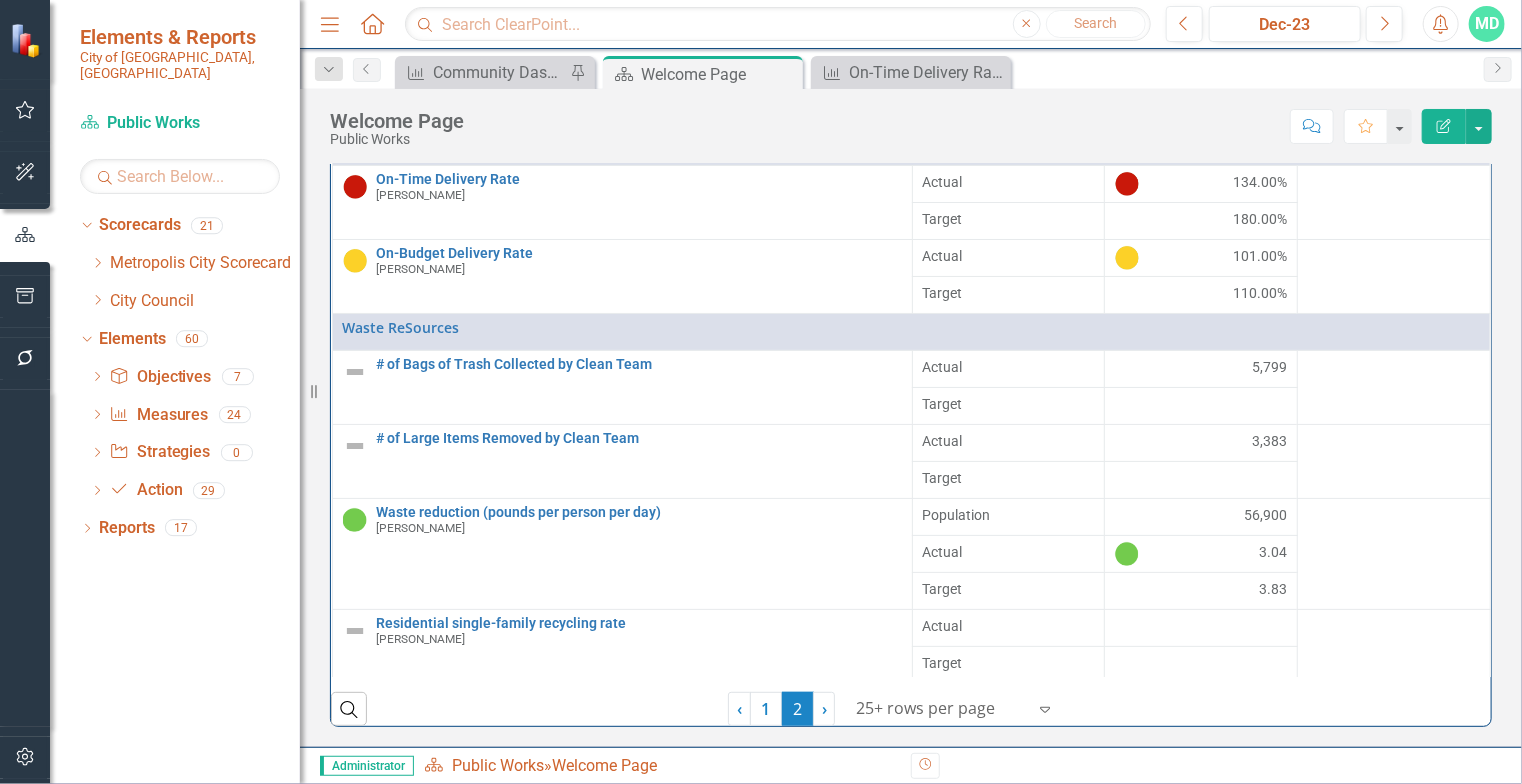 scroll, scrollTop: 372, scrollLeft: 0, axis: vertical 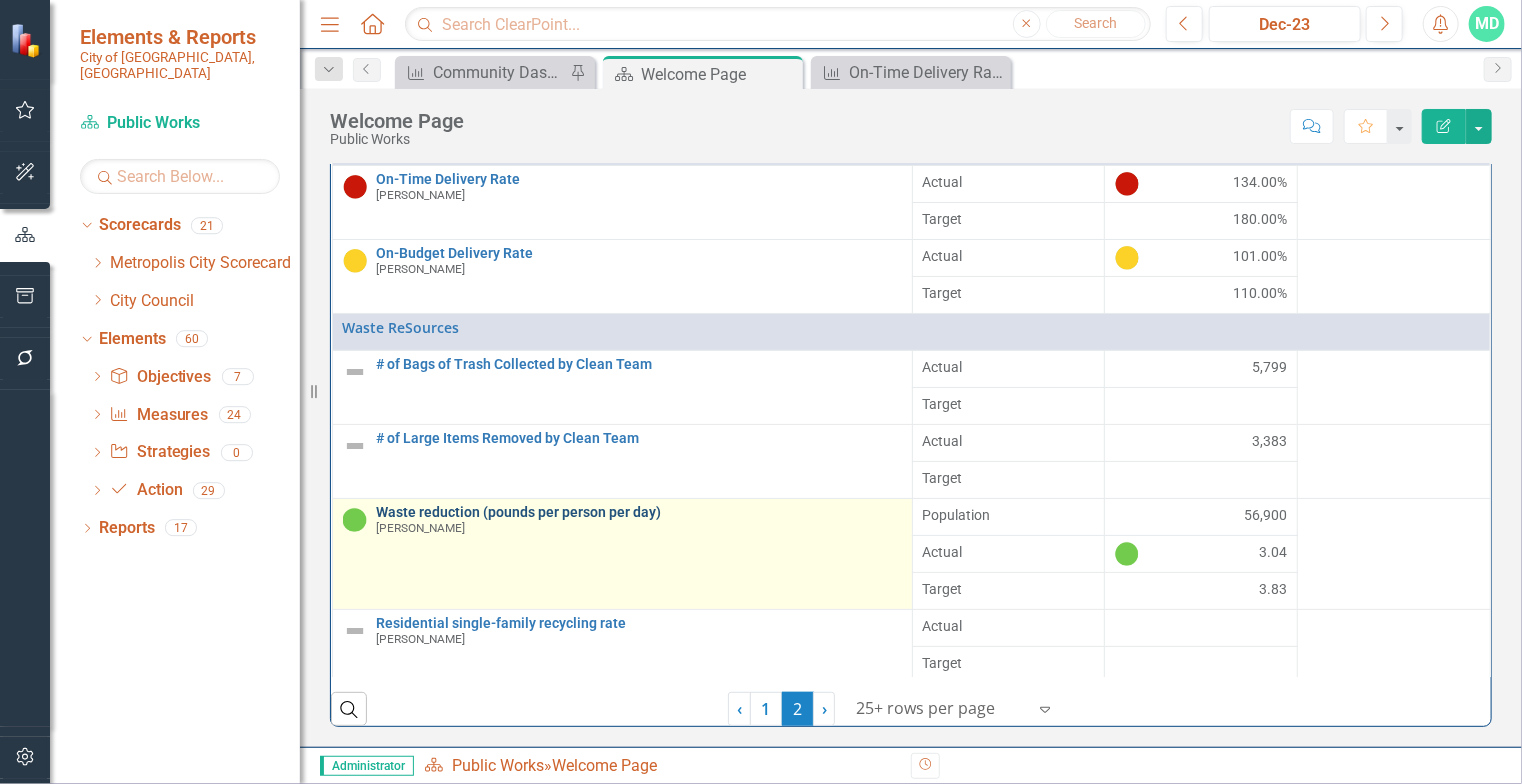 click on "Waste reduction (pounds per person per day)" at bounding box center (639, 512) 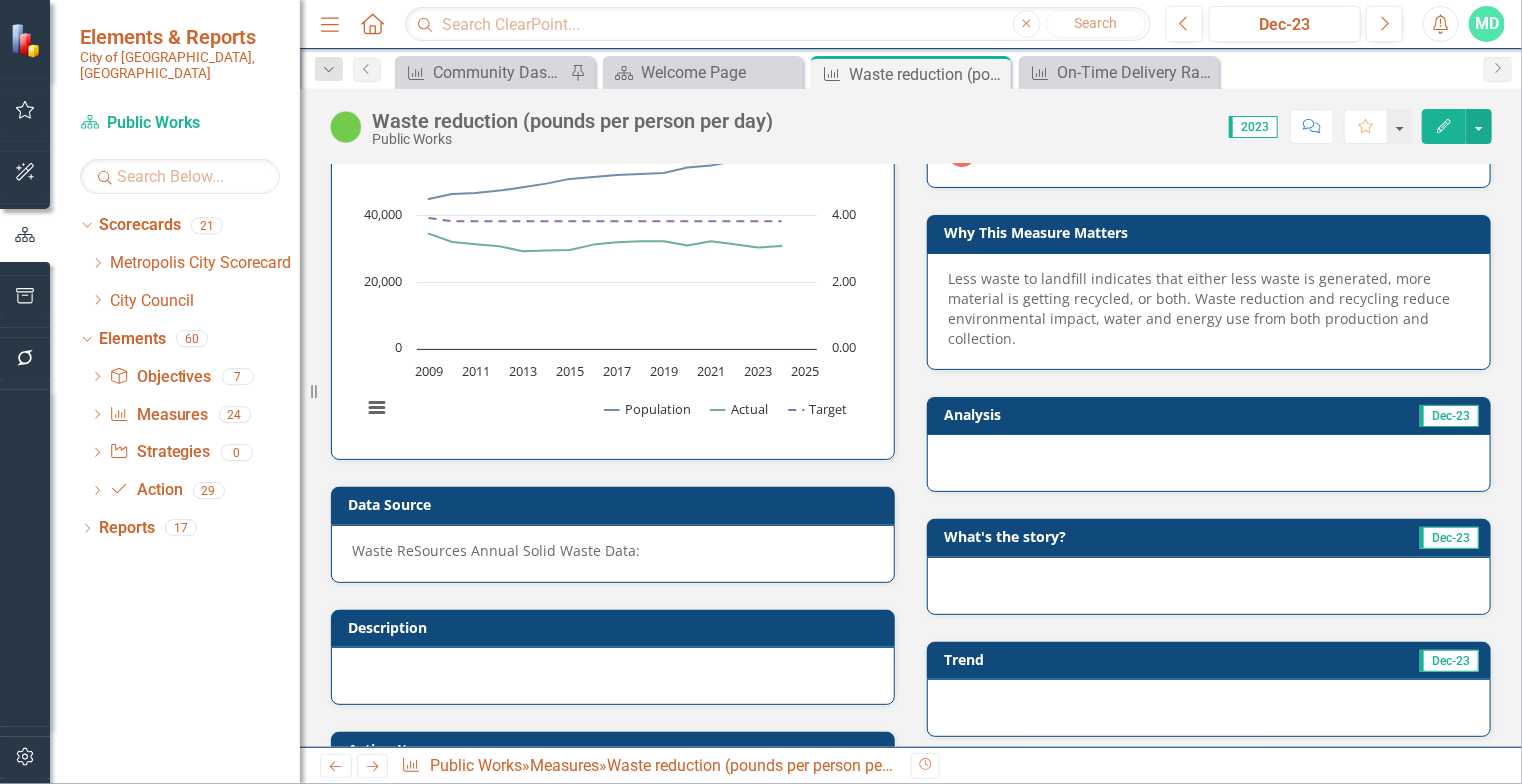 scroll, scrollTop: 80, scrollLeft: 0, axis: vertical 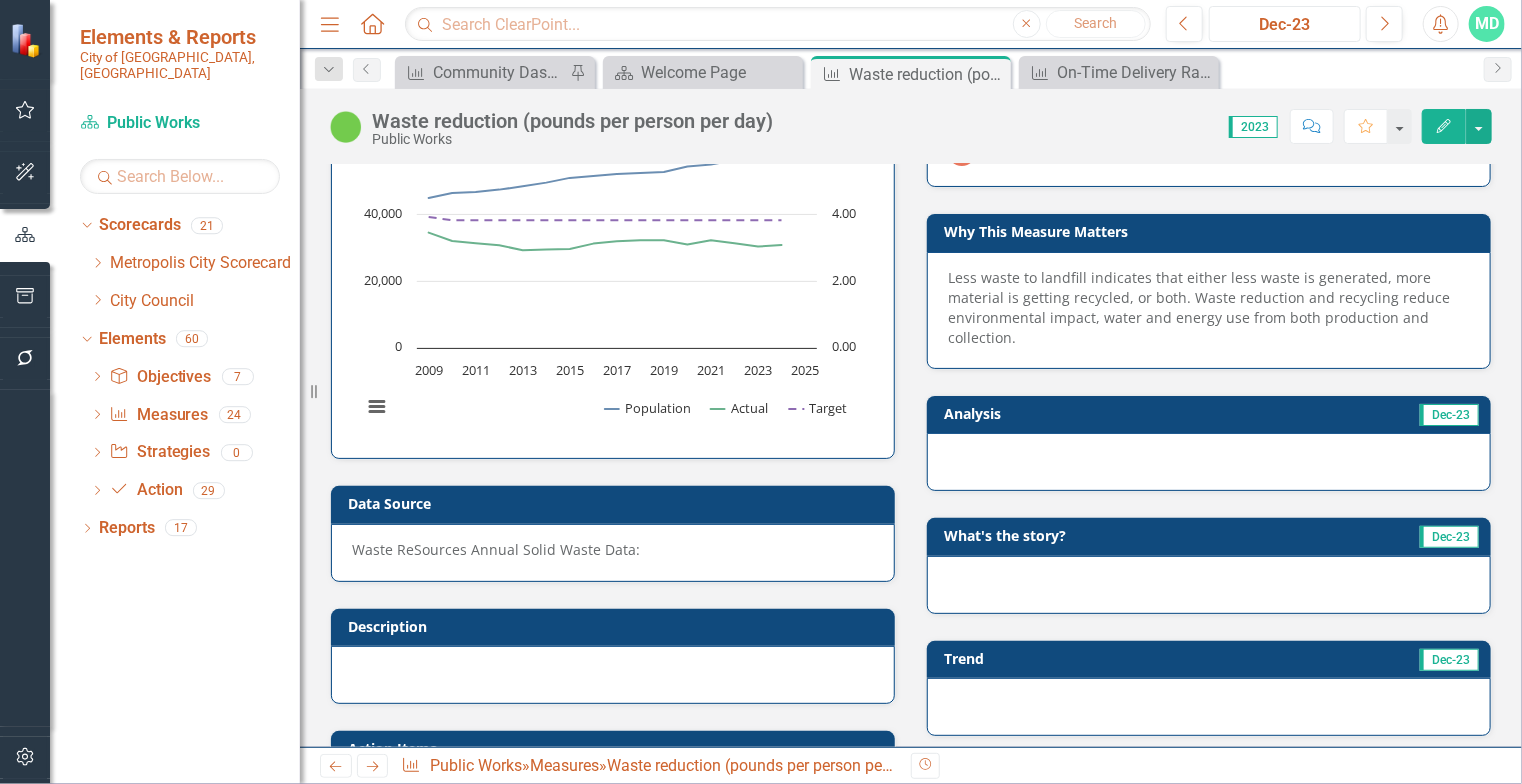 click on "Dec-23" at bounding box center [1285, 25] 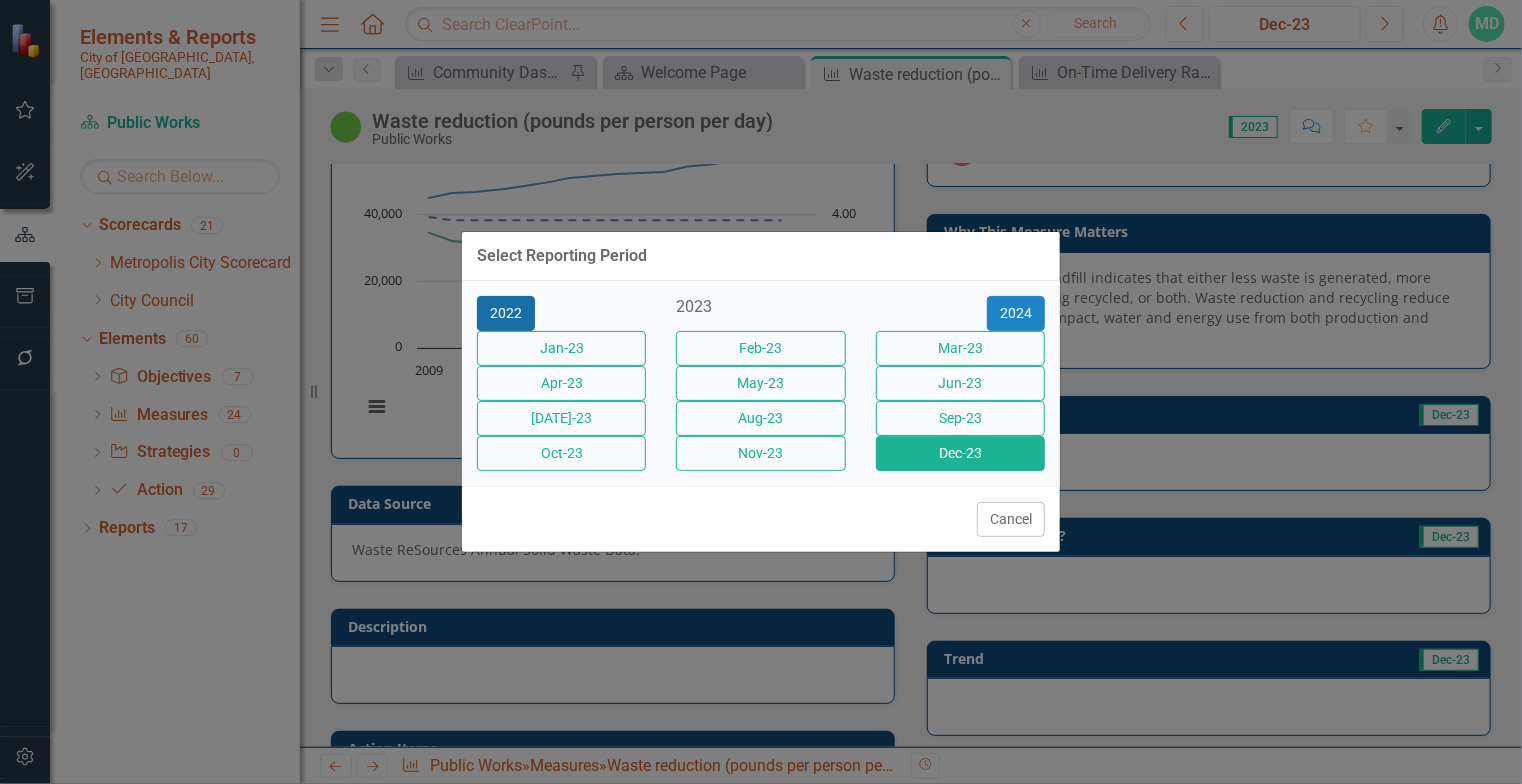 click on "2022" at bounding box center [506, 313] 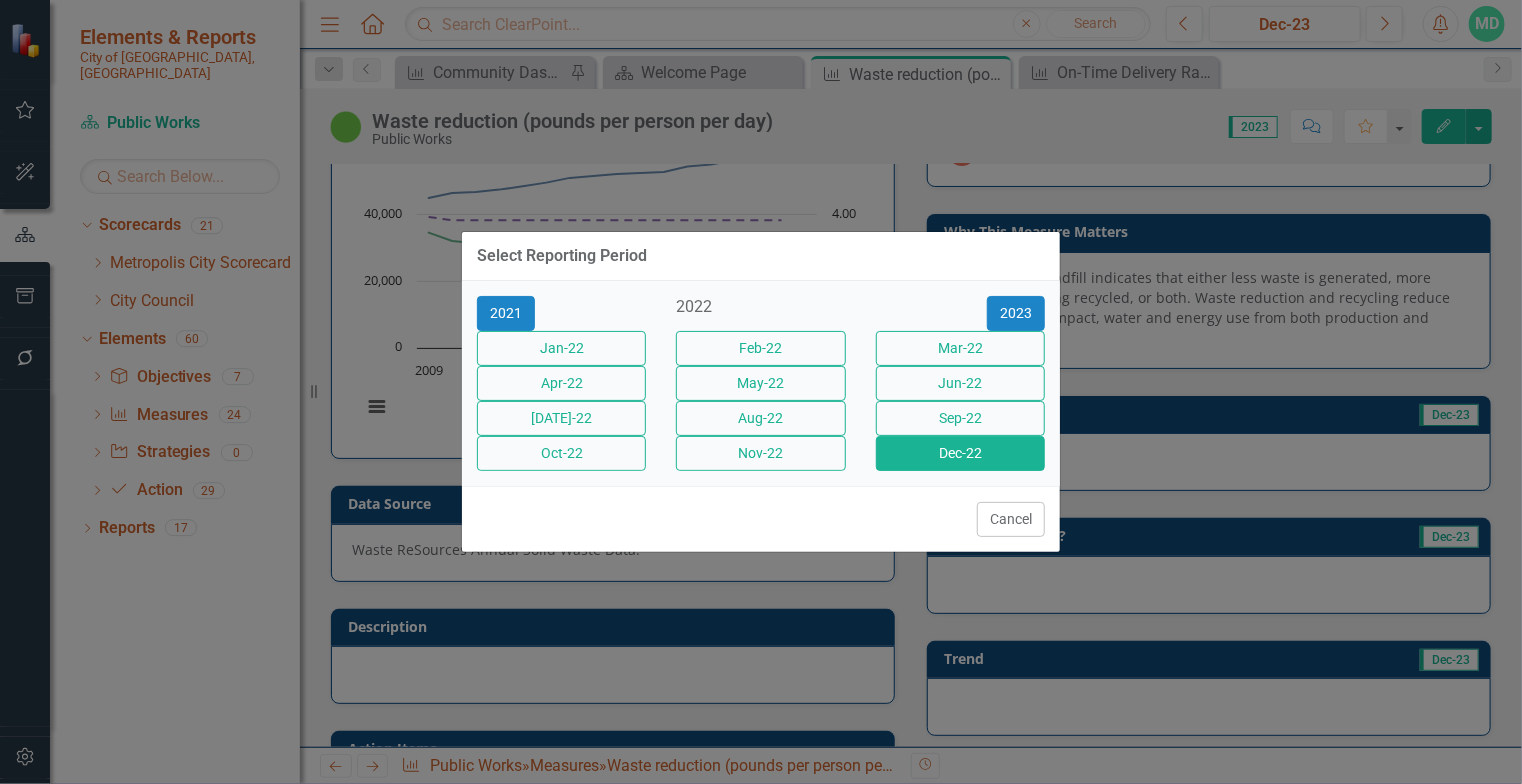 click on "Dec-22" at bounding box center (960, 453) 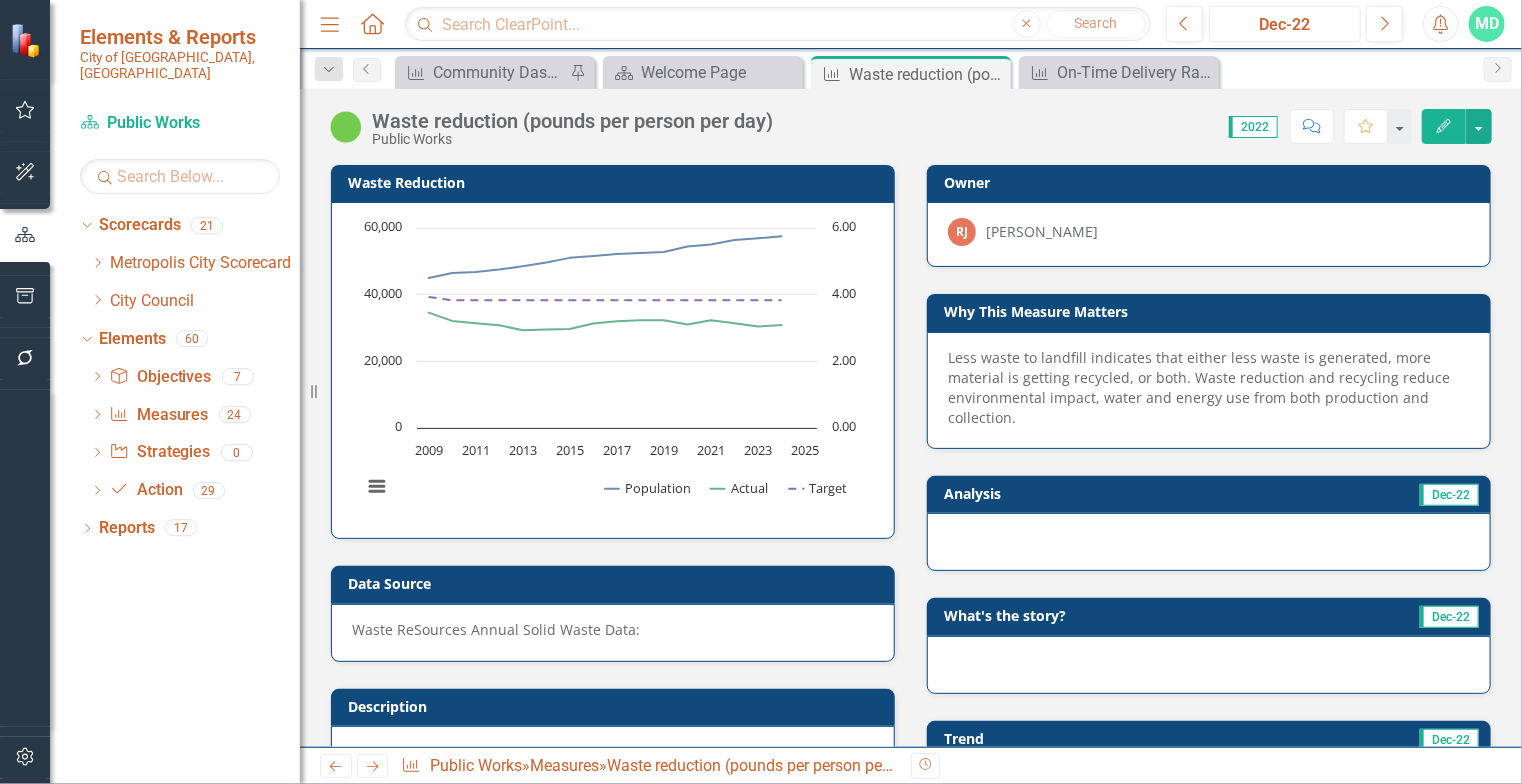 type 